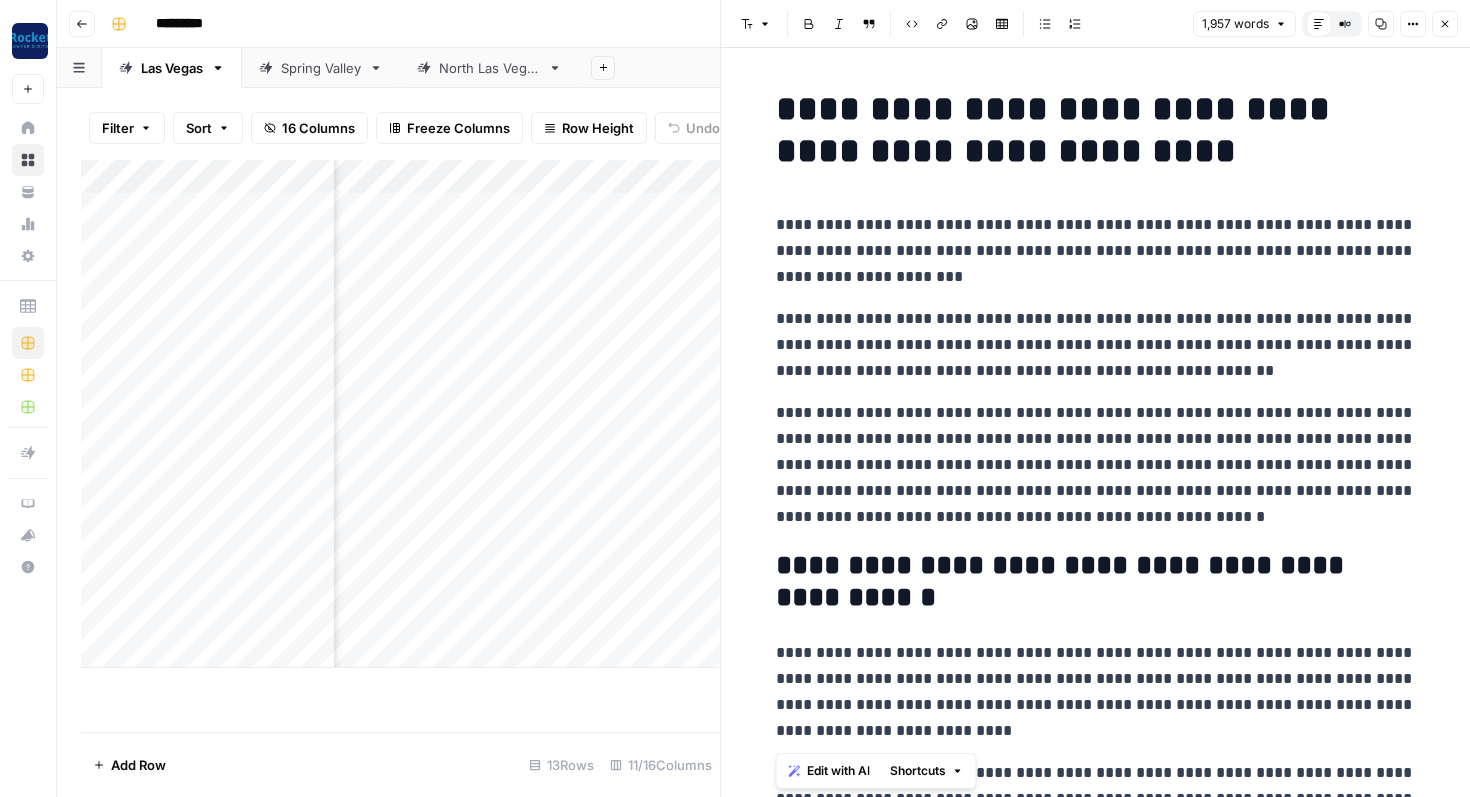 scroll, scrollTop: 0, scrollLeft: 0, axis: both 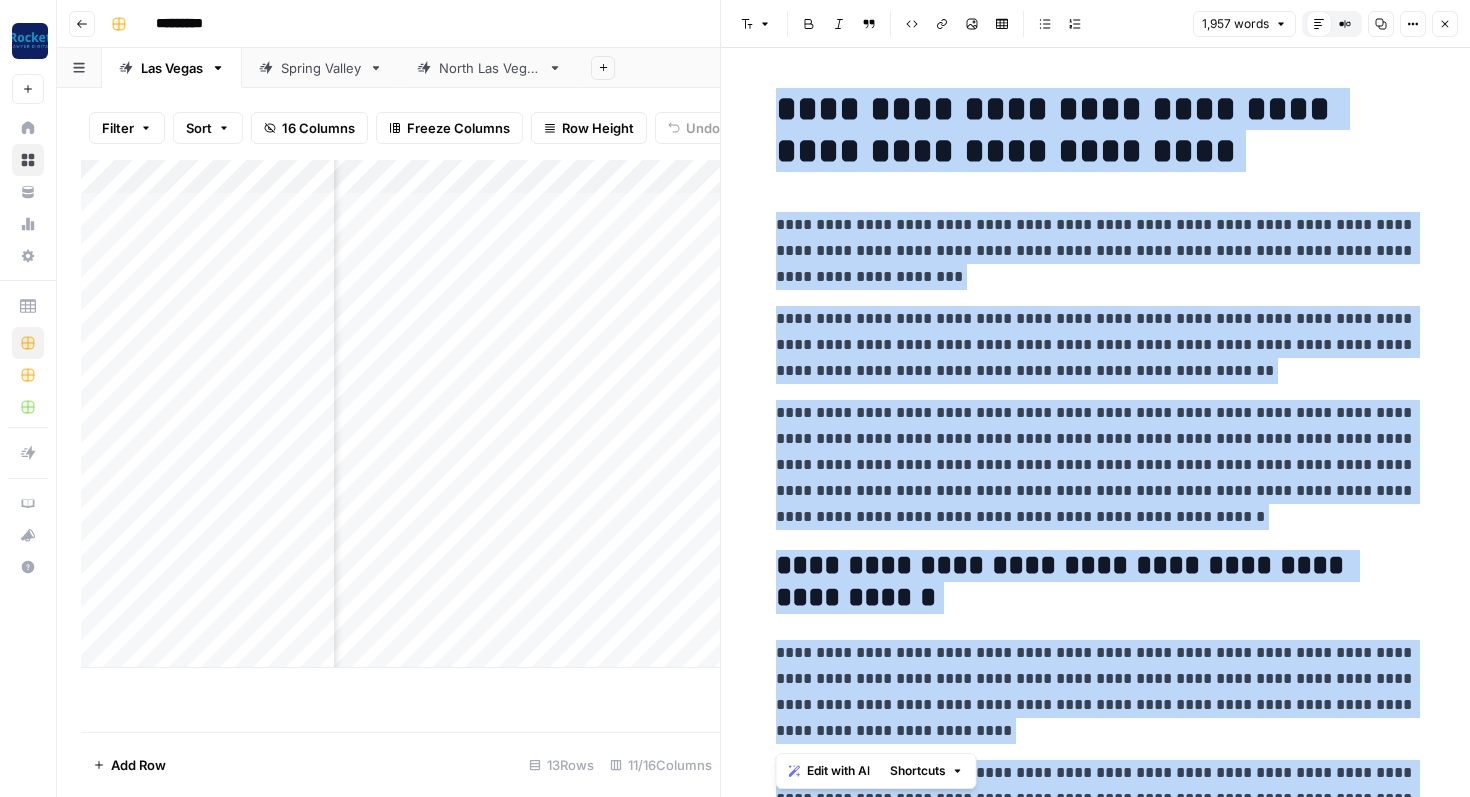 click on "Add Column" at bounding box center (400, 414) 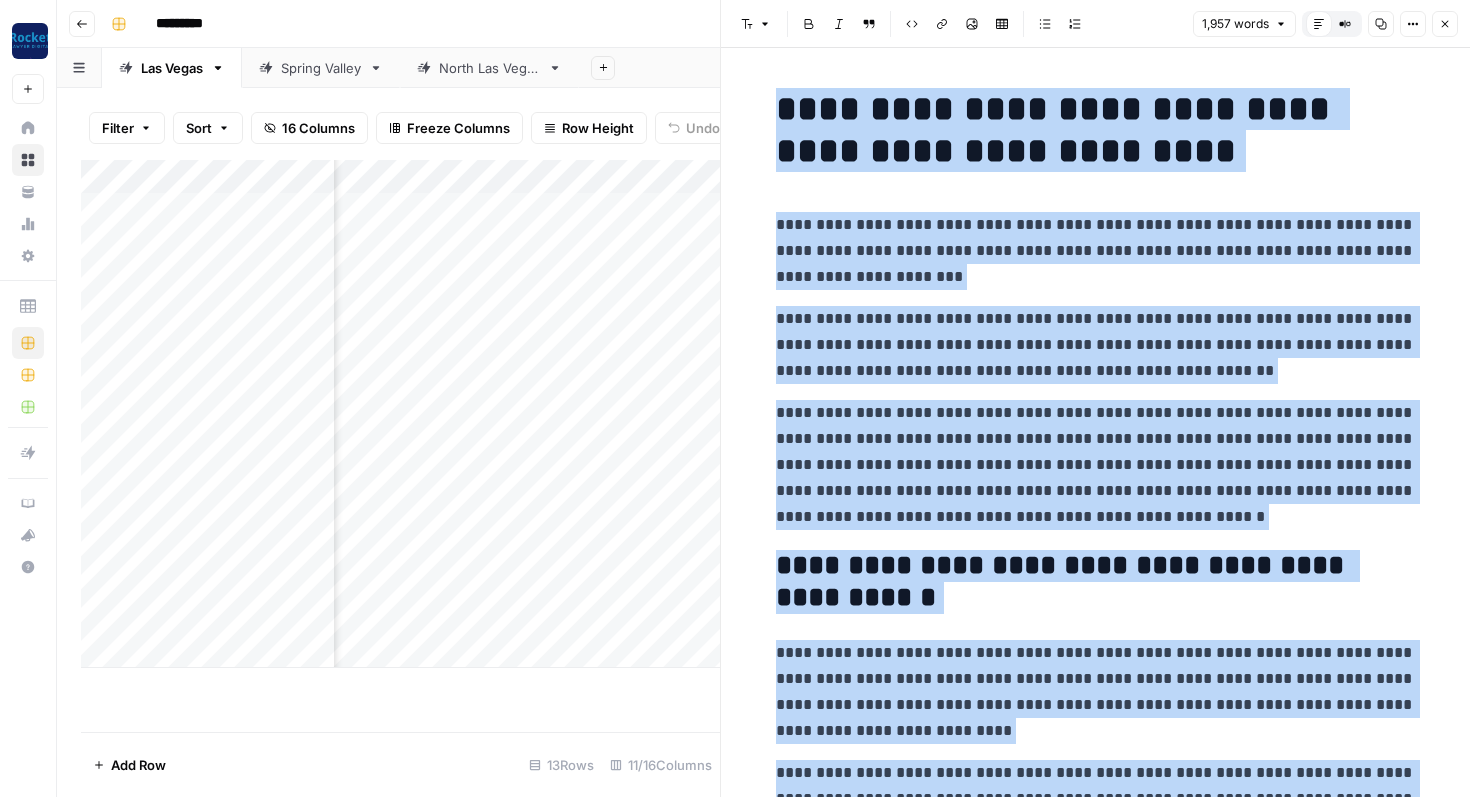 click on "Add Column" at bounding box center [400, 414] 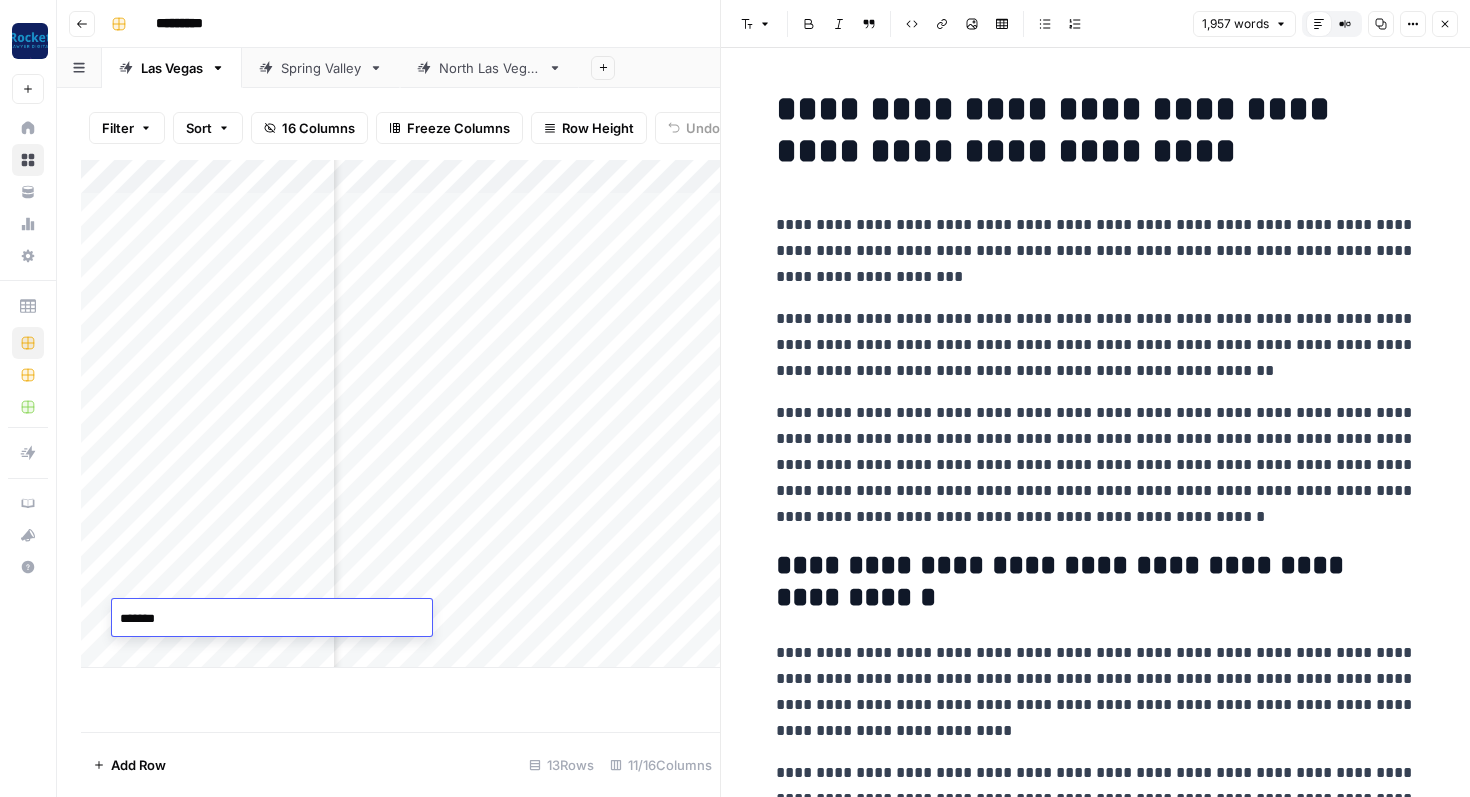 type 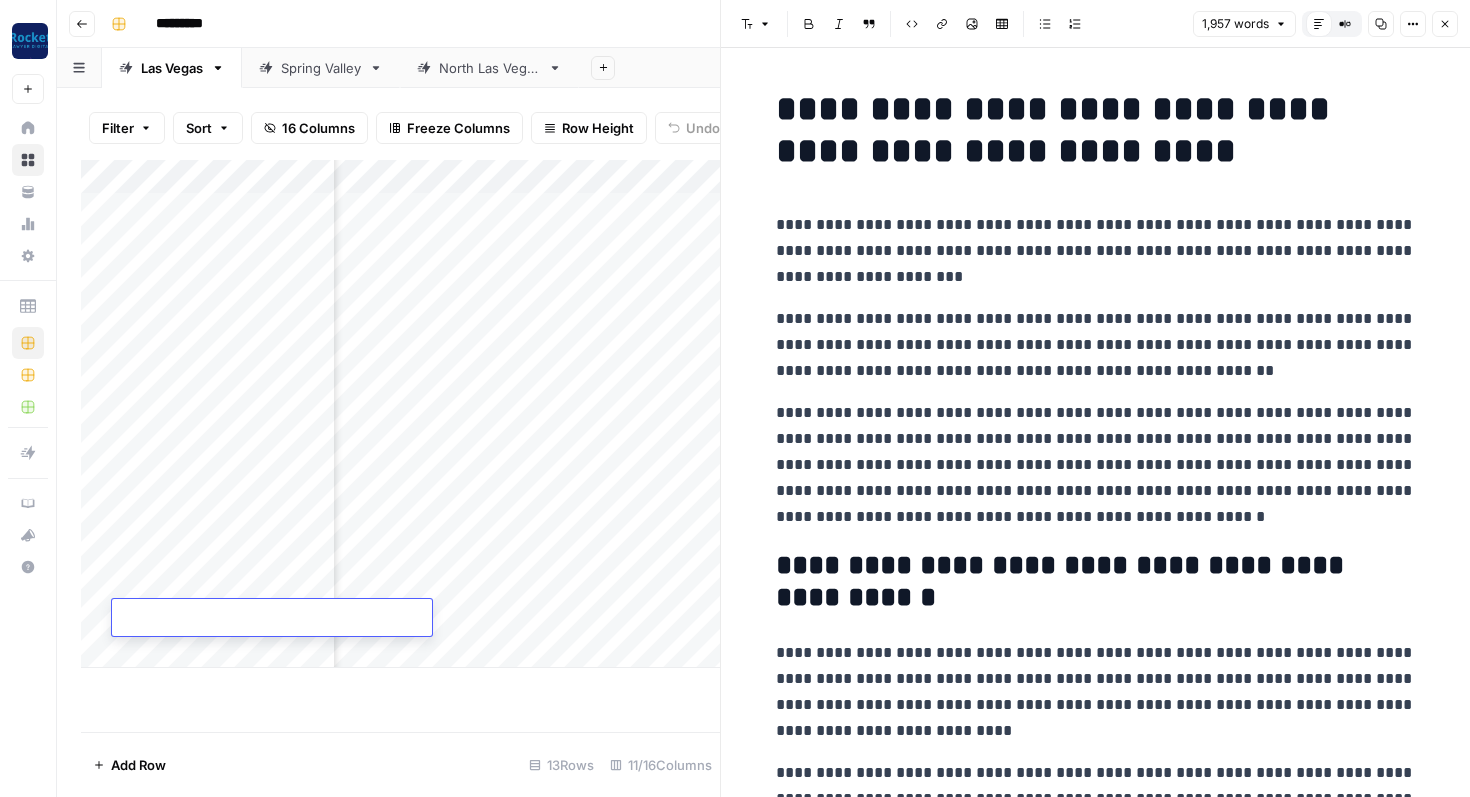 click on "Add Column" at bounding box center [400, 414] 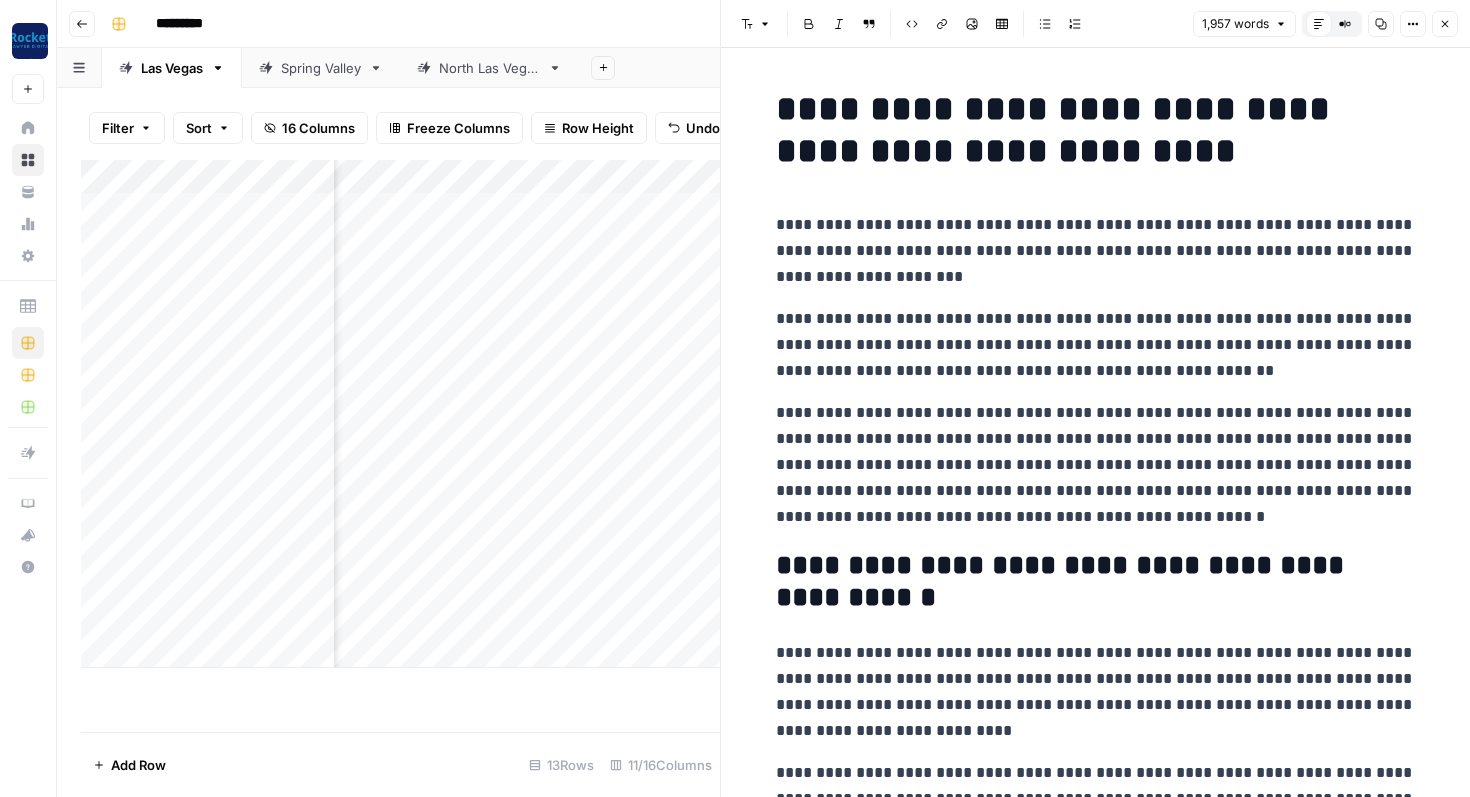 click on "Add Column" at bounding box center [400, 414] 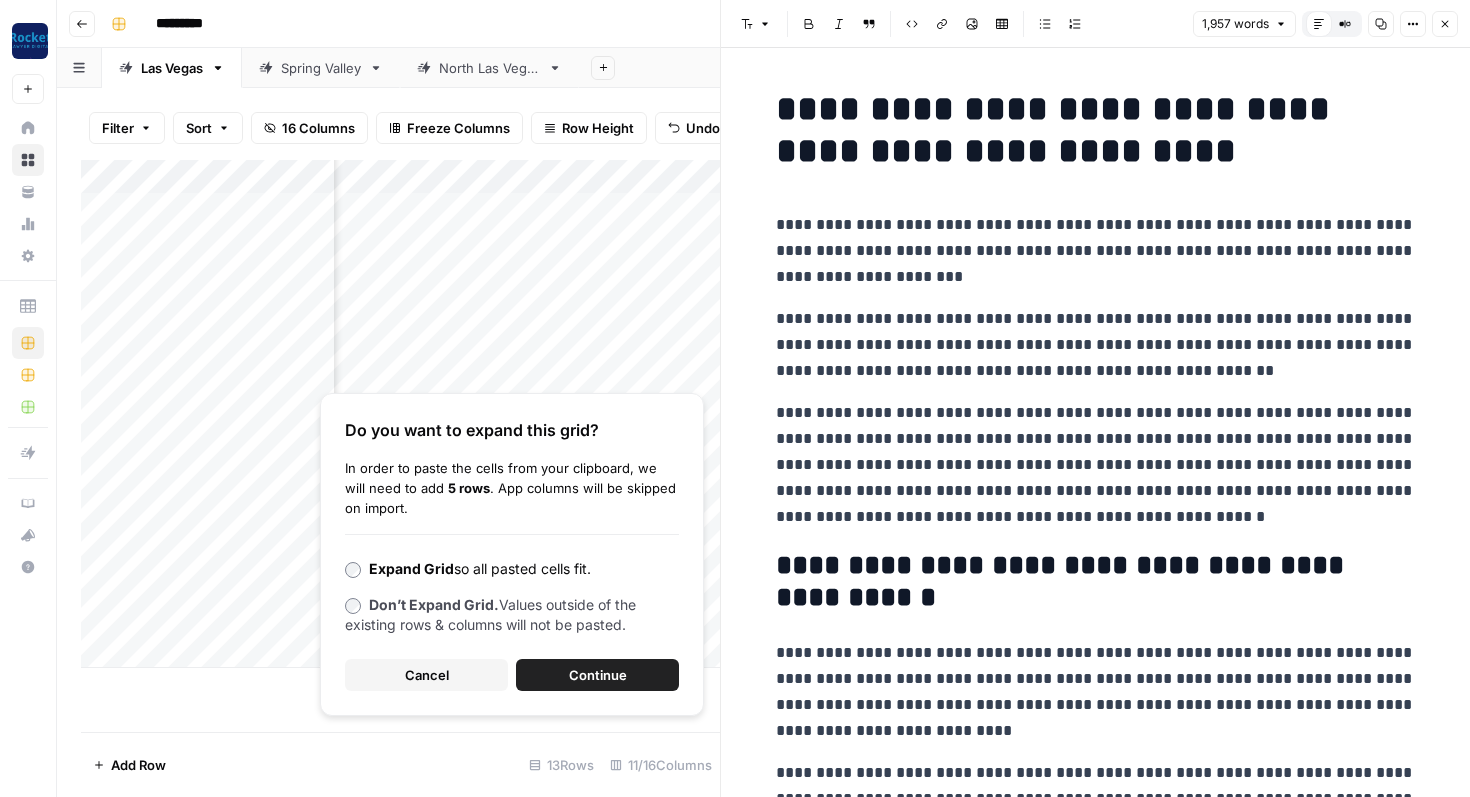 click on "Continue" at bounding box center (598, 675) 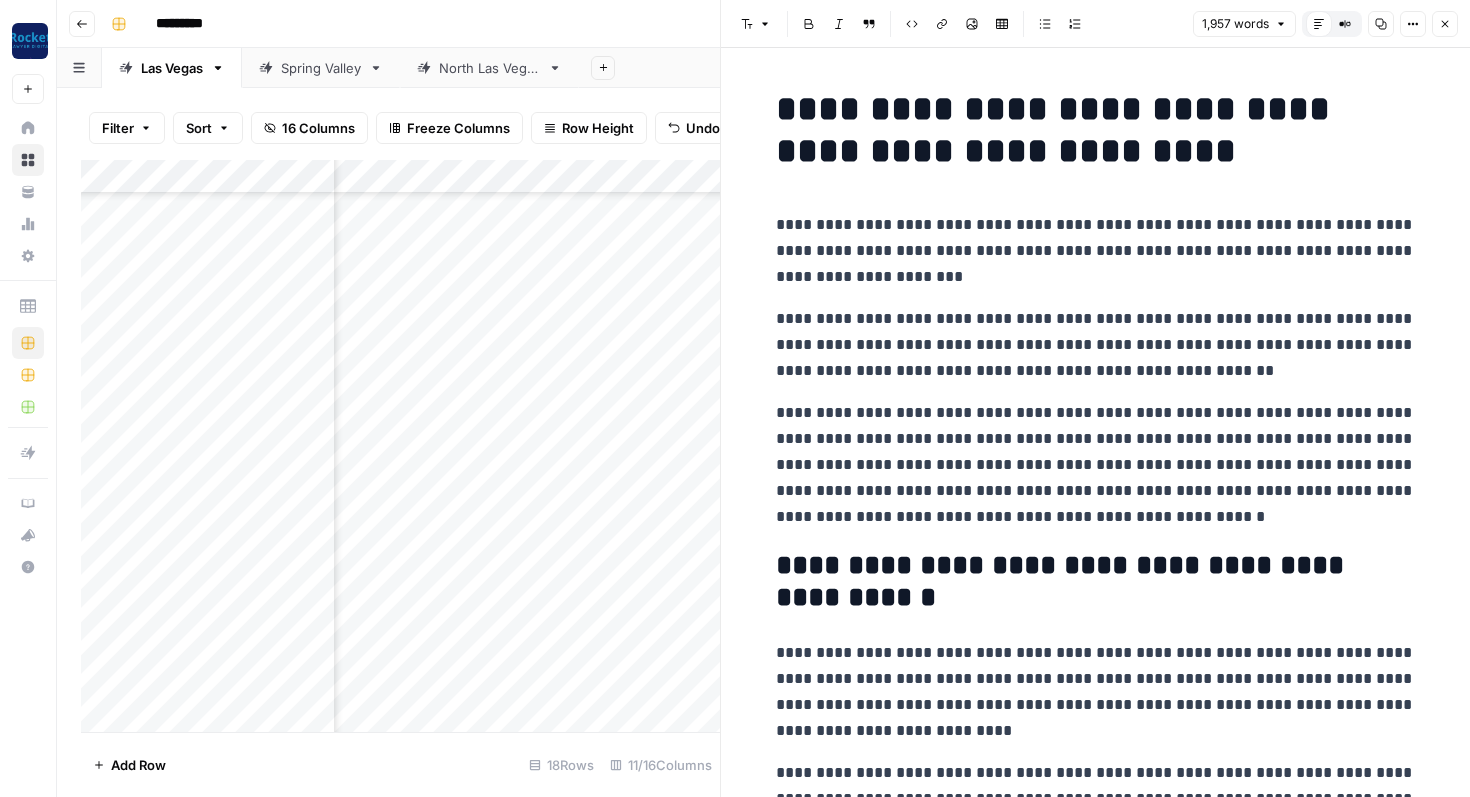 scroll, scrollTop: 106, scrollLeft: 461, axis: both 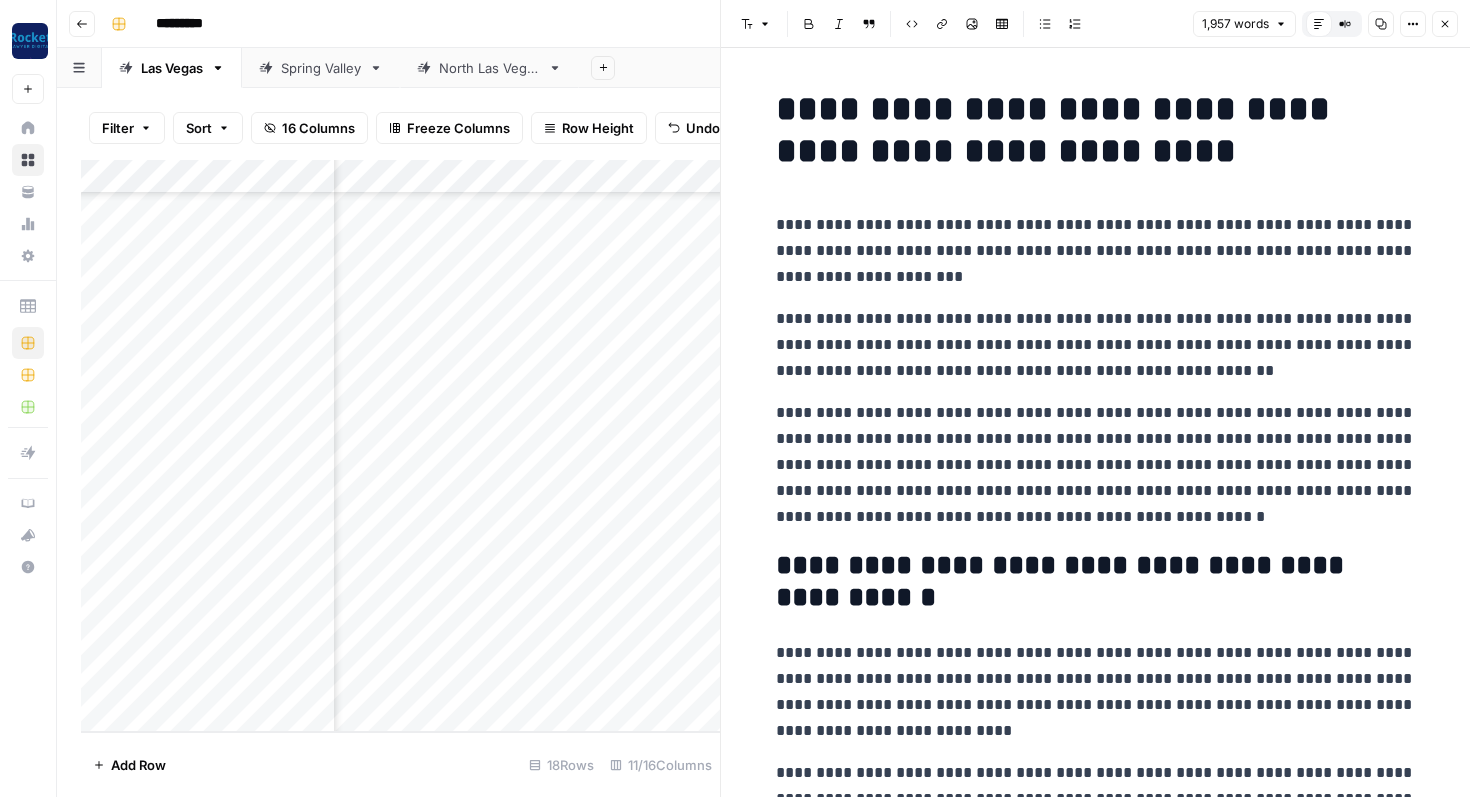click on "Add Column" at bounding box center [400, 446] 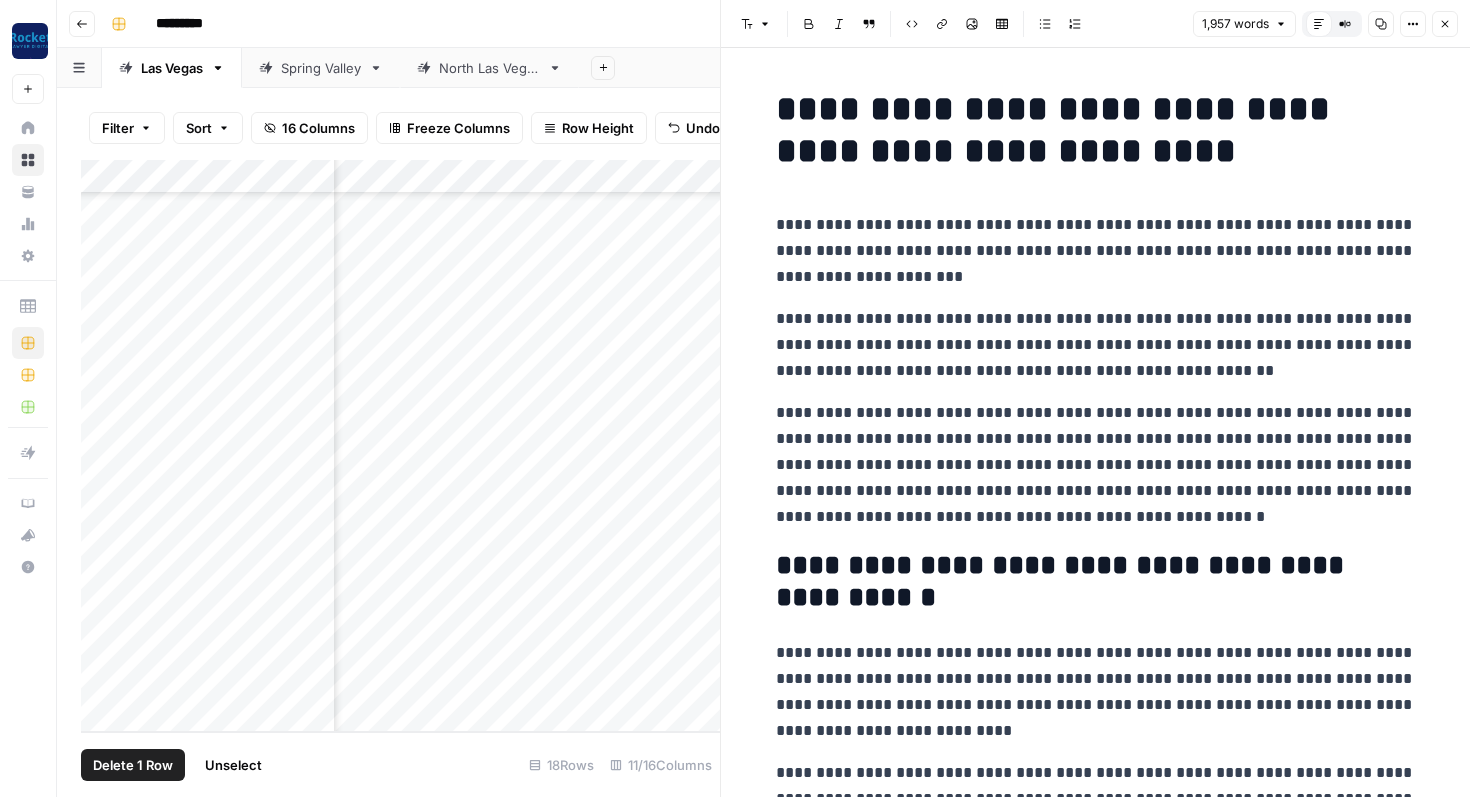click on "Delete 1 Row" at bounding box center (133, 765) 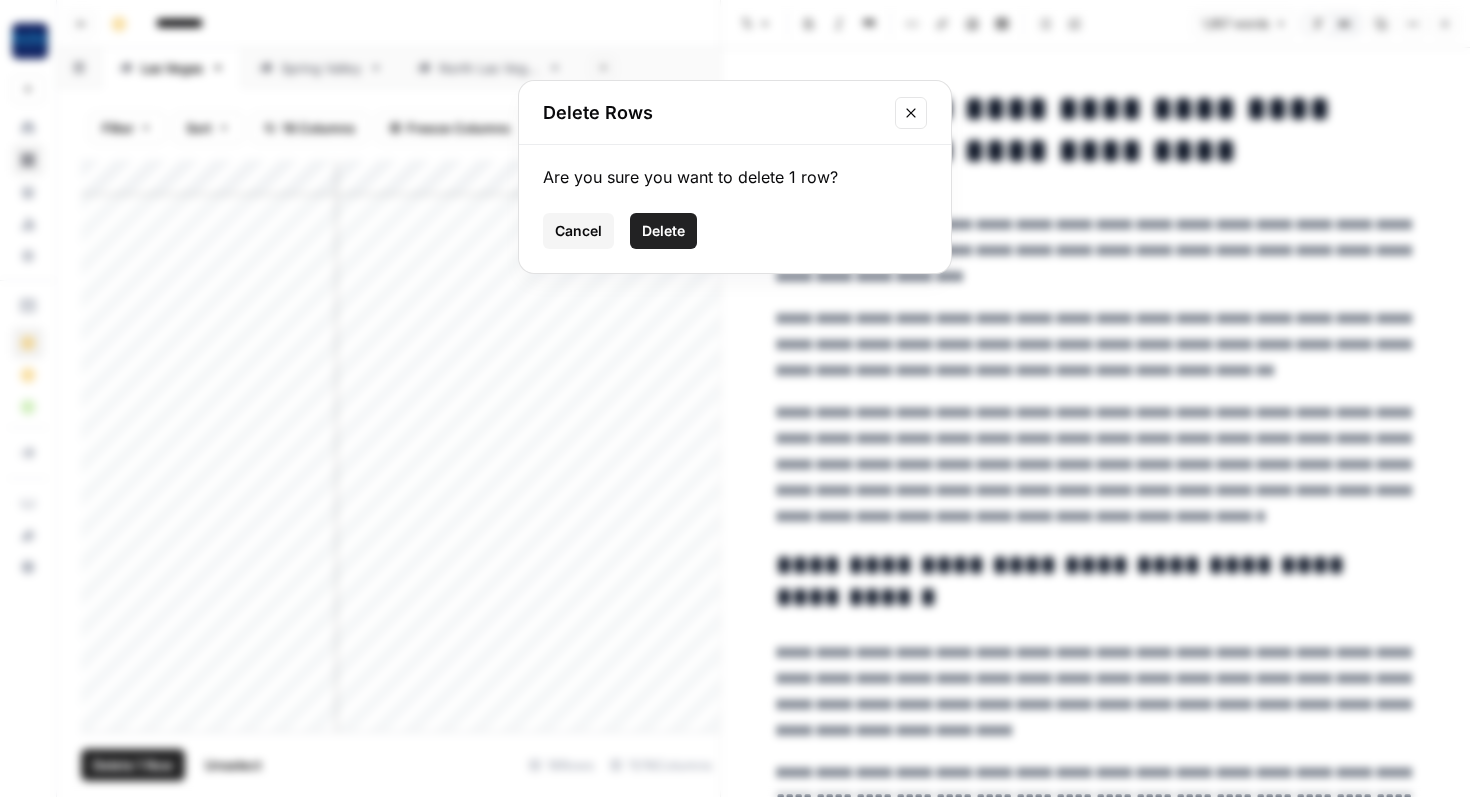 click on "Delete" at bounding box center (663, 231) 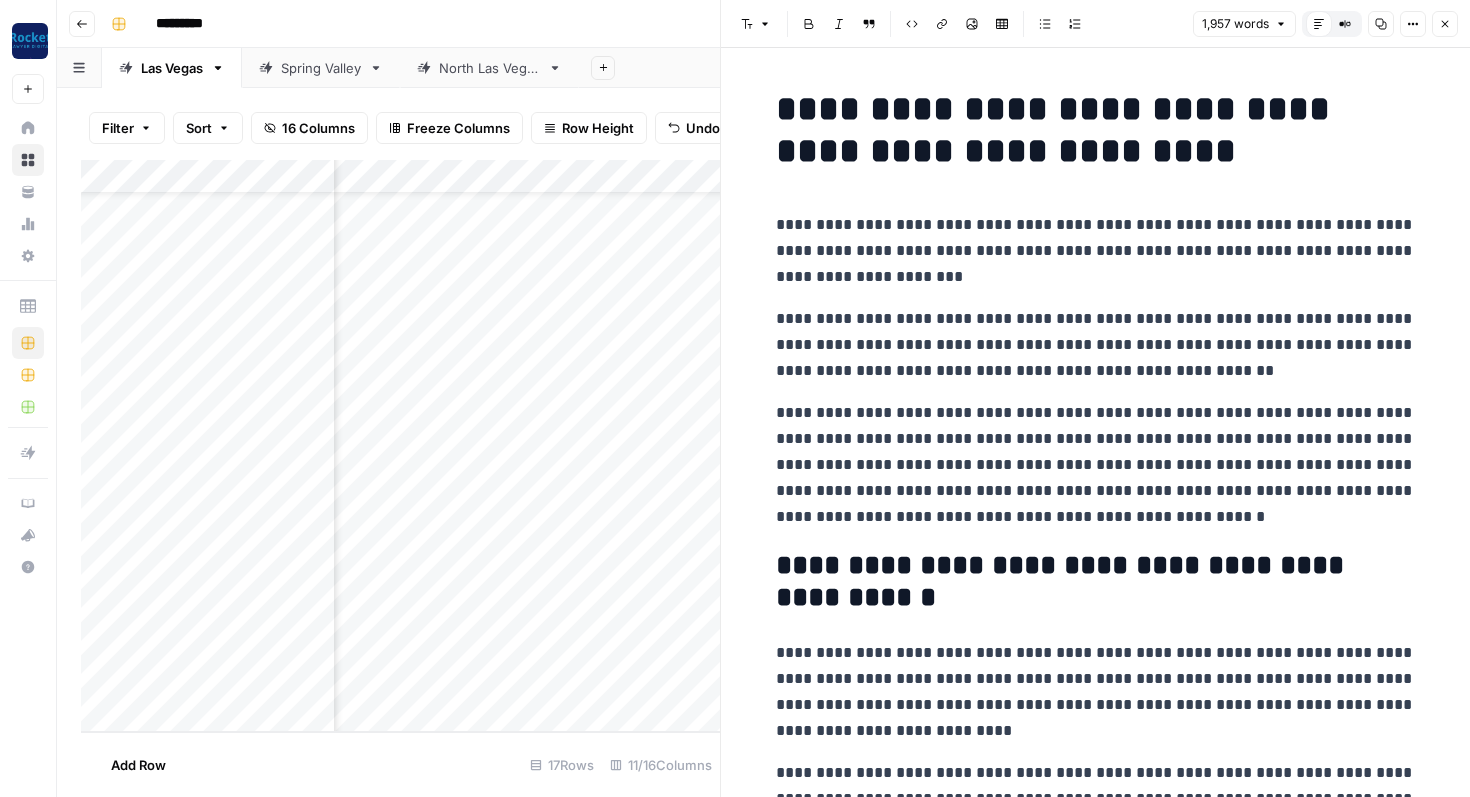 scroll, scrollTop: 72, scrollLeft: 461, axis: both 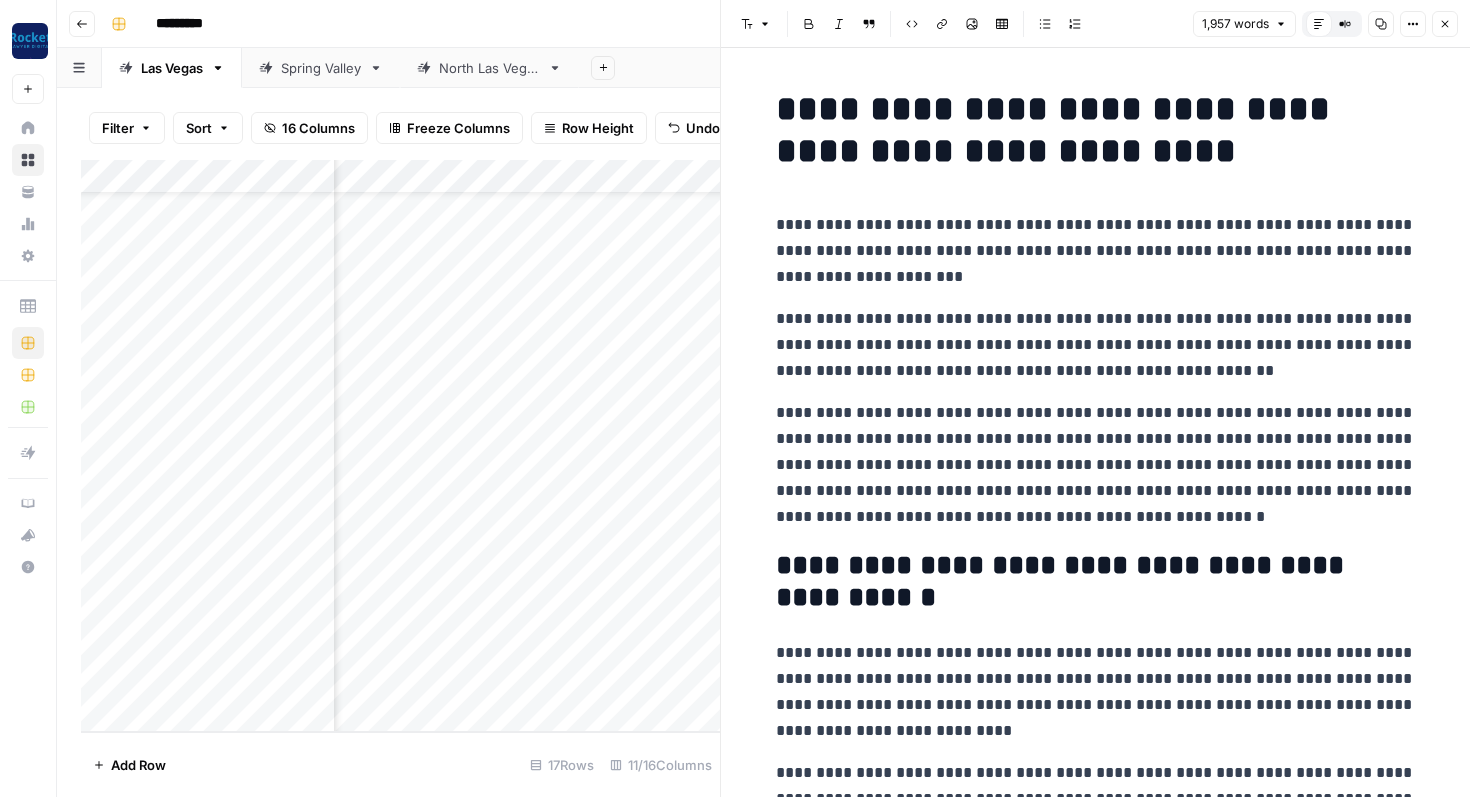 click on "**********" at bounding box center [1096, 3442] 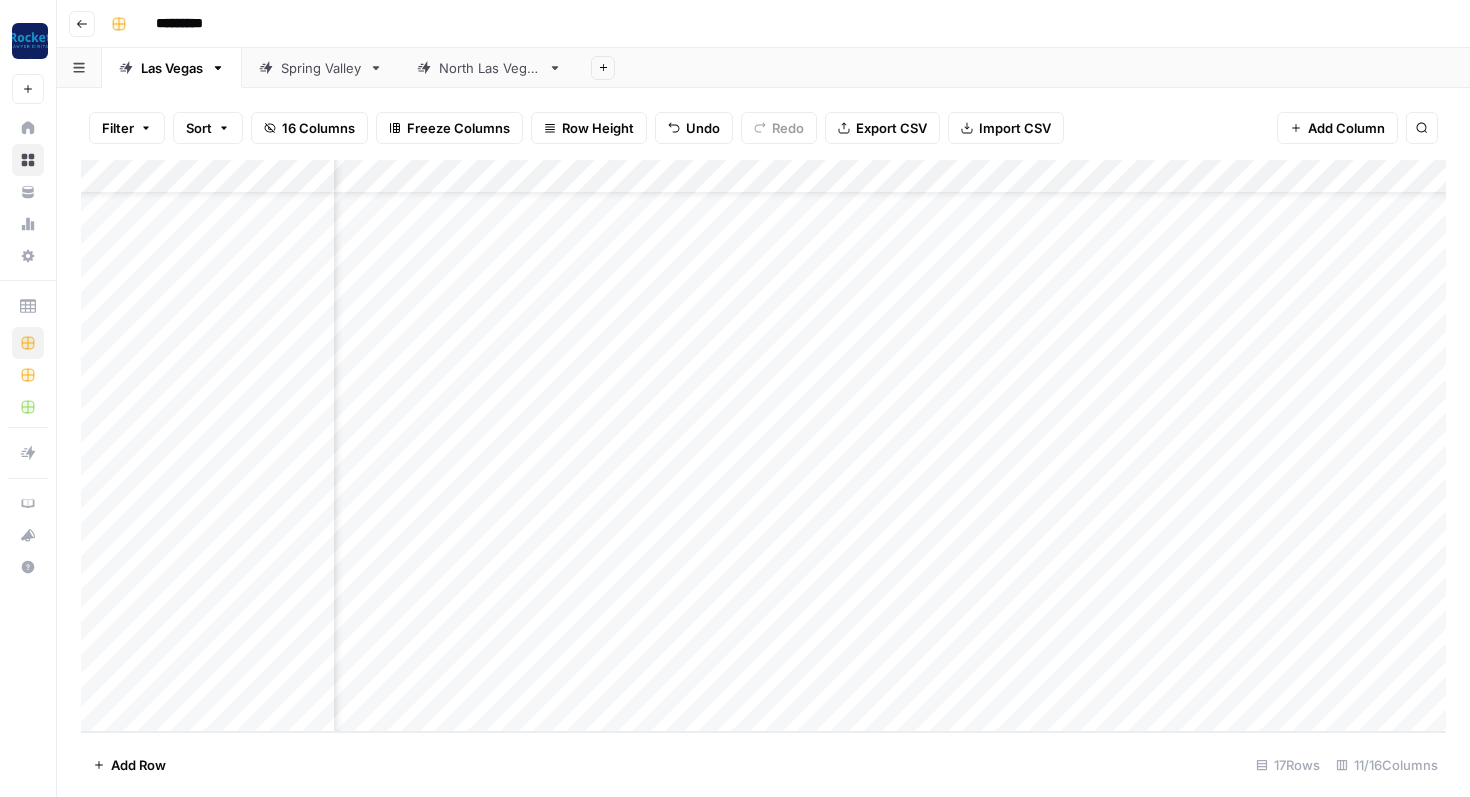 click on "Add Column" at bounding box center (763, 446) 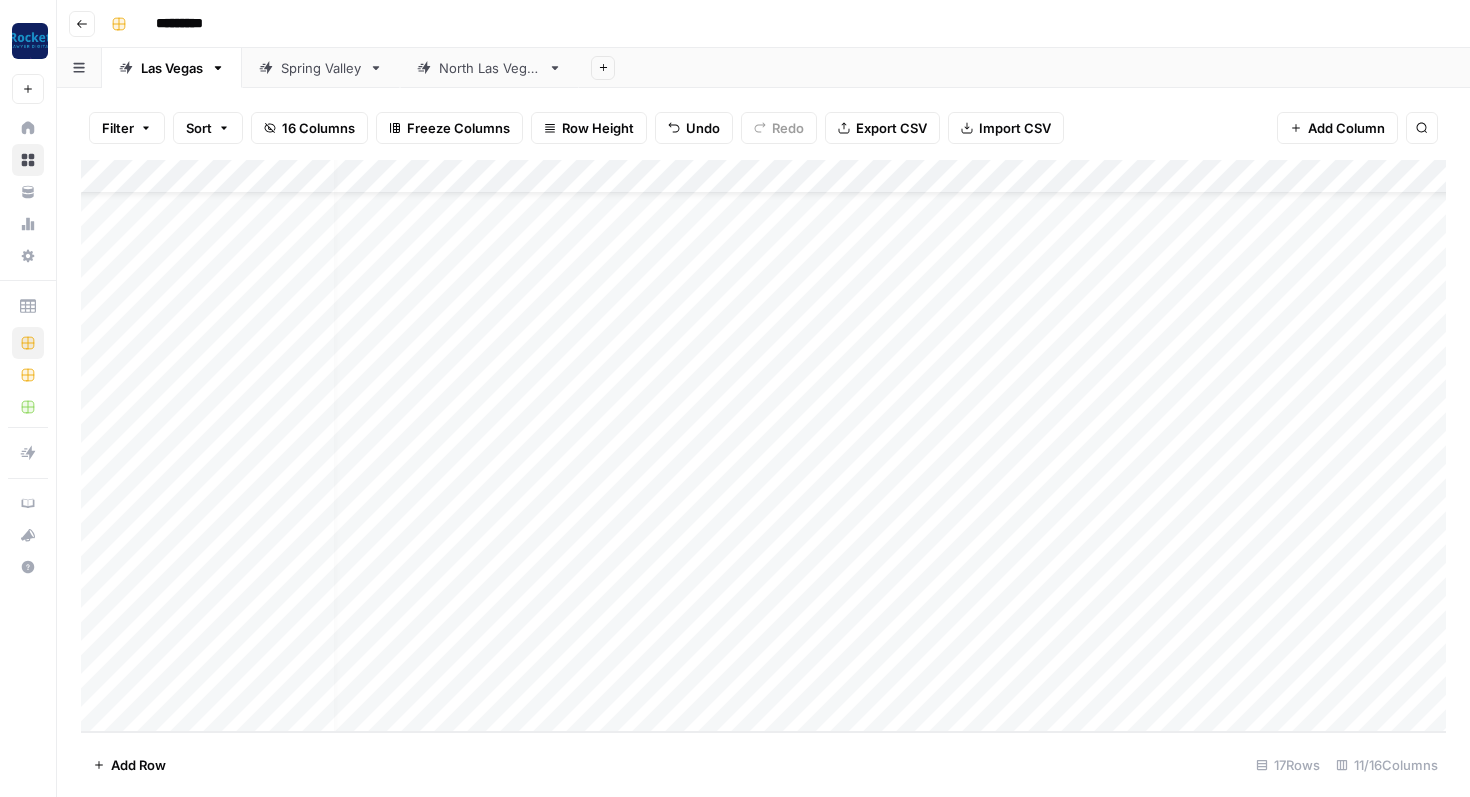 scroll, scrollTop: 72, scrollLeft: 0, axis: vertical 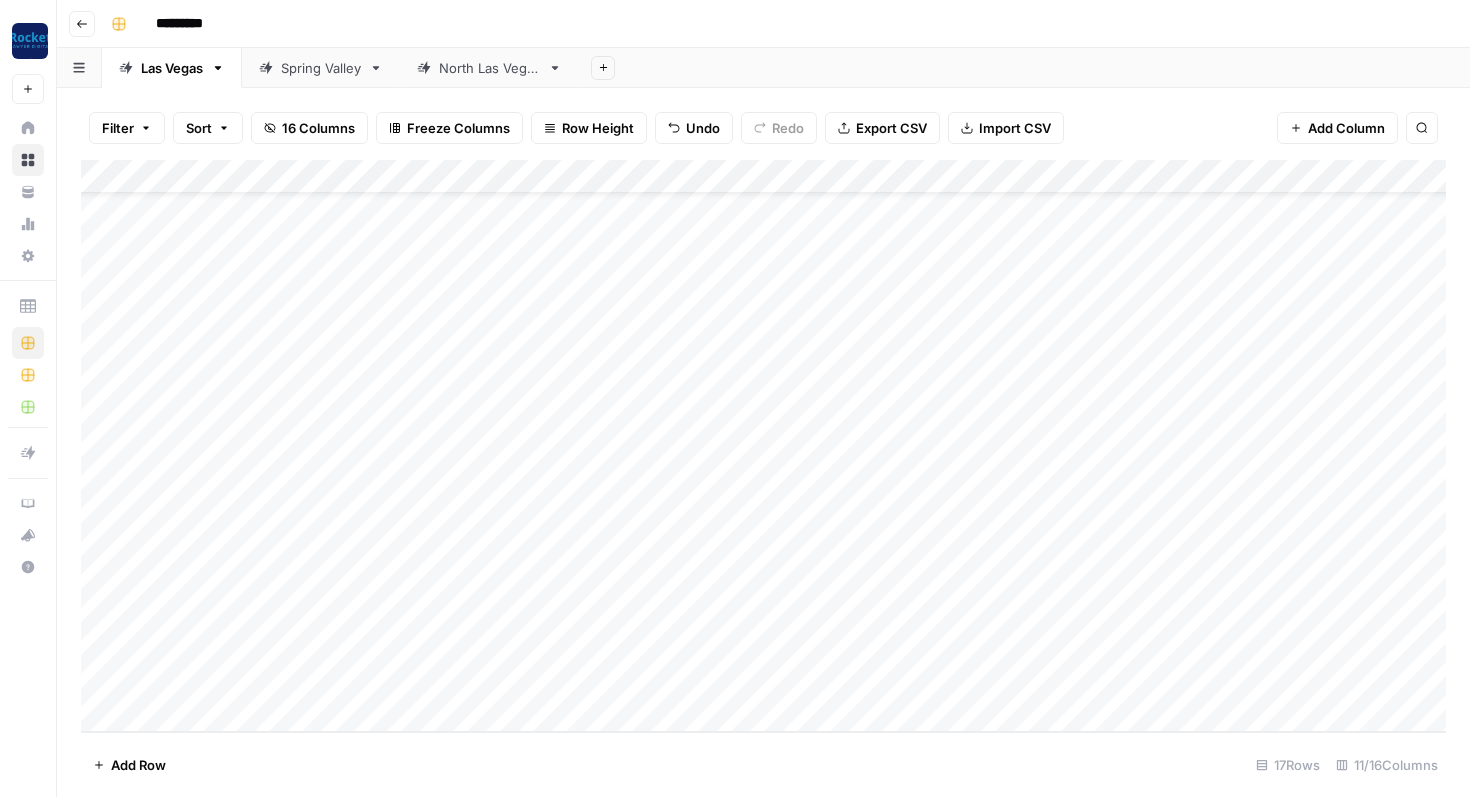 click on "Add Column" at bounding box center [763, 446] 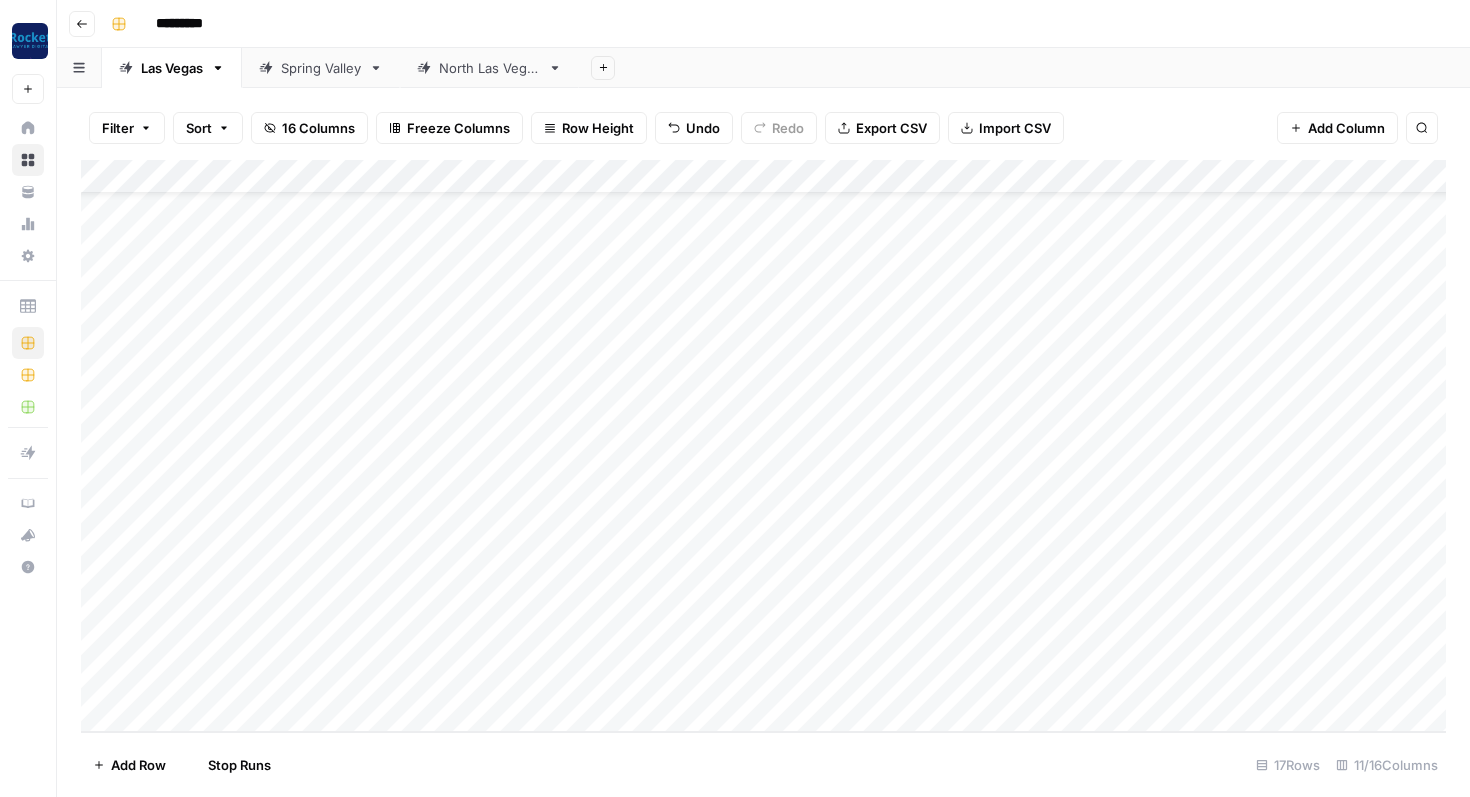 click on "Add Column" at bounding box center (763, 446) 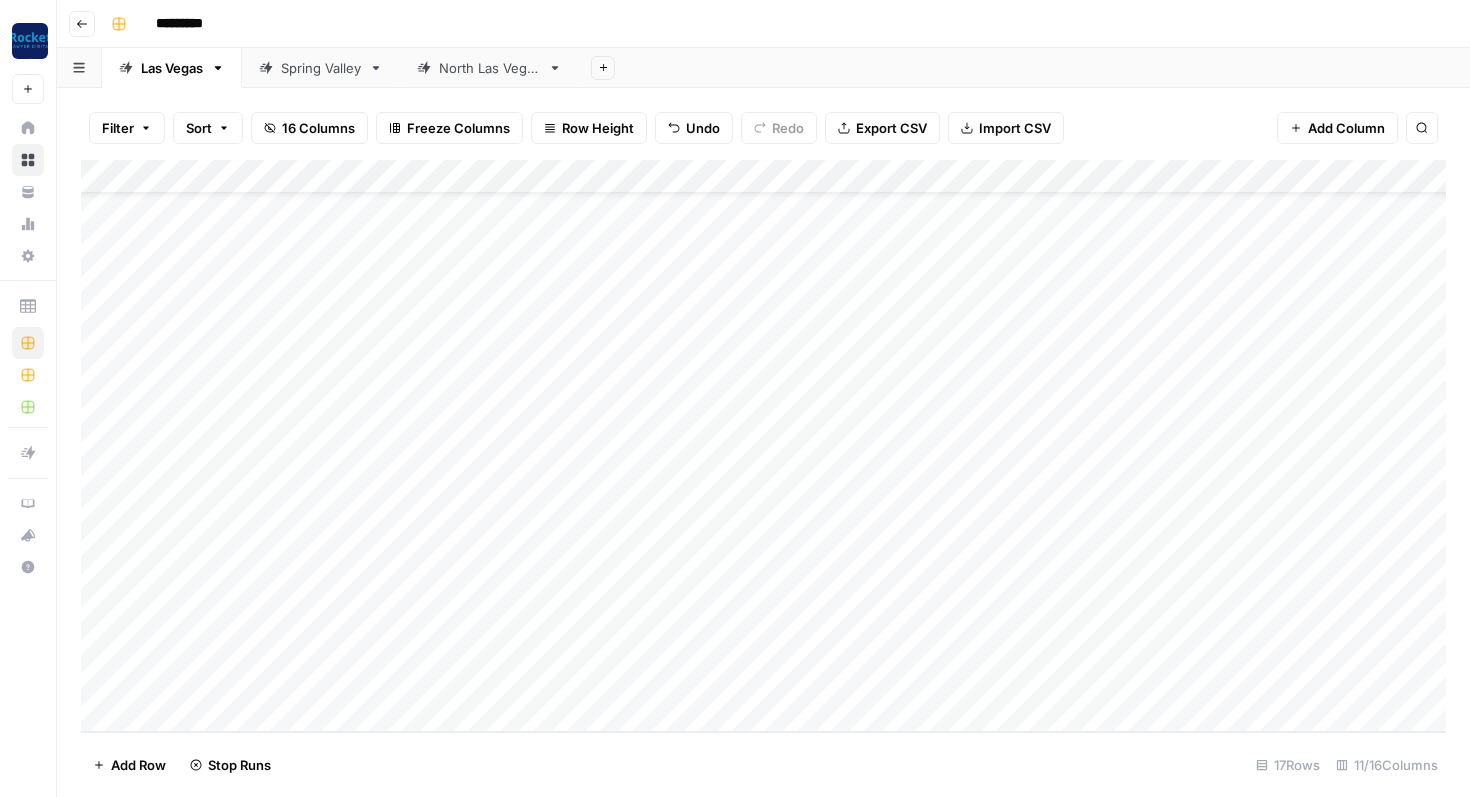click on "Add Column" at bounding box center (763, 446) 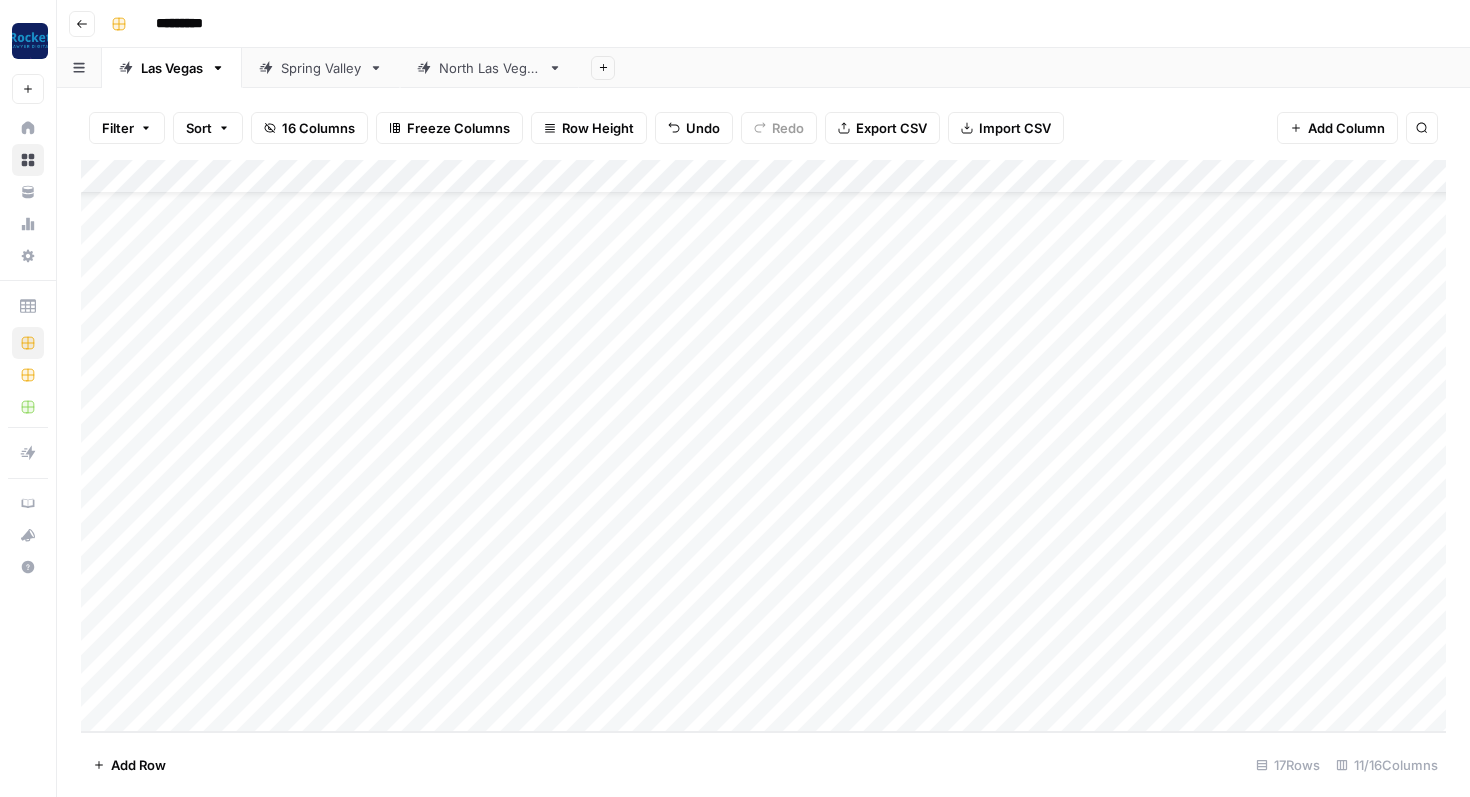 click on "Spring Valley" at bounding box center [321, 68] 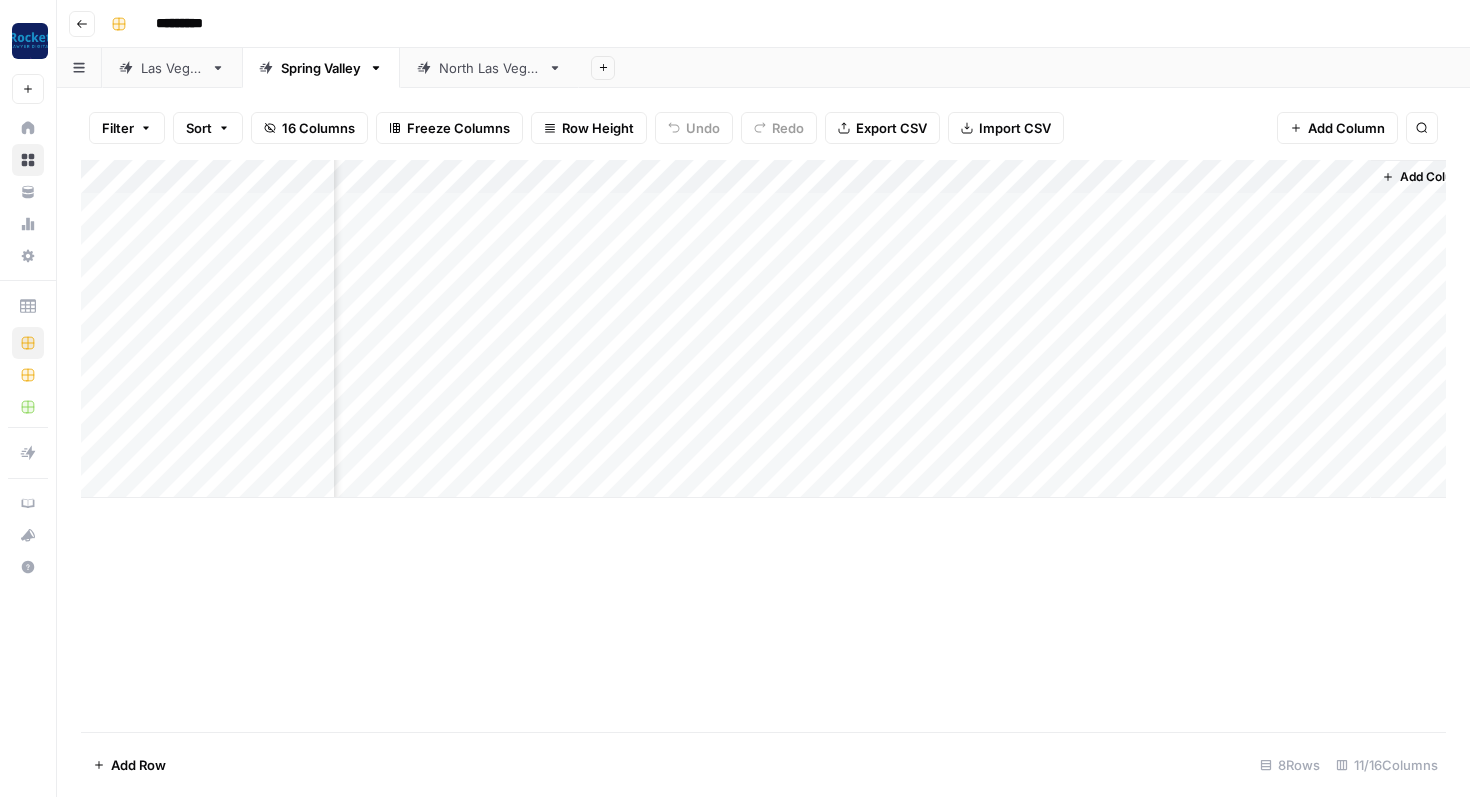 scroll, scrollTop: 0, scrollLeft: 735, axis: horizontal 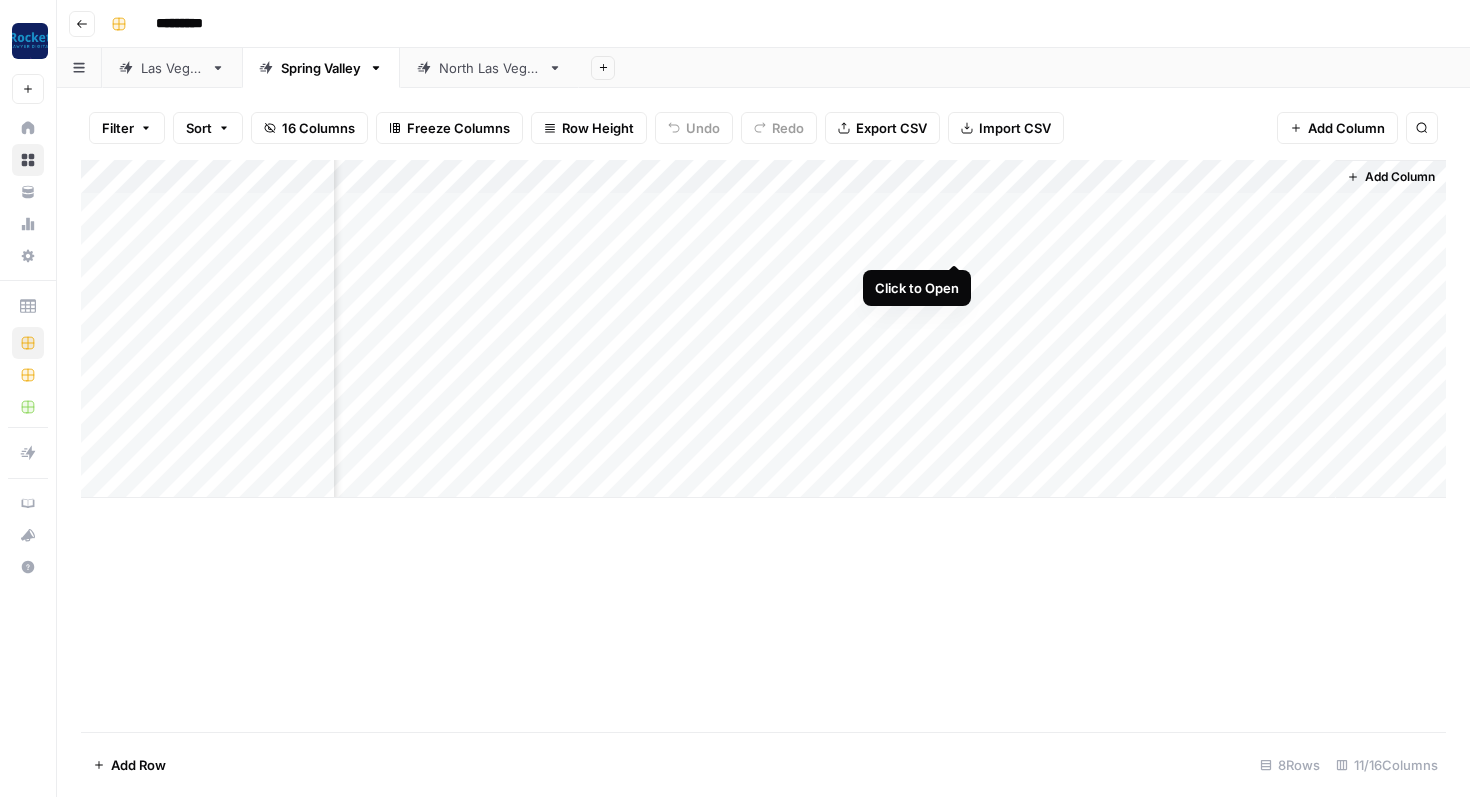 click on "Add Column" at bounding box center [763, 329] 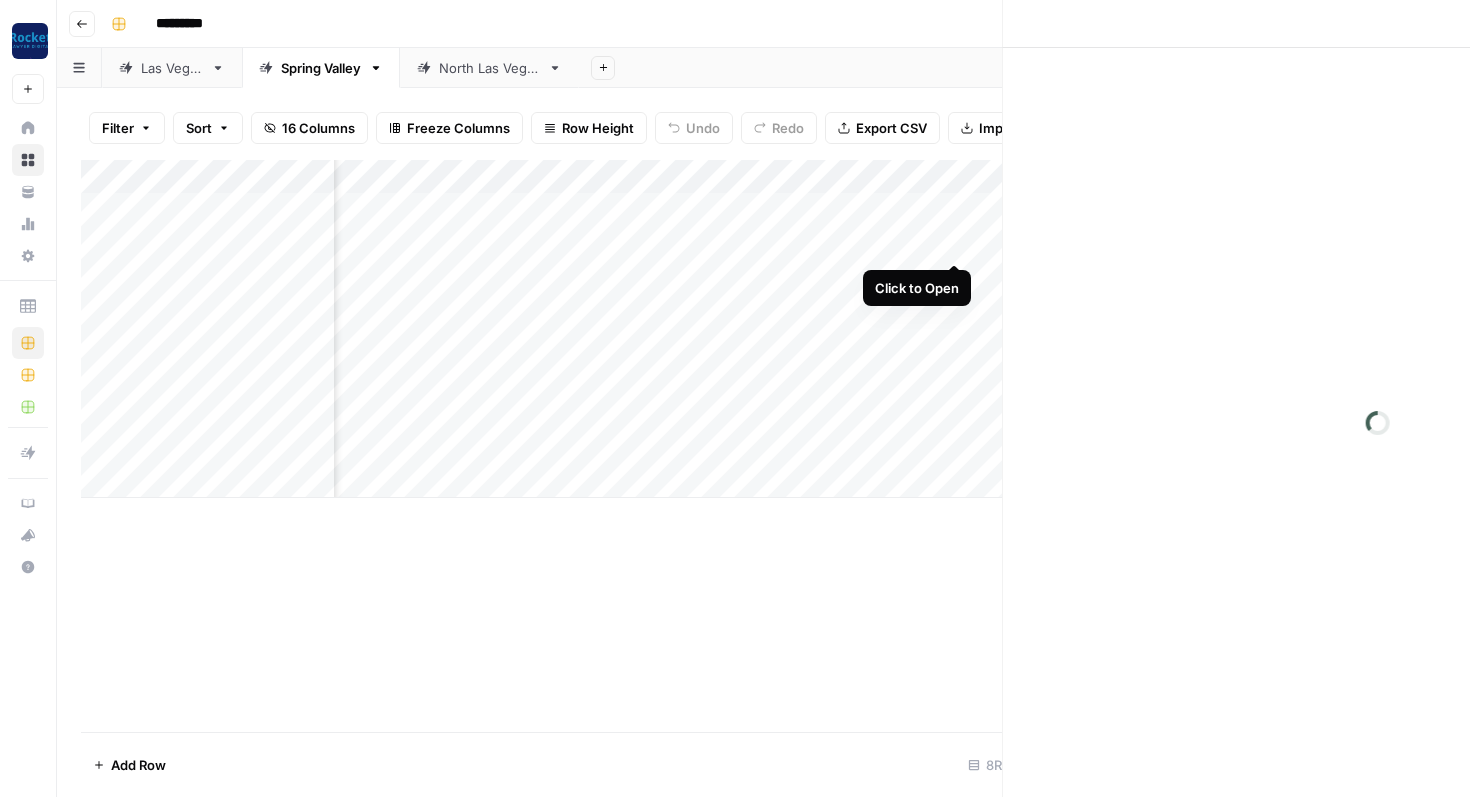 scroll, scrollTop: 0, scrollLeft: 719, axis: horizontal 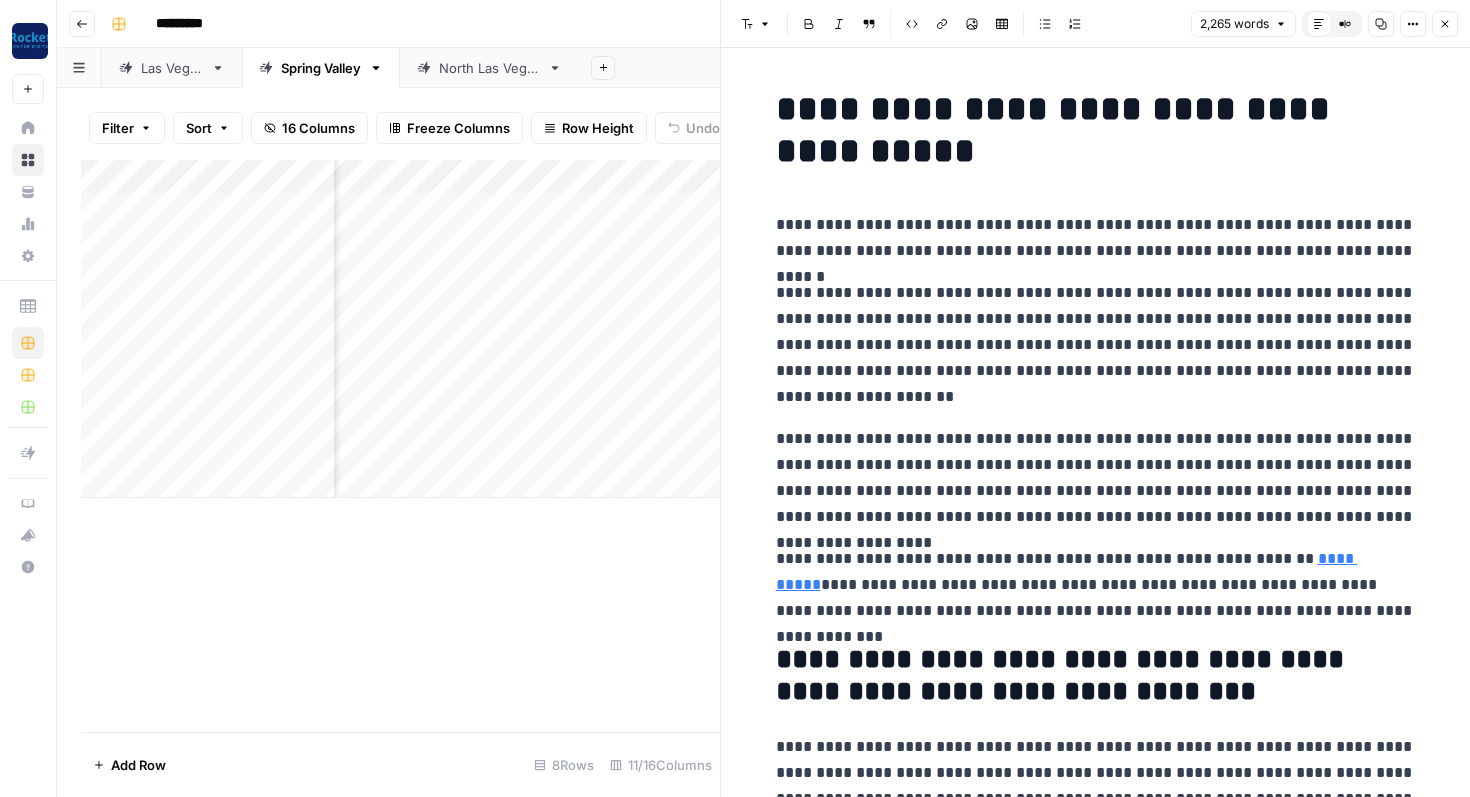click on "**********" at bounding box center (1096, 238) 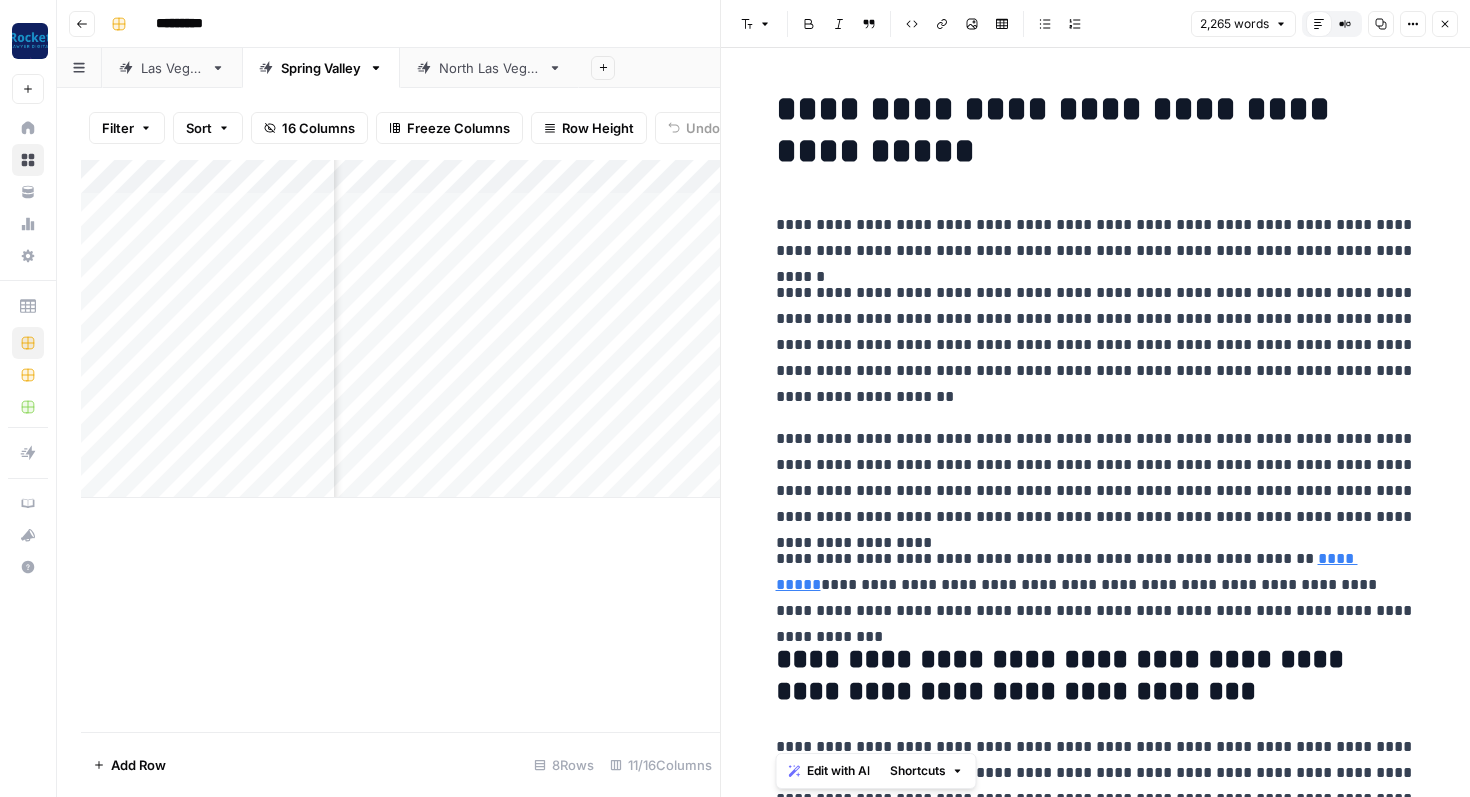 copy on "**********" 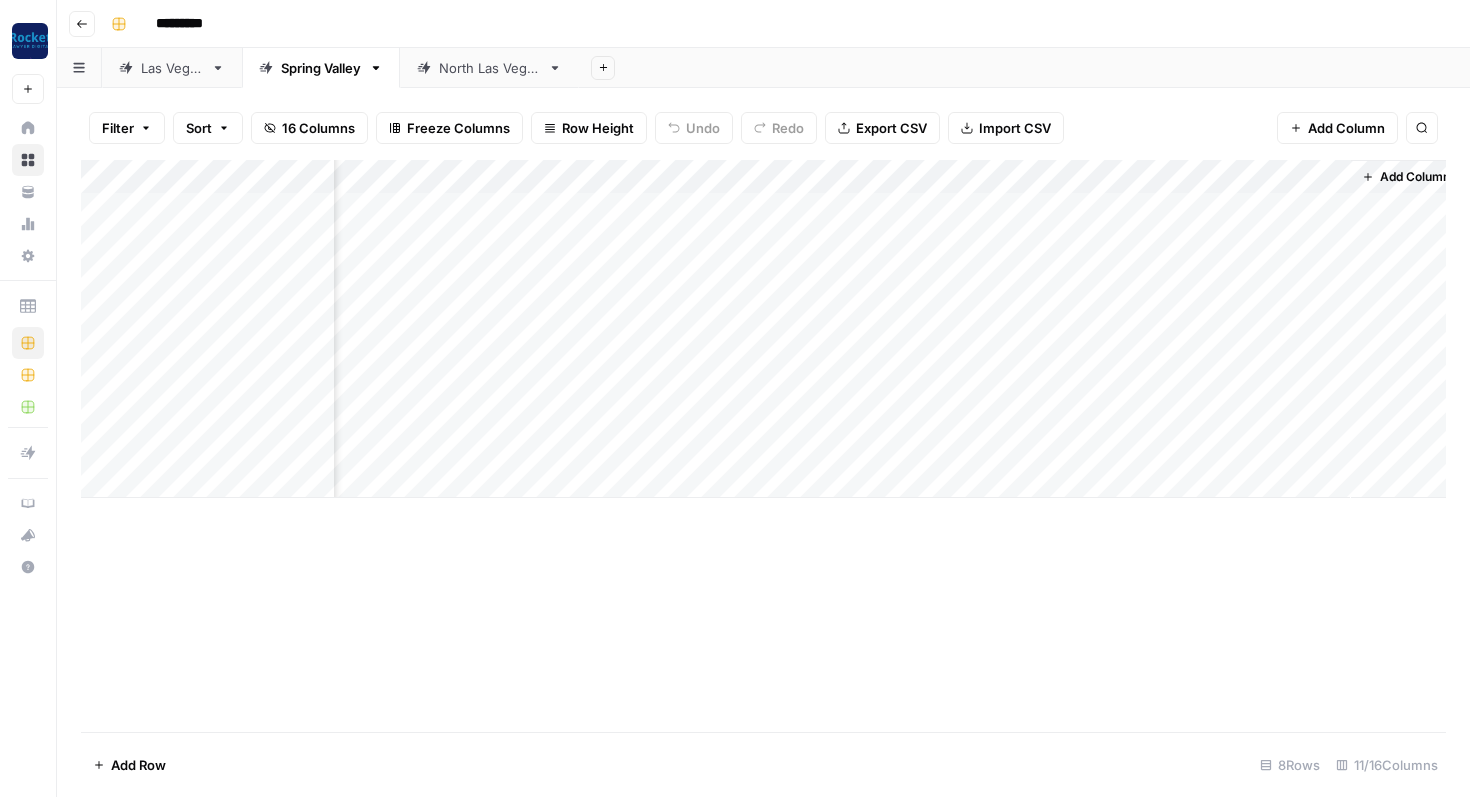 scroll, scrollTop: 0, scrollLeft: 711, axis: horizontal 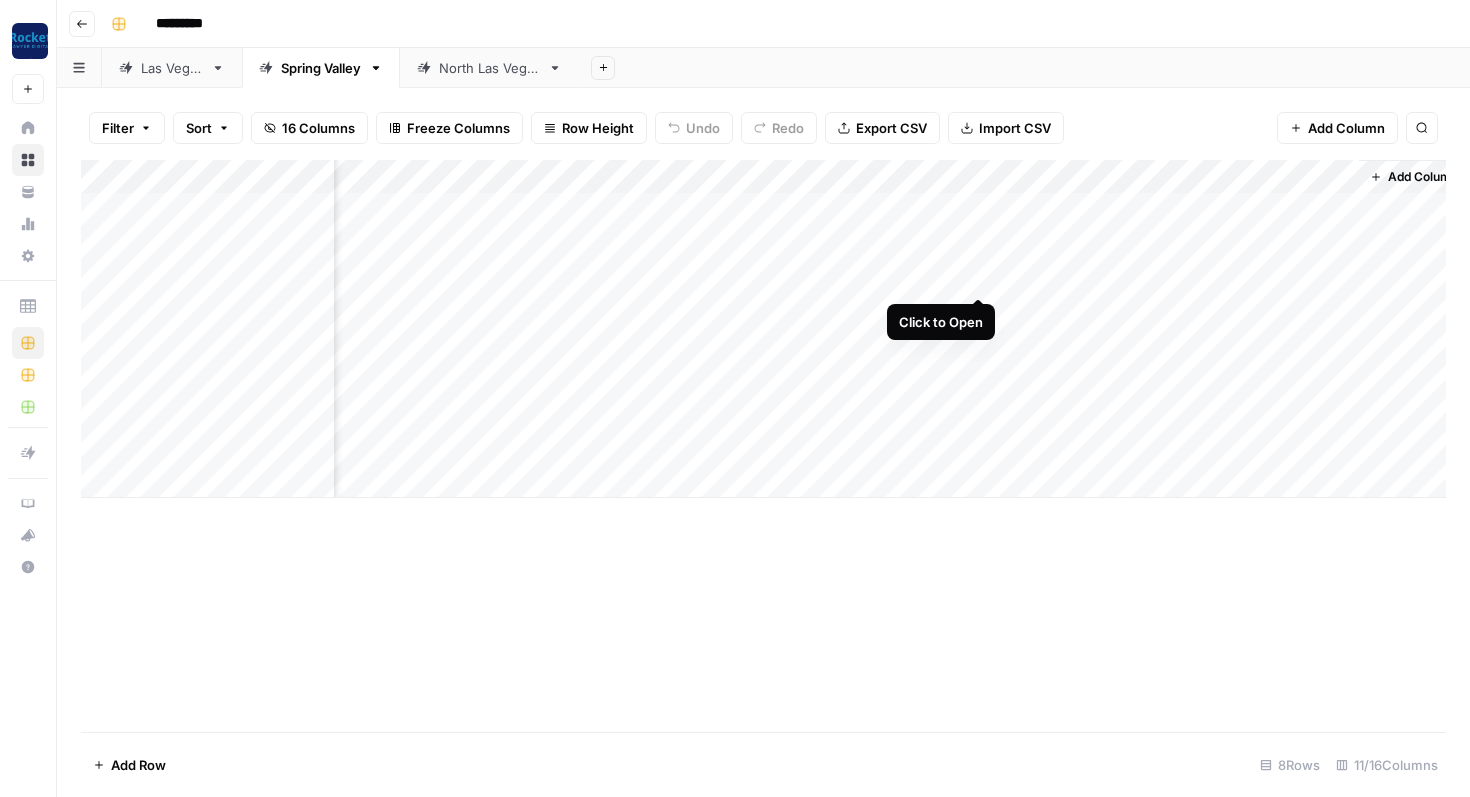 click on "Add Column" at bounding box center [763, 329] 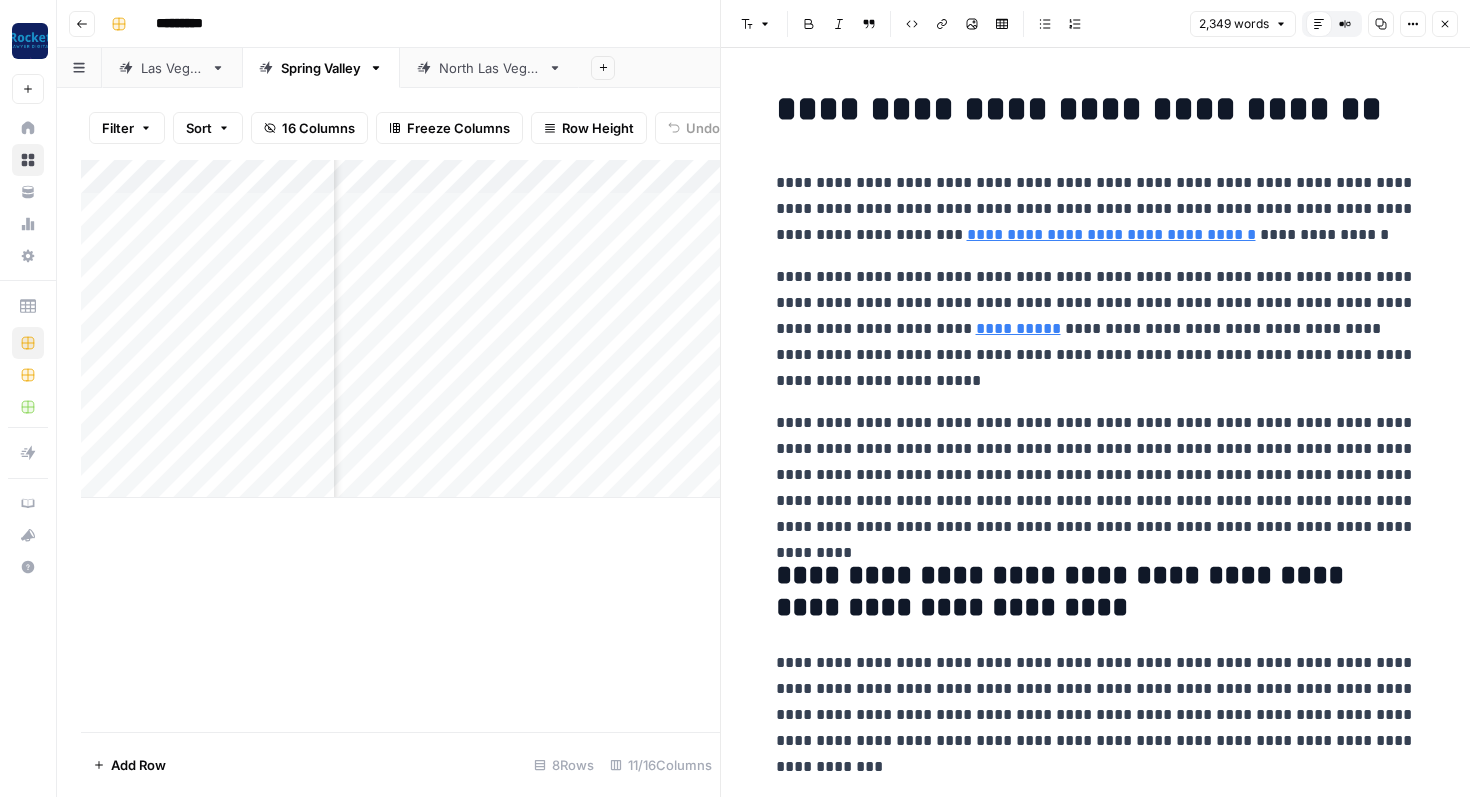 click on "**********" at bounding box center [1096, 329] 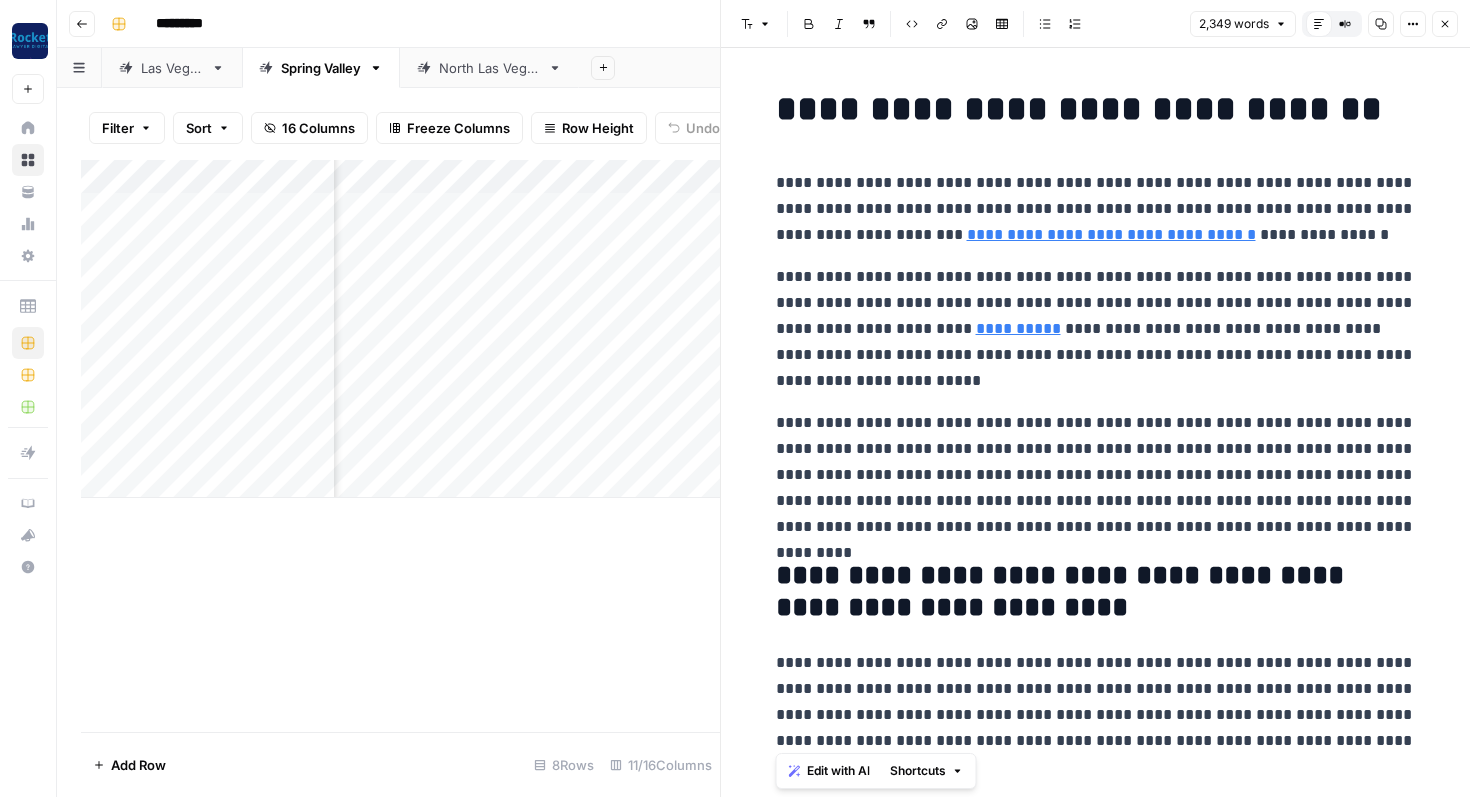 copy on "**********" 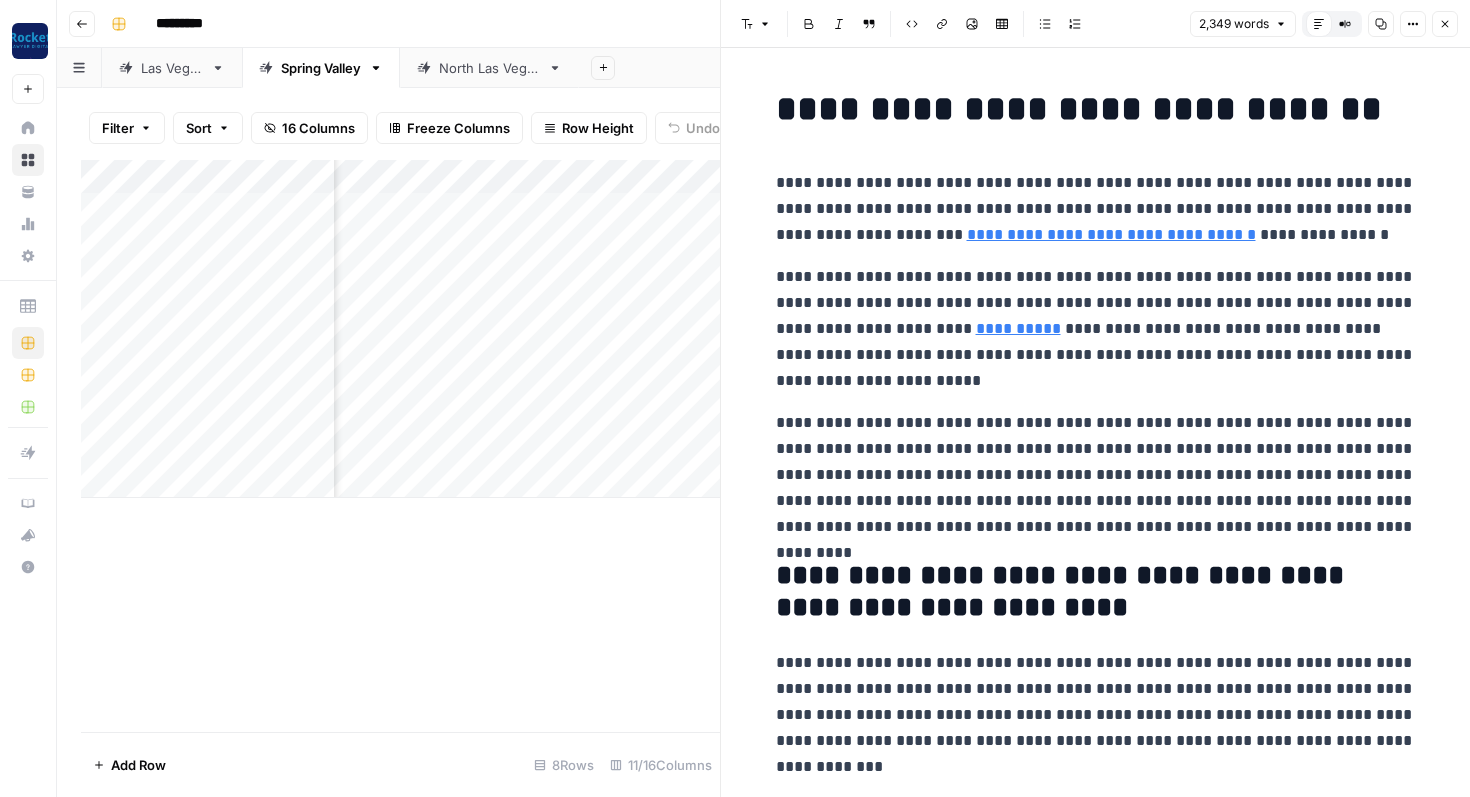 click 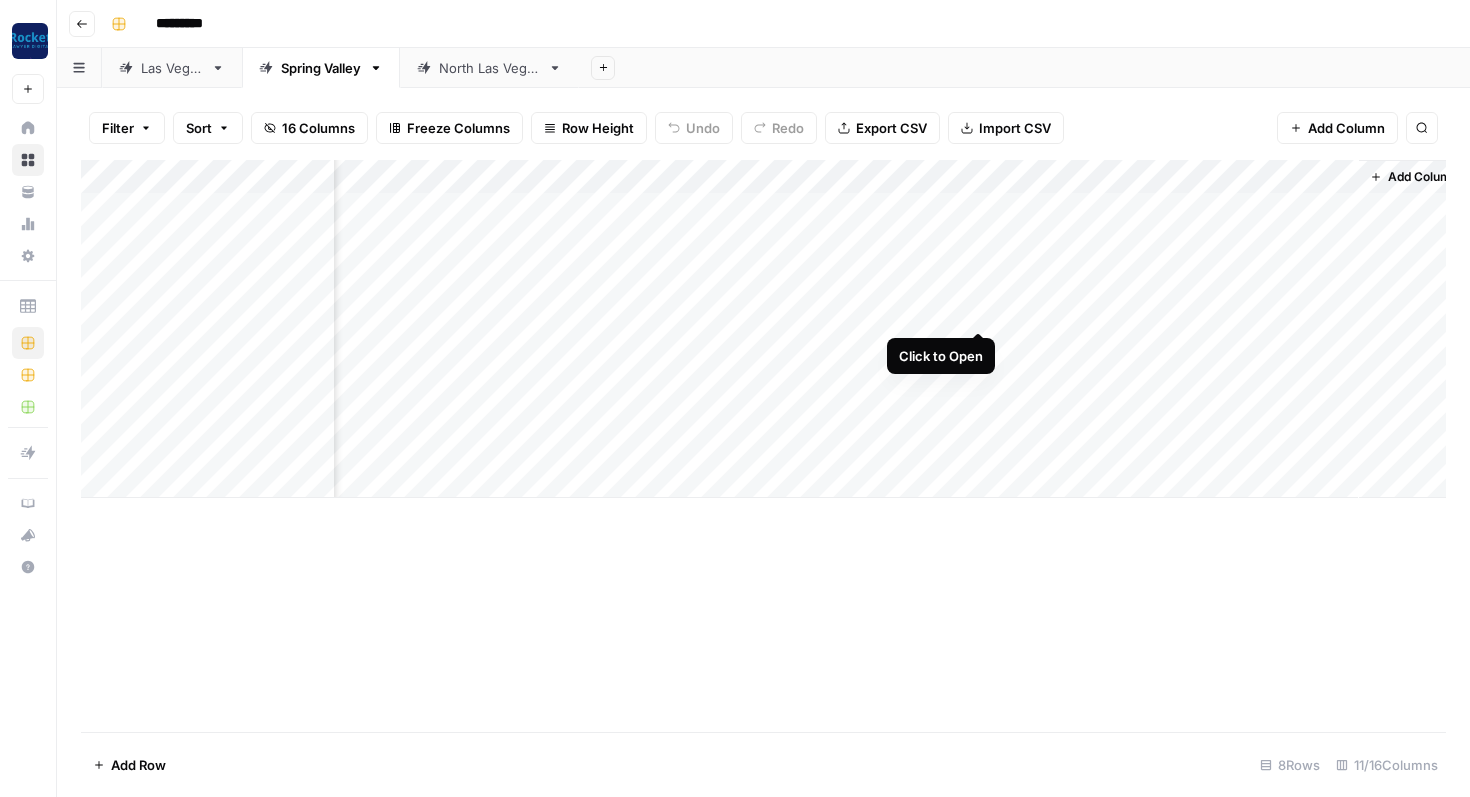 click on "Add Column" at bounding box center (763, 329) 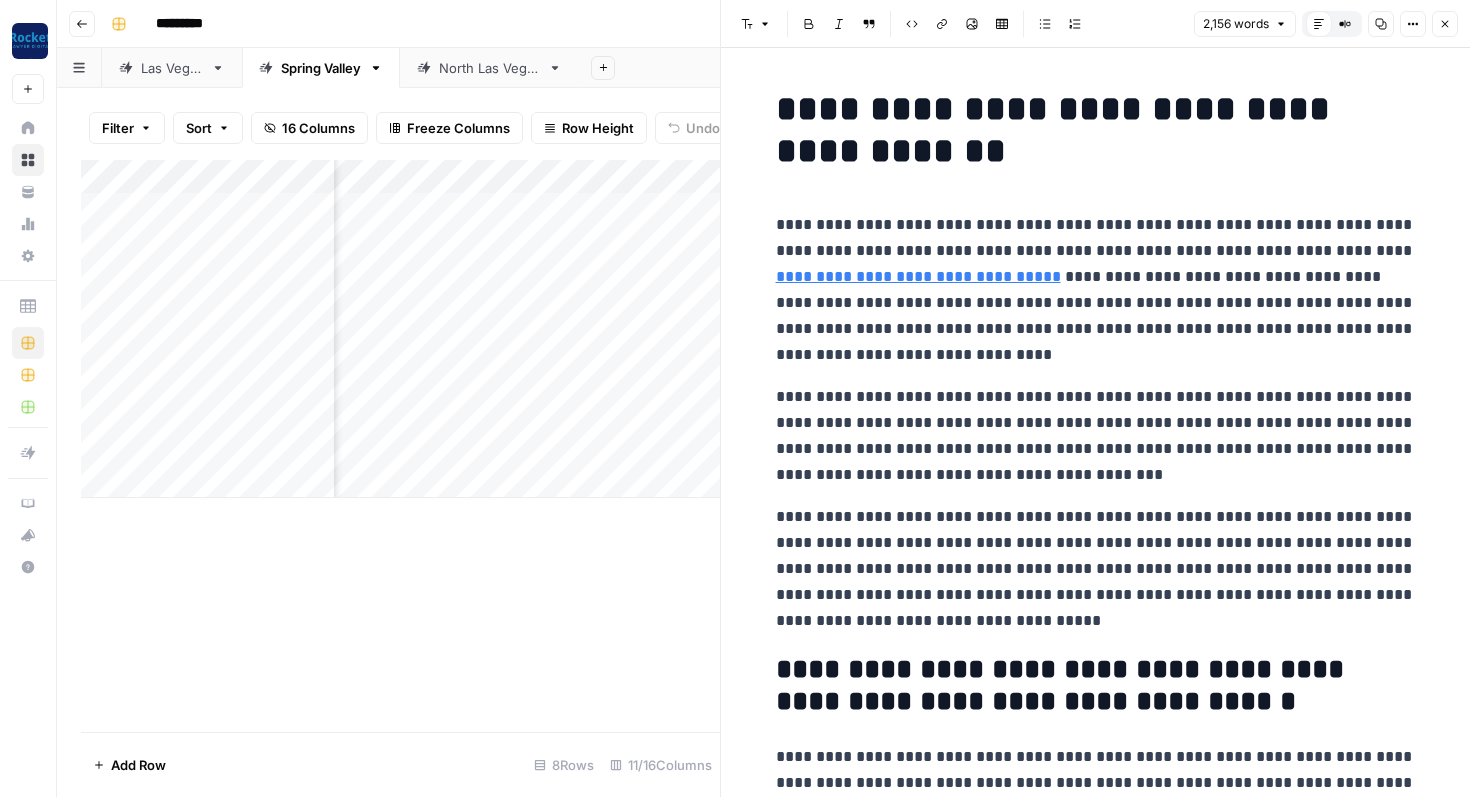 click on "**********" at bounding box center [1096, 290] 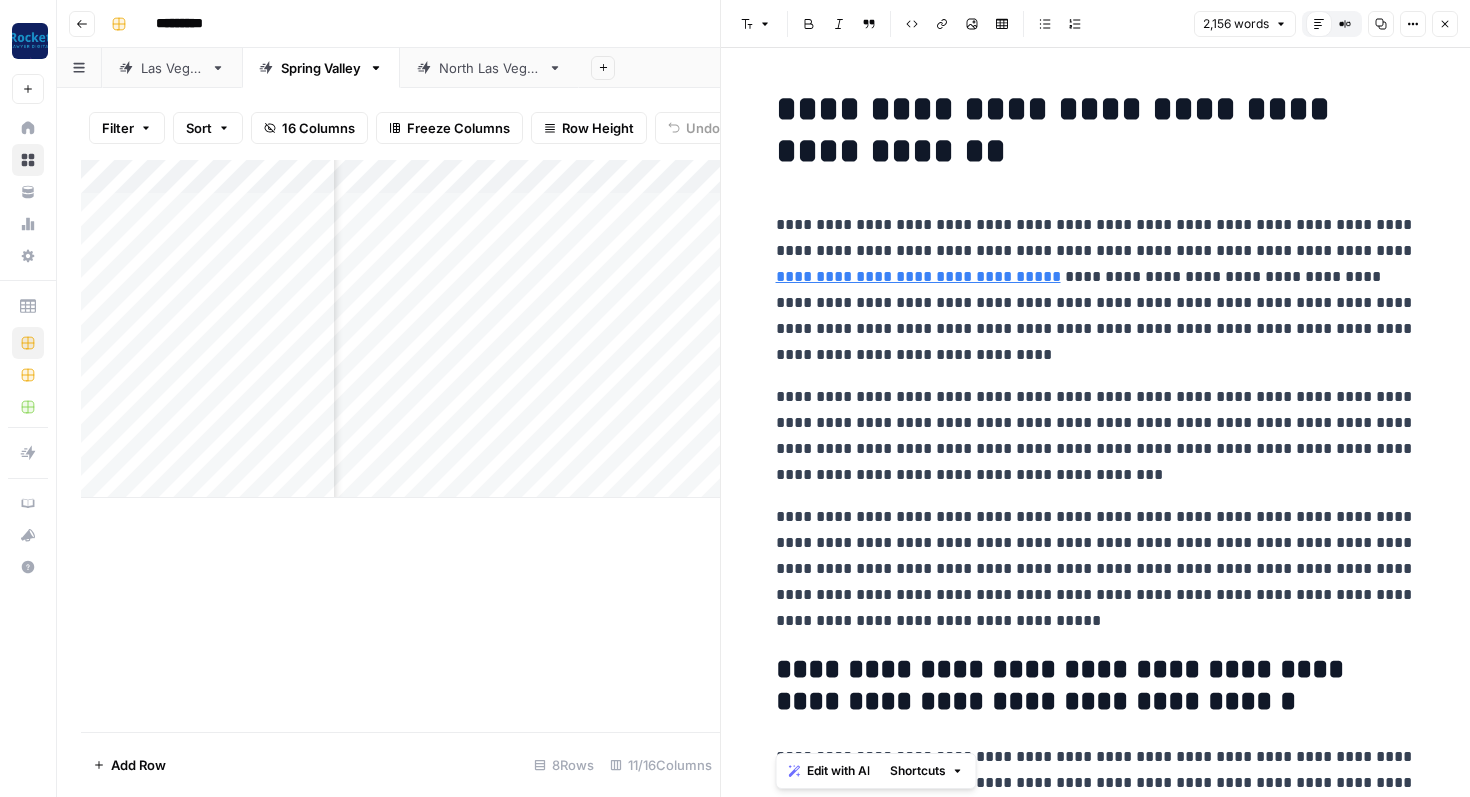 copy on "**********" 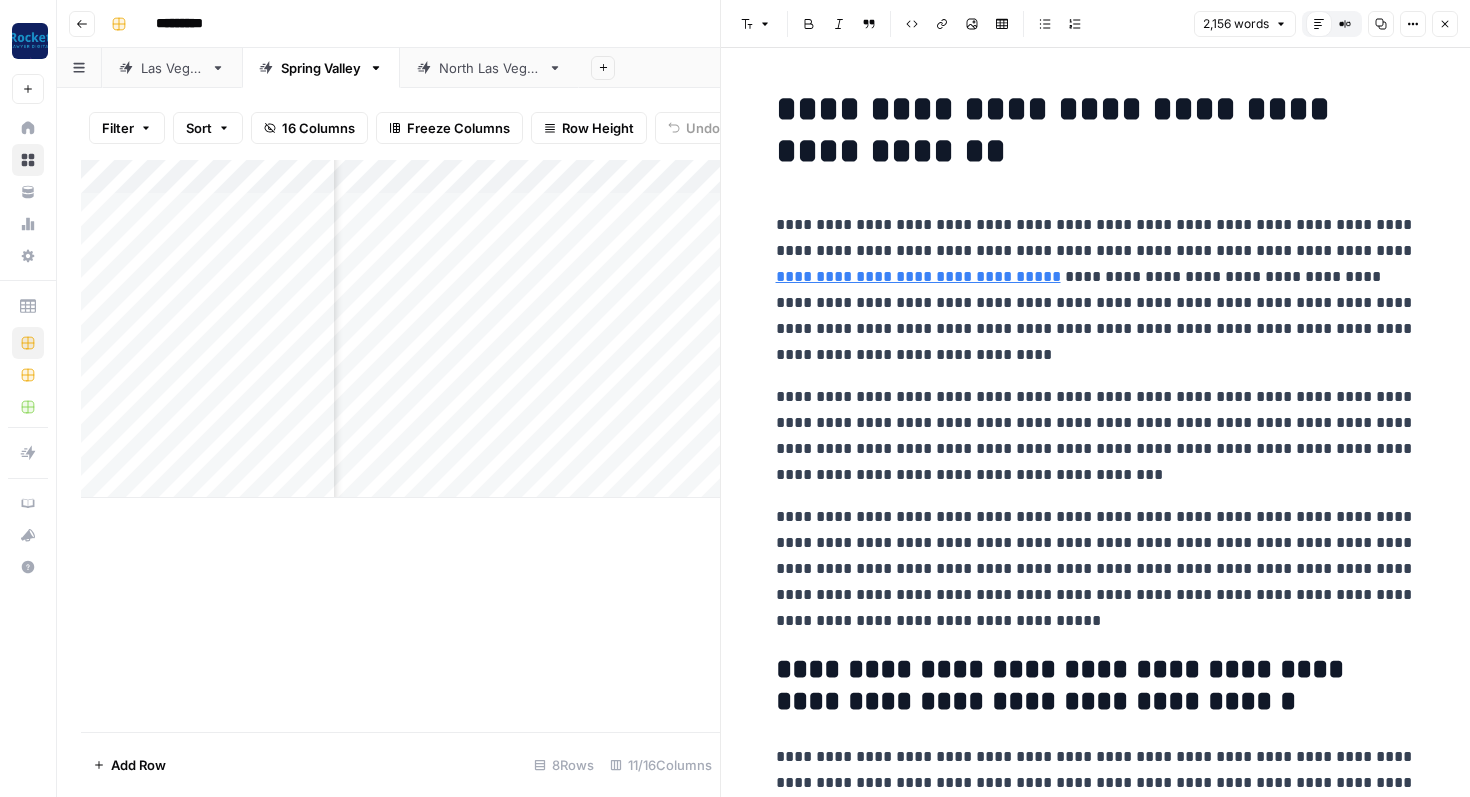 click 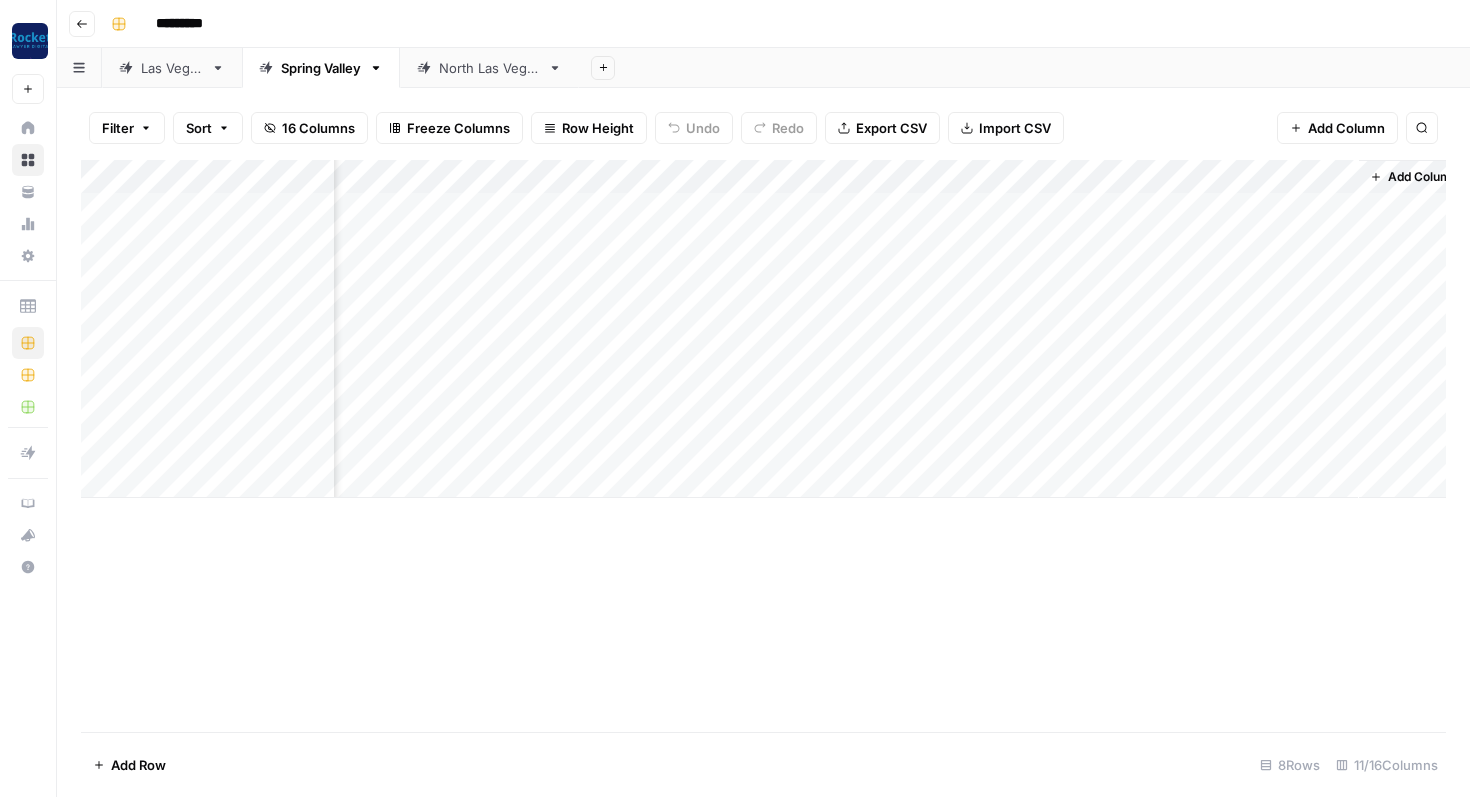 click on "Add Column" at bounding box center [763, 329] 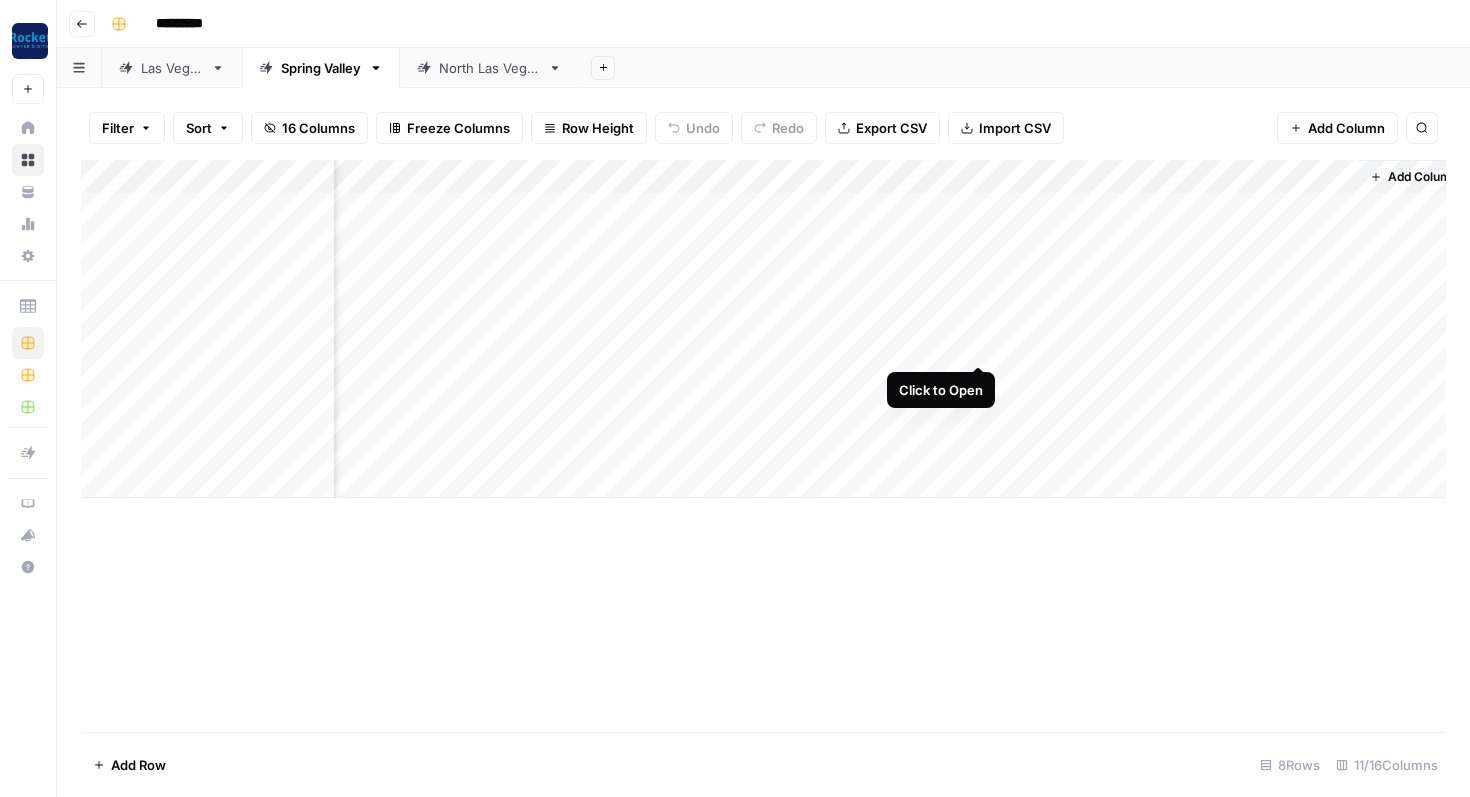 click on "Add Column" at bounding box center (763, 329) 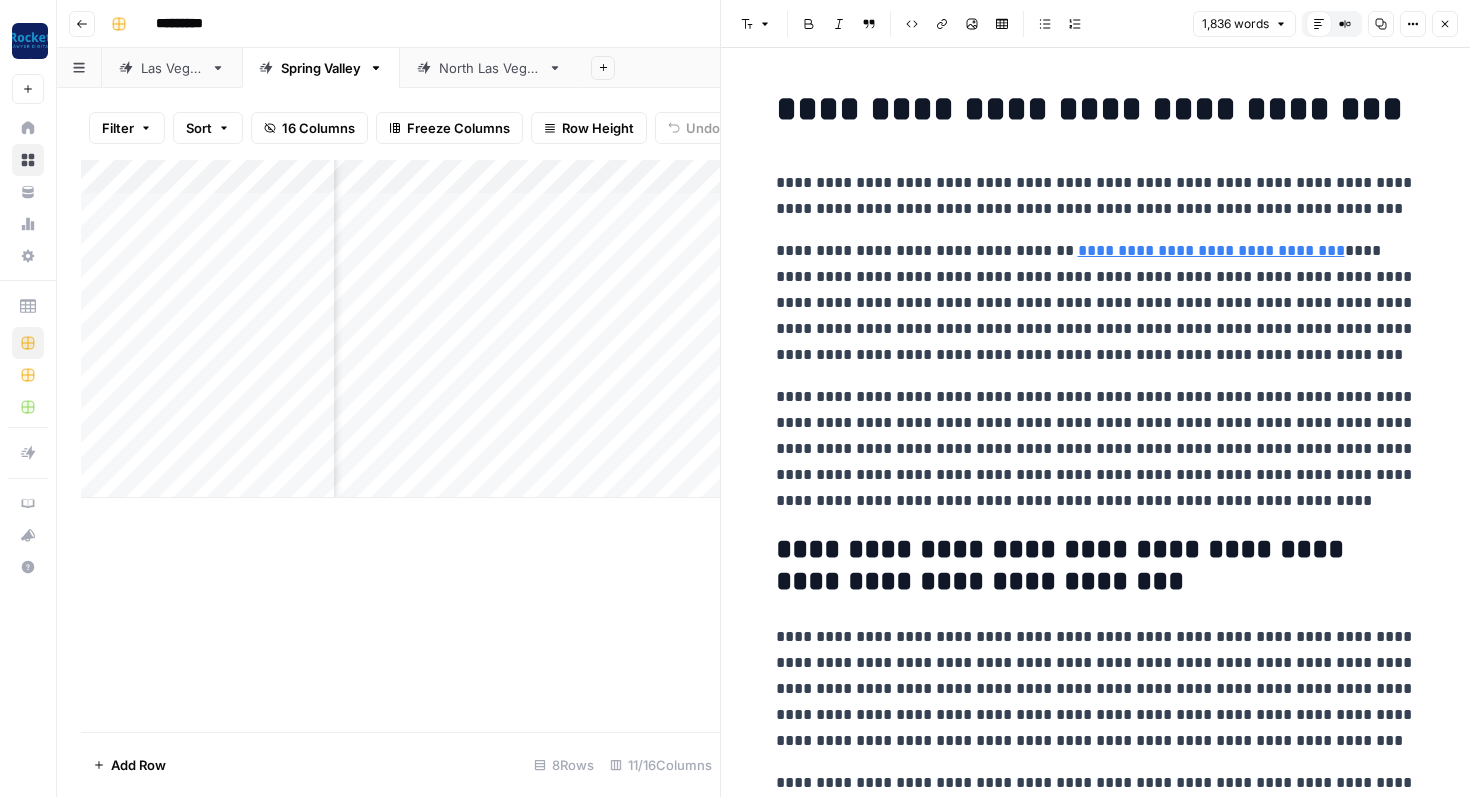 click on "**********" at bounding box center (1096, 303) 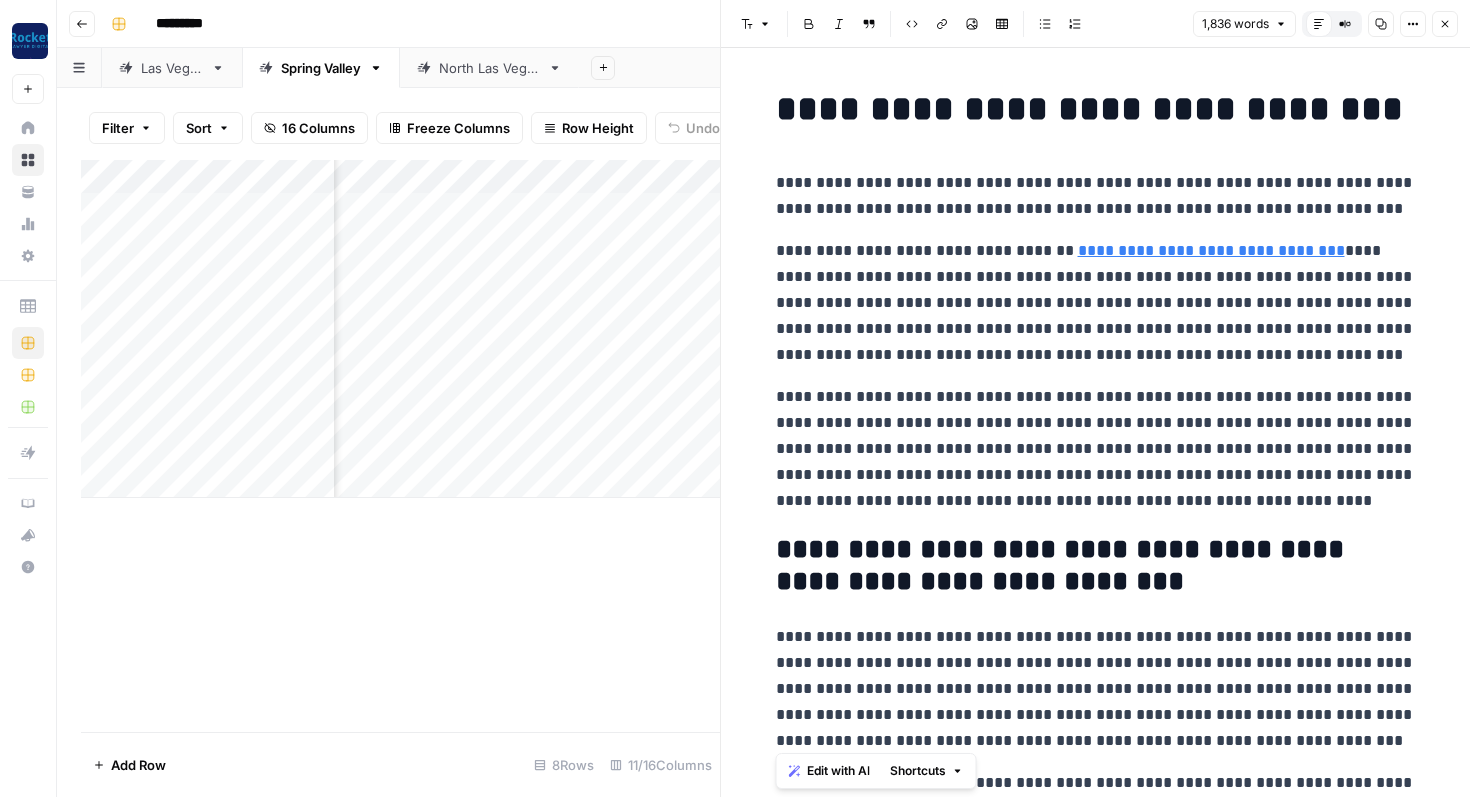 copy on "**********" 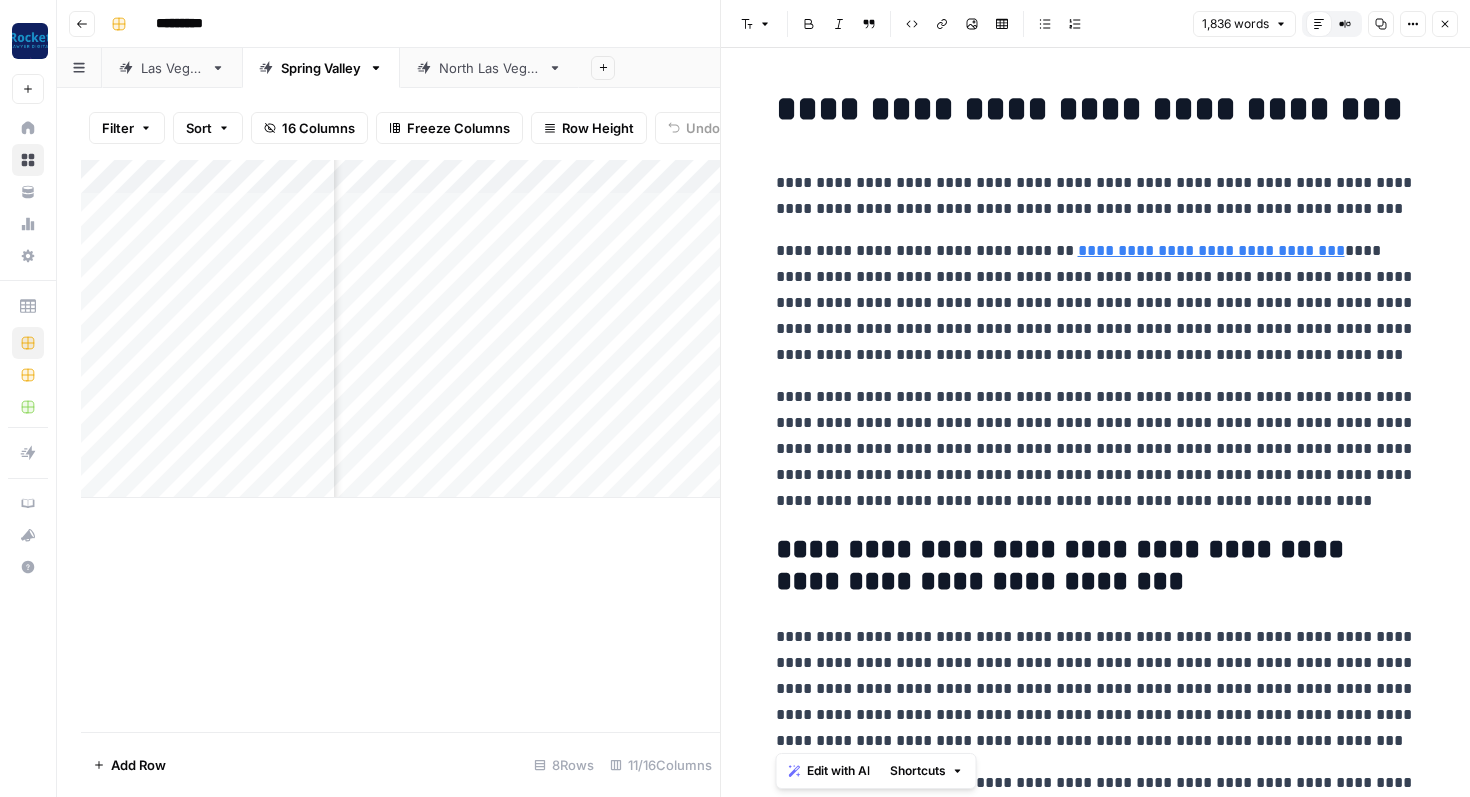 click on "**********" at bounding box center [1096, 303] 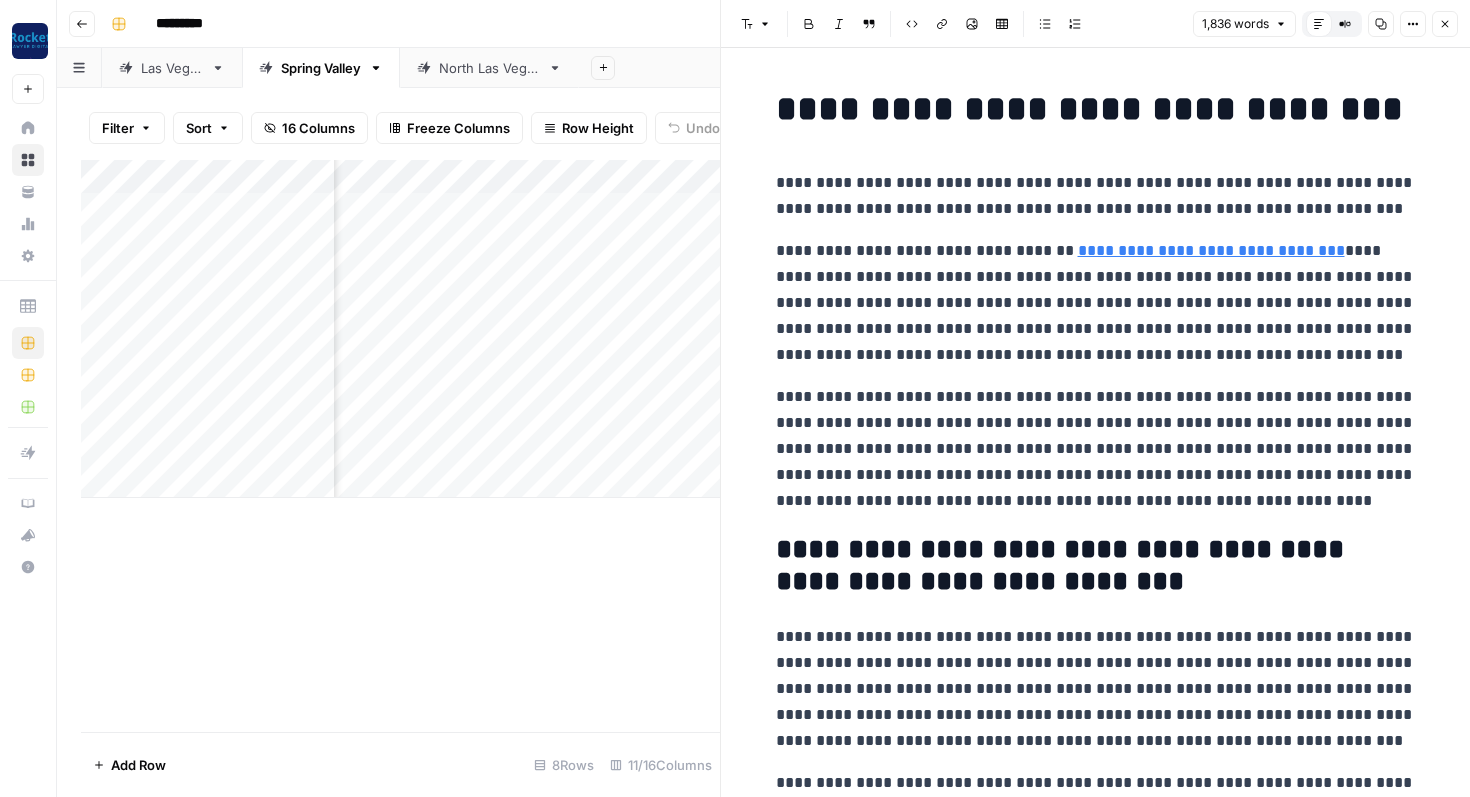 click 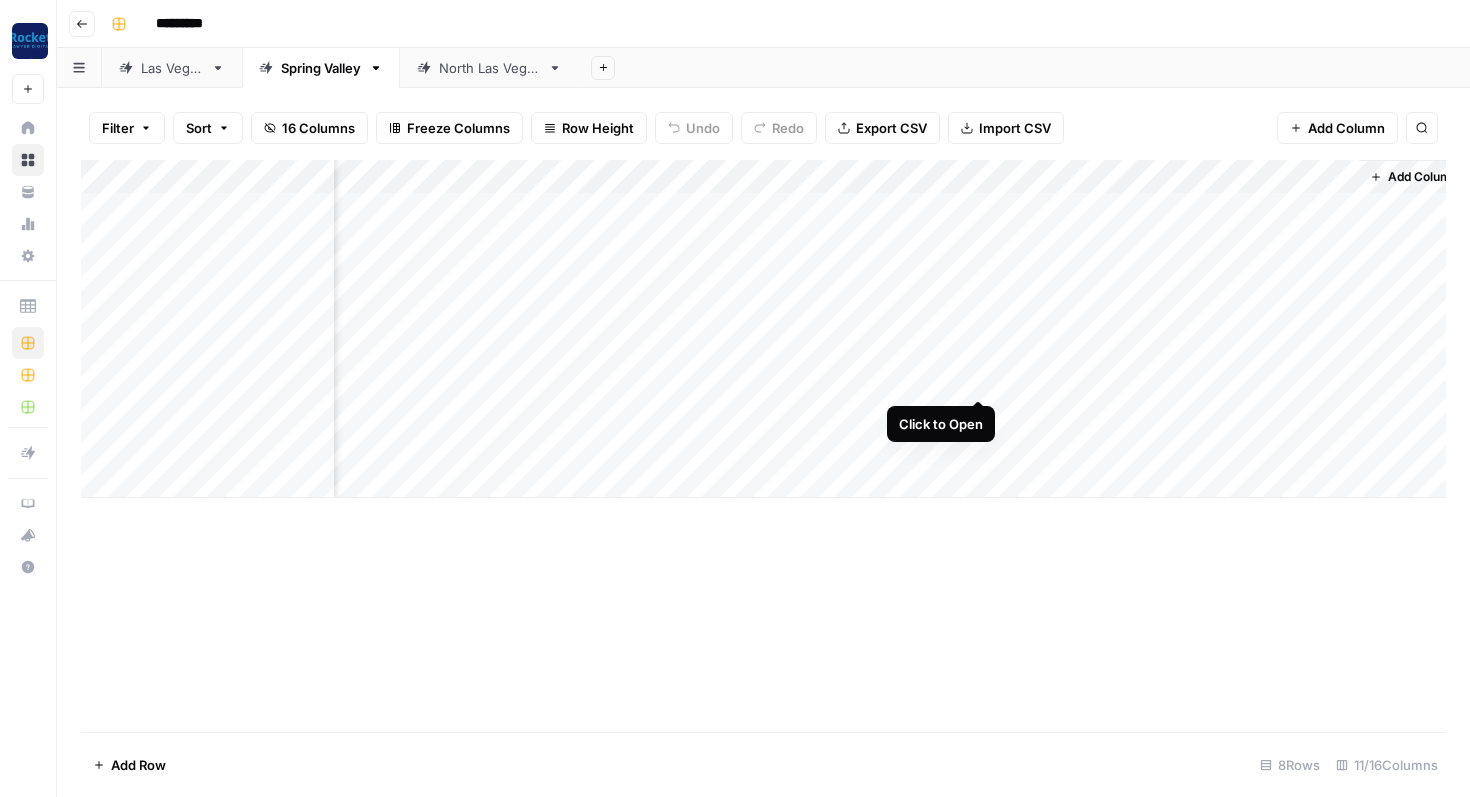 click on "Add Column" at bounding box center (763, 329) 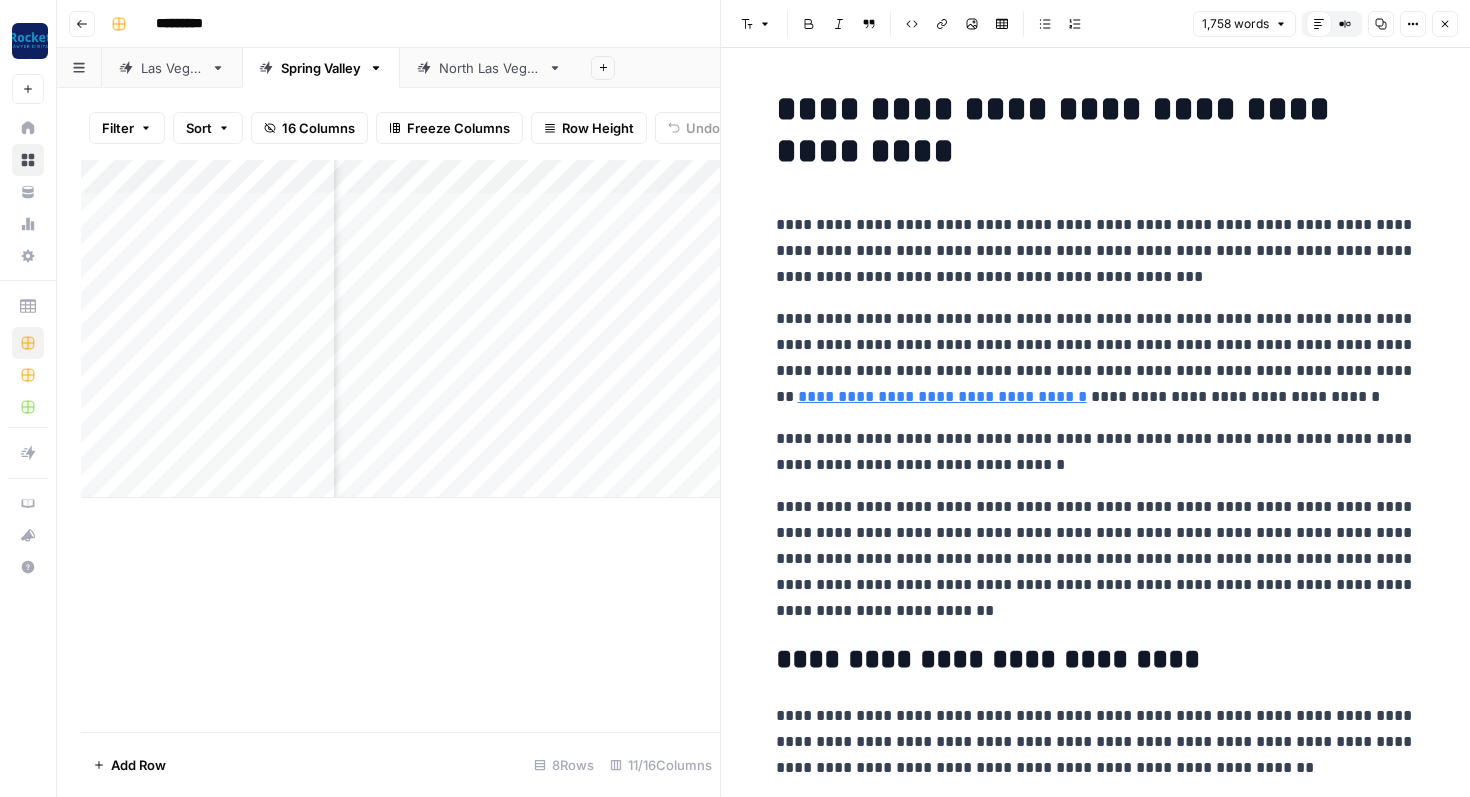 click on "**********" at bounding box center [1096, 358] 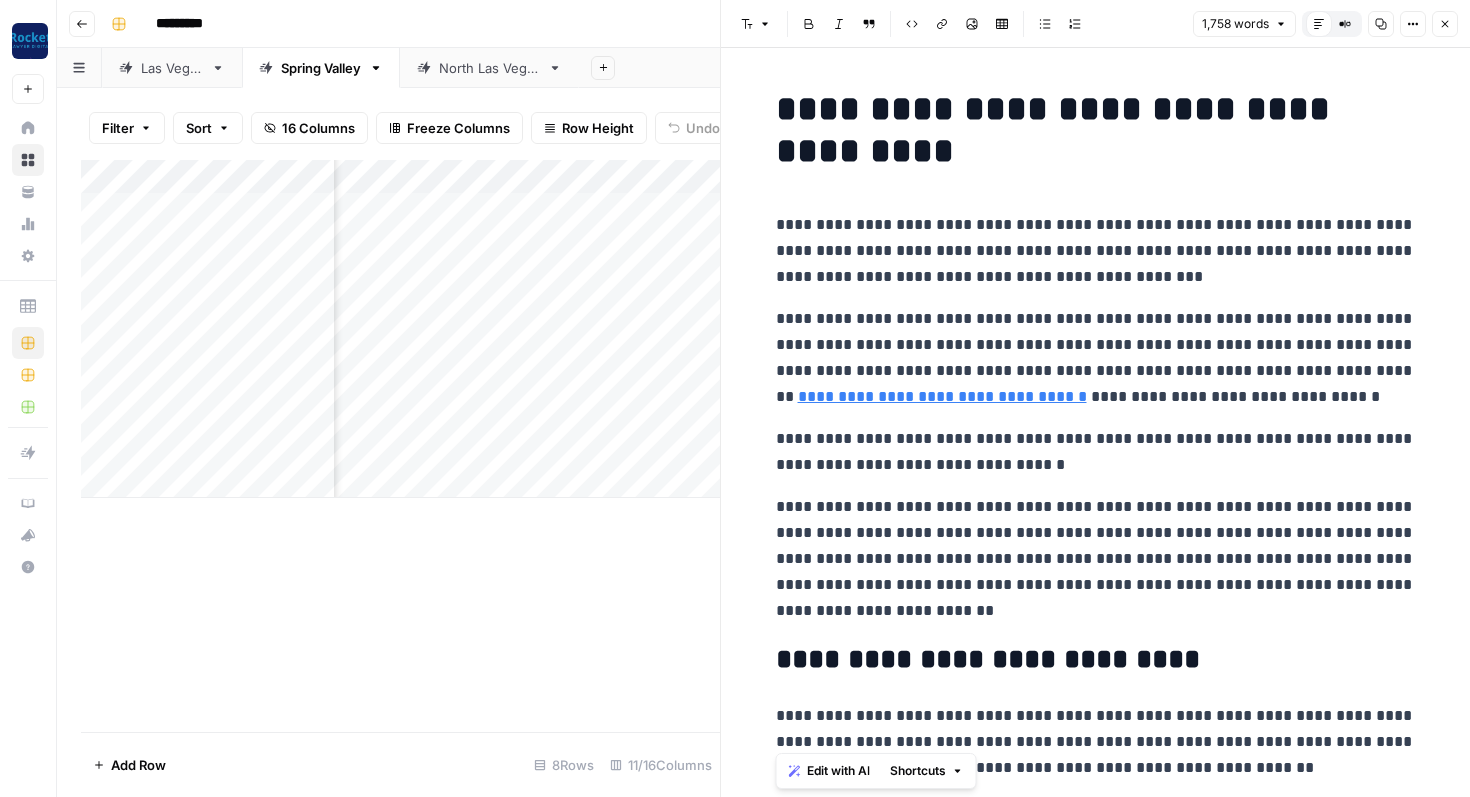 copy on "**********" 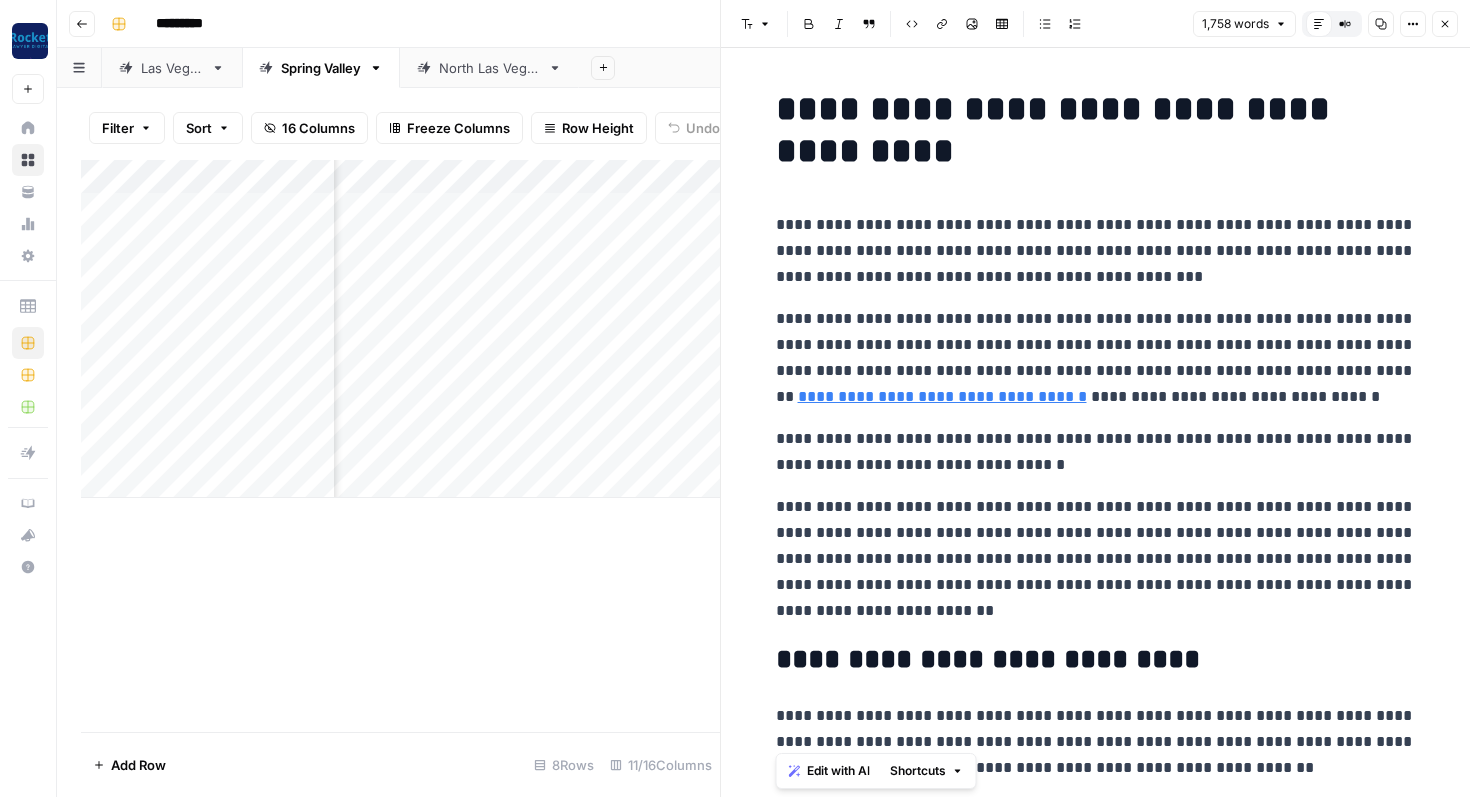 click 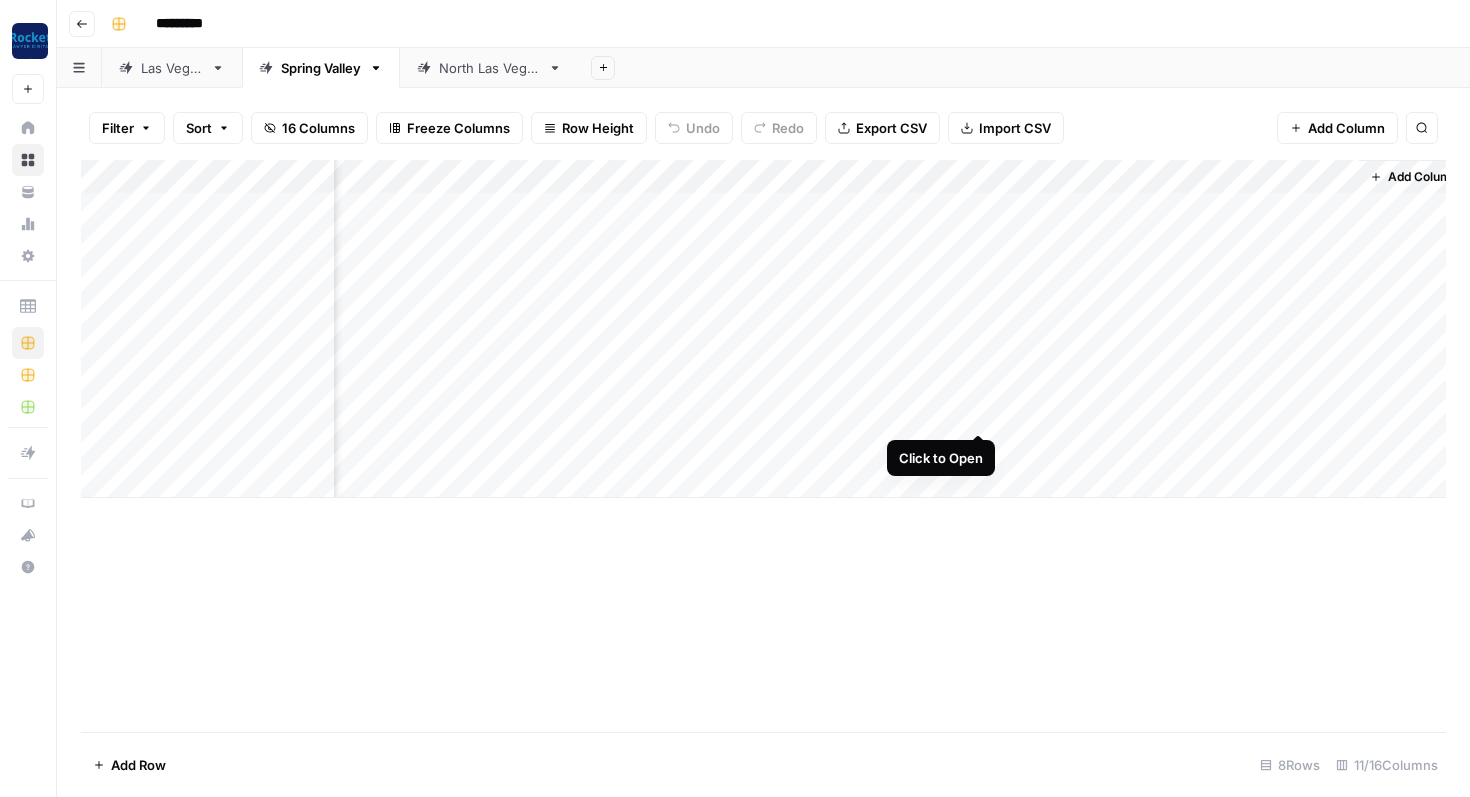 click on "Add Column" at bounding box center [763, 329] 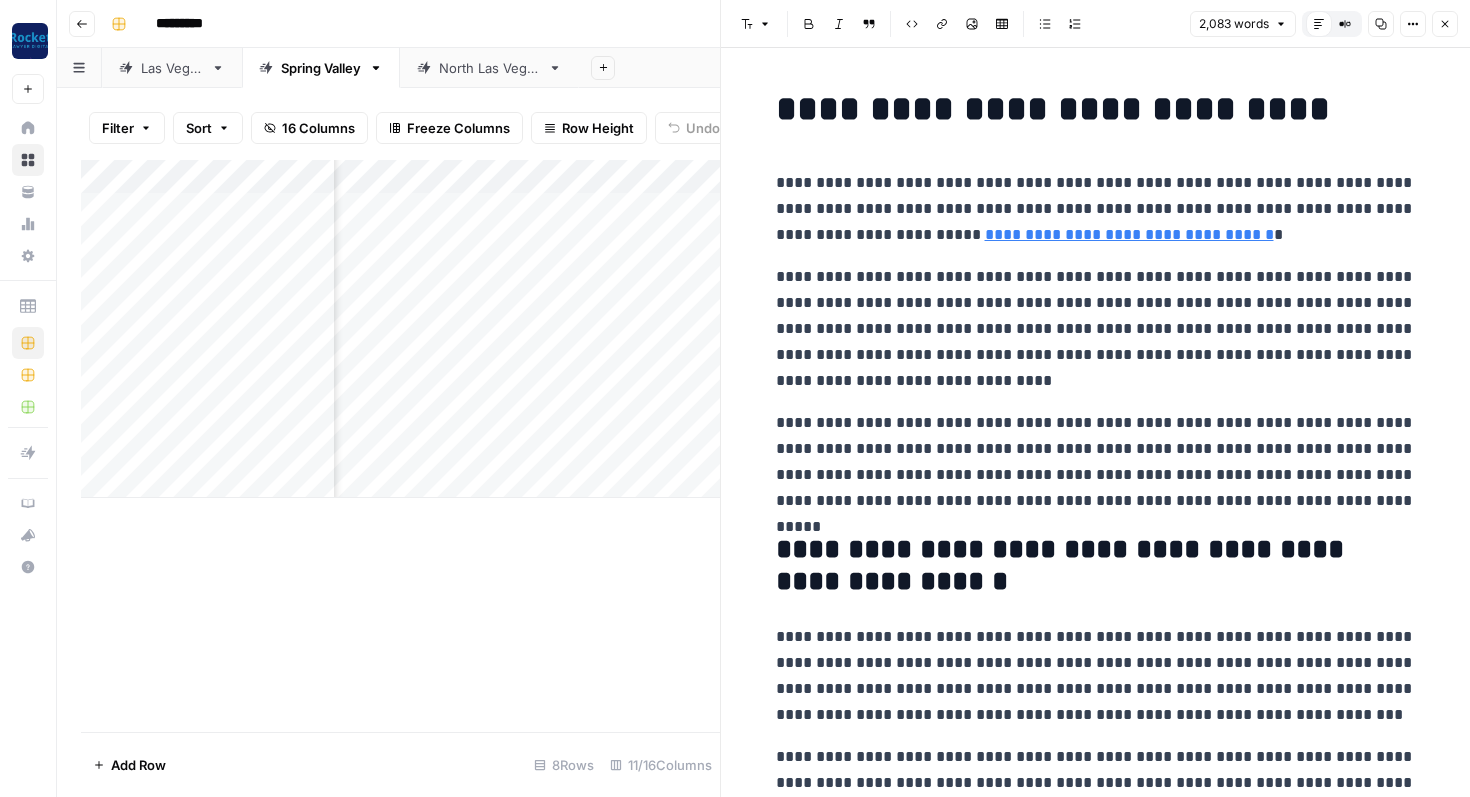 click on "**********" at bounding box center (1096, 329) 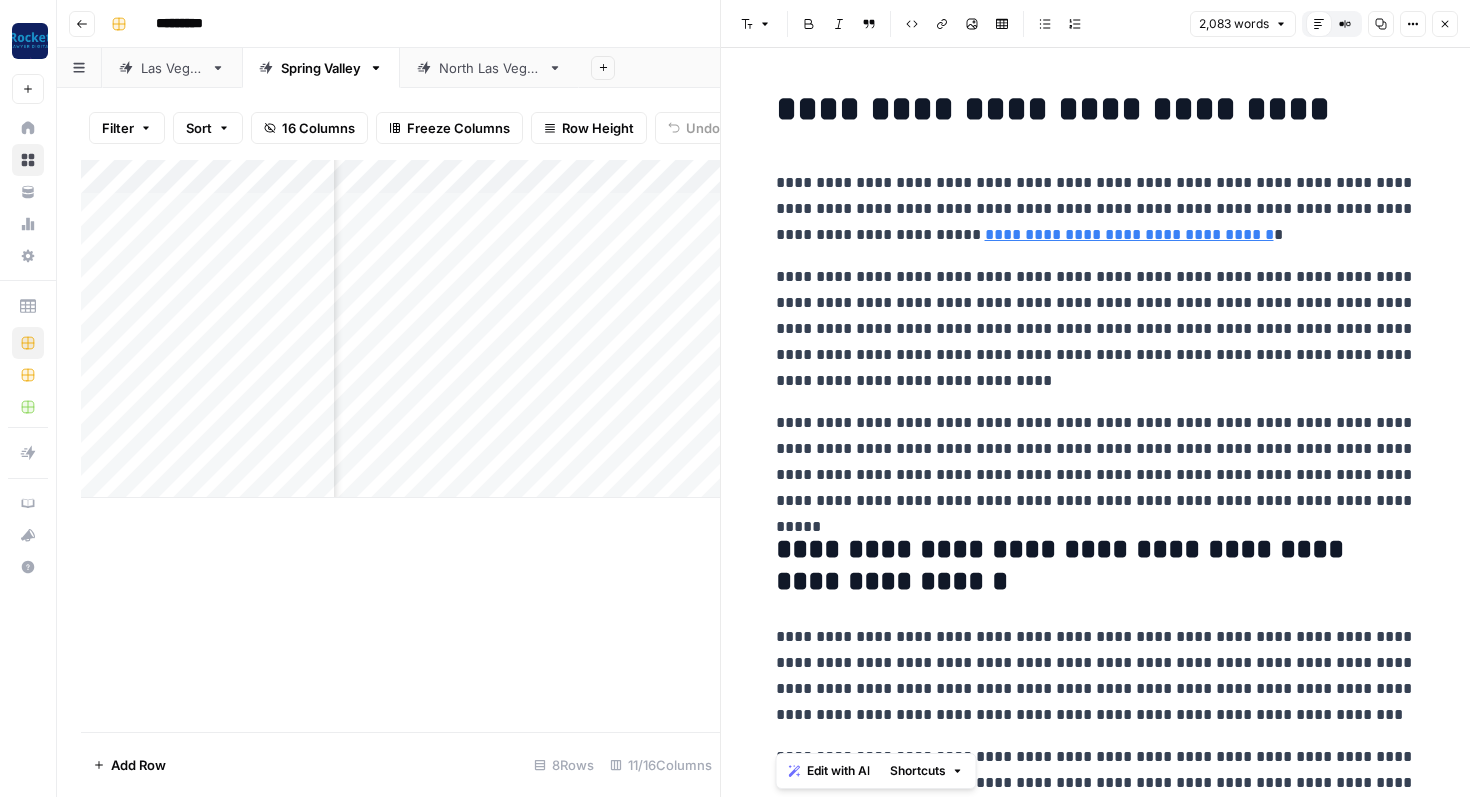 copy on "**********" 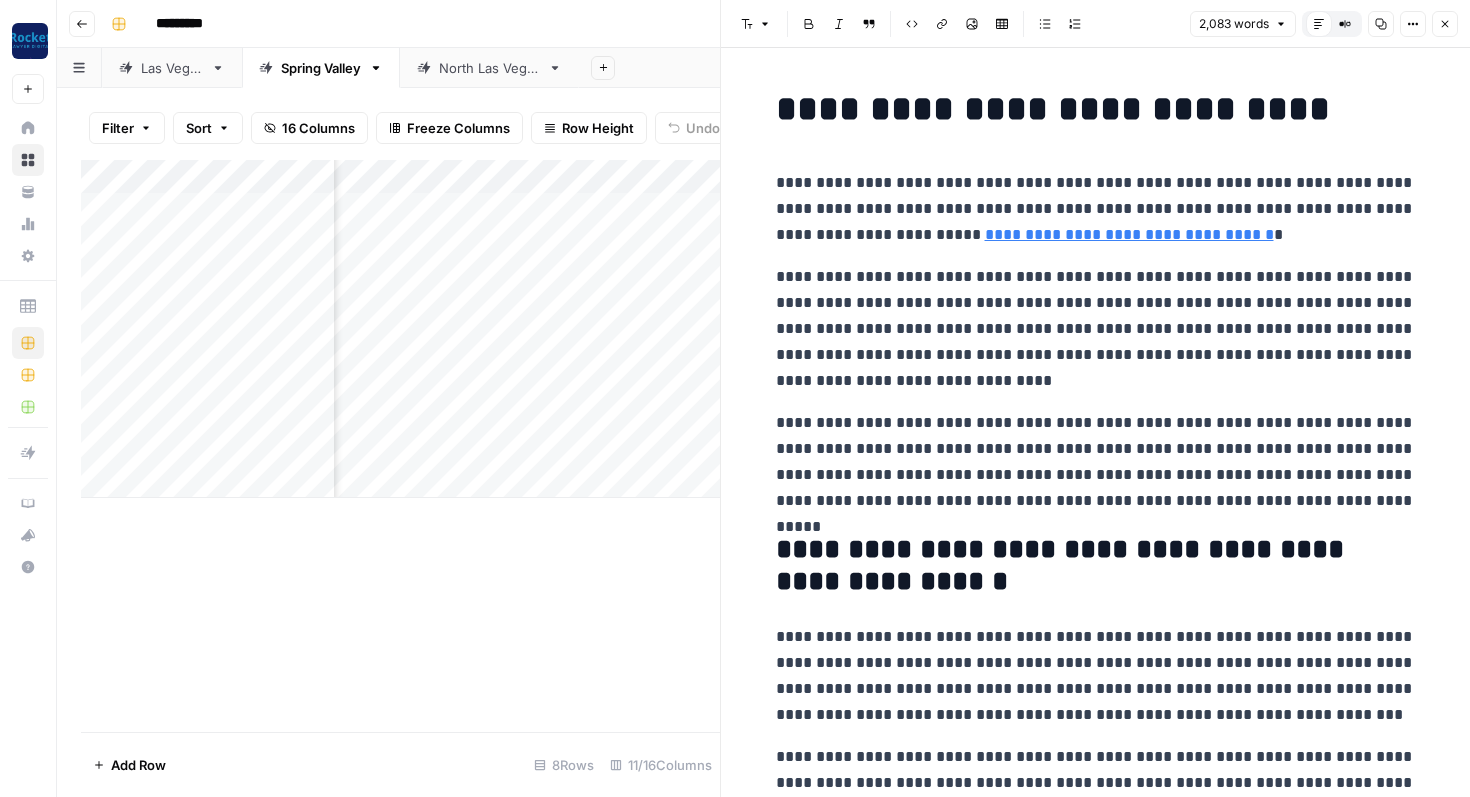 click 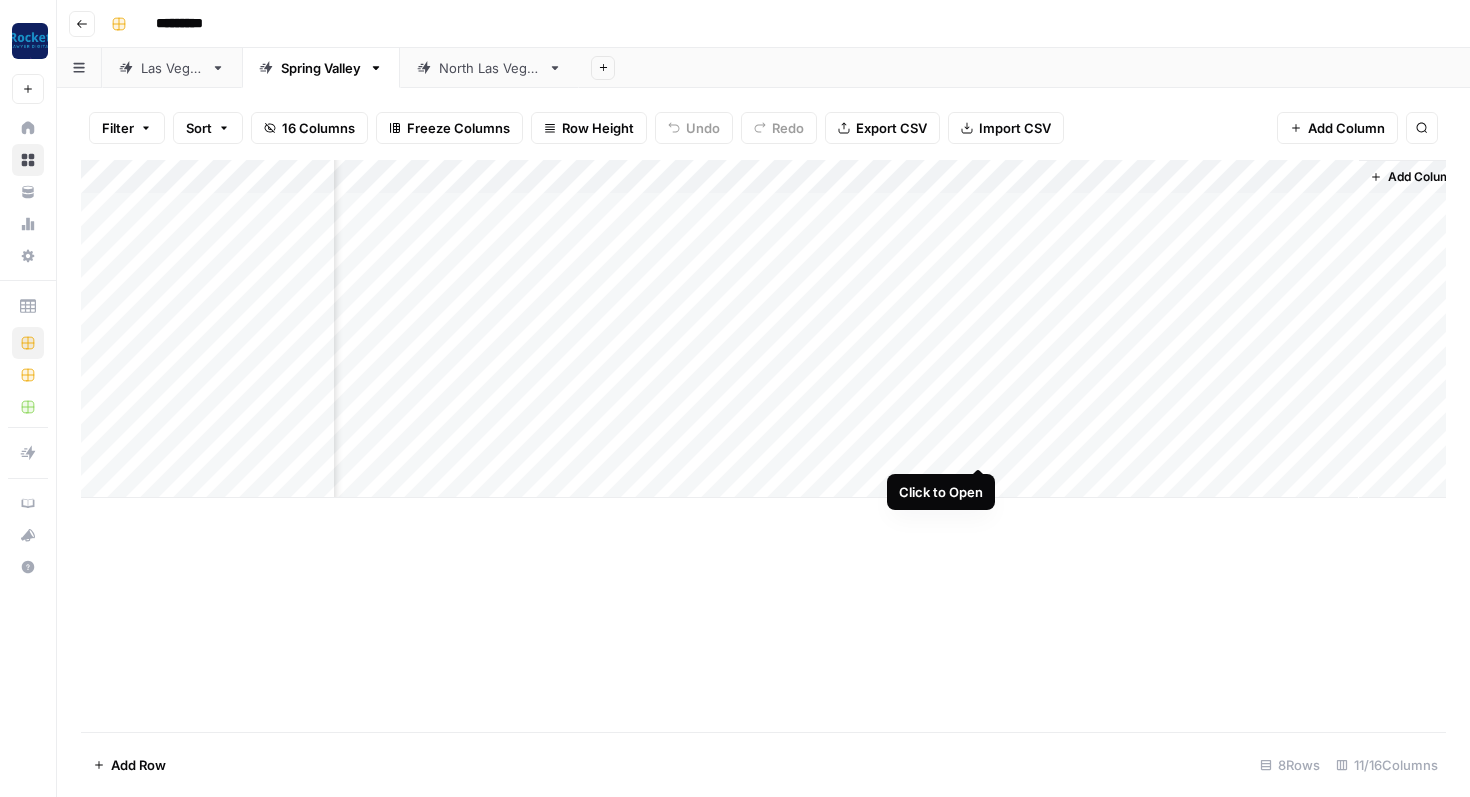 click on "Add Column" at bounding box center (763, 329) 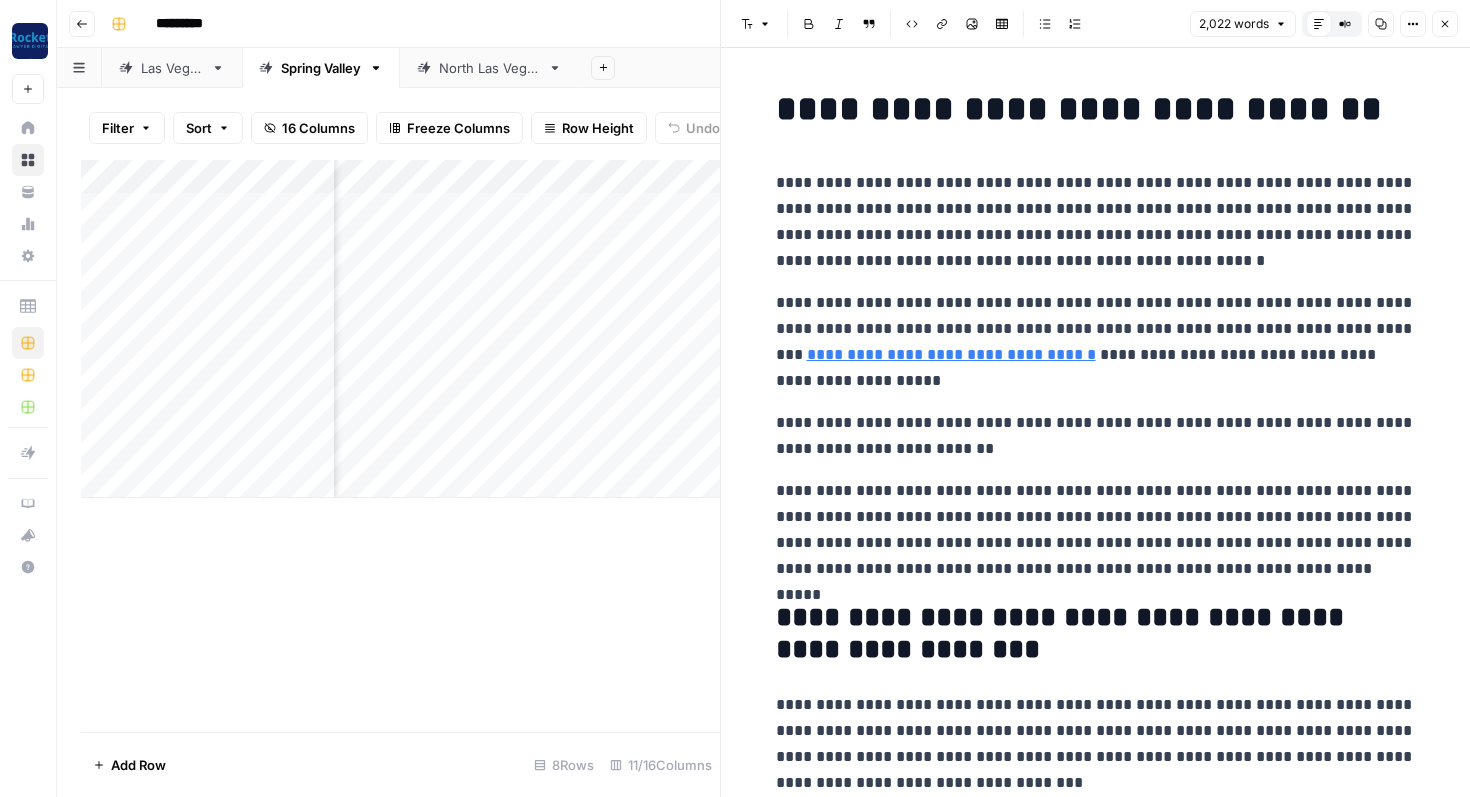 click on "**********" at bounding box center [1096, 342] 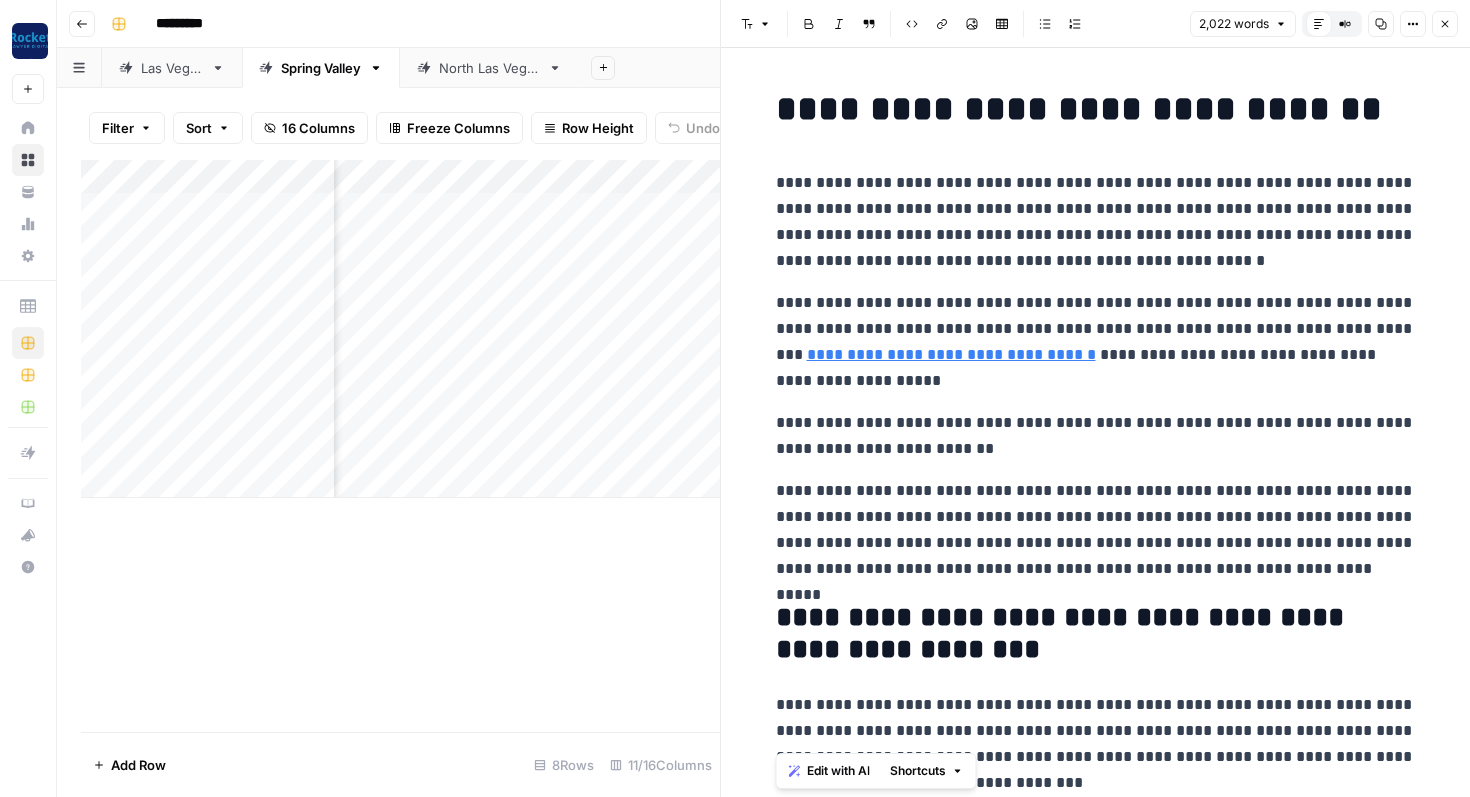 copy on "**********" 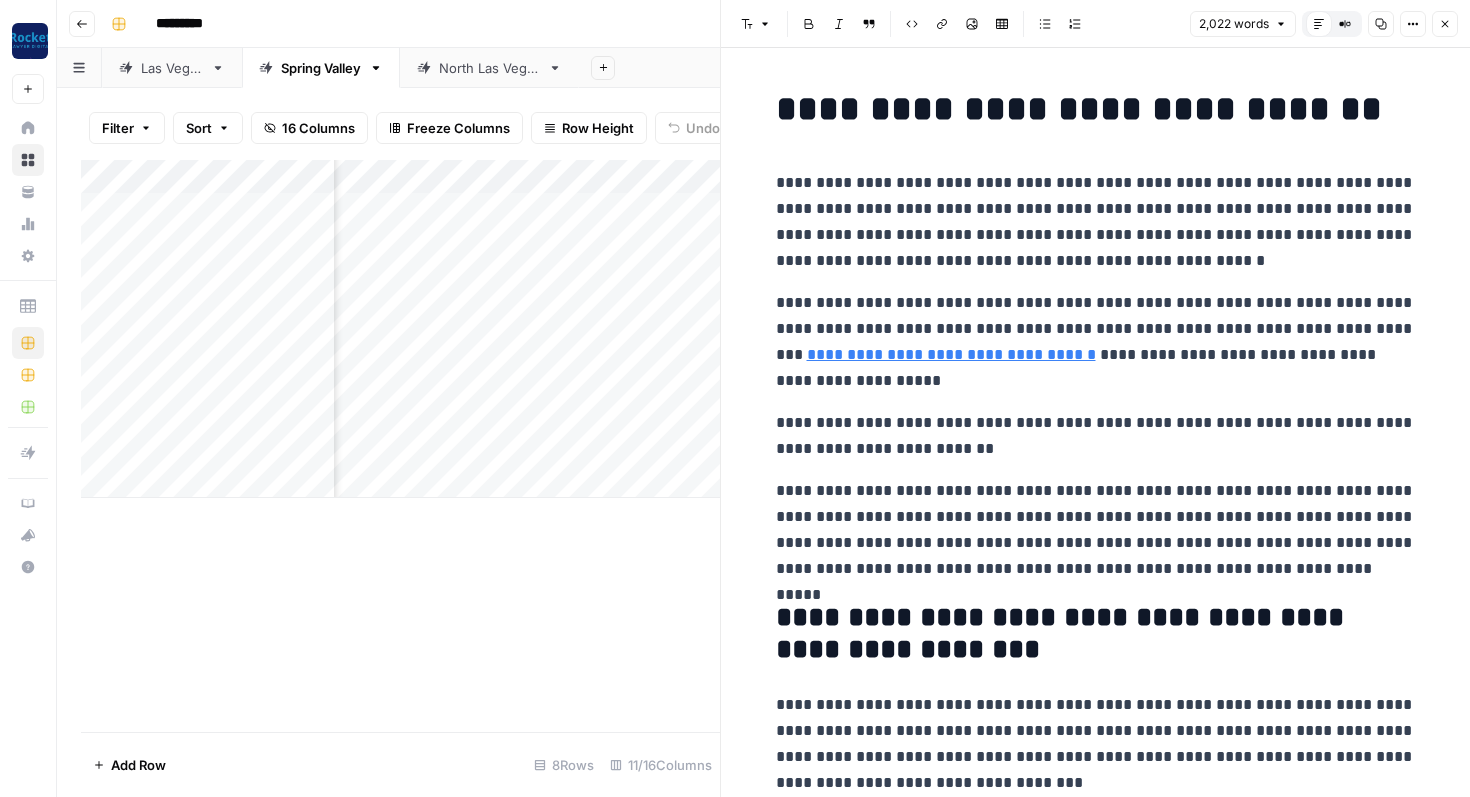 click 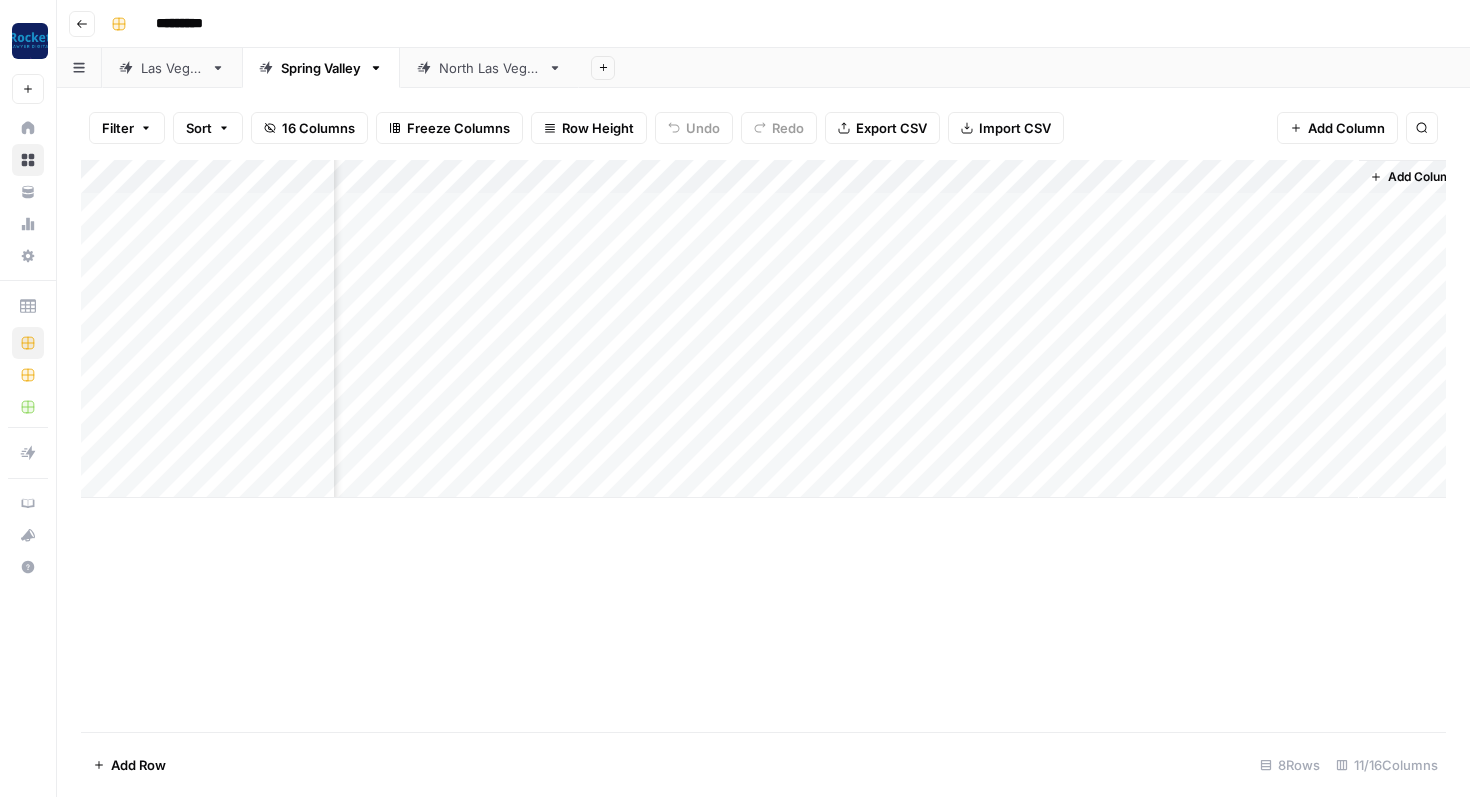 click on "Las Vegas" at bounding box center [172, 68] 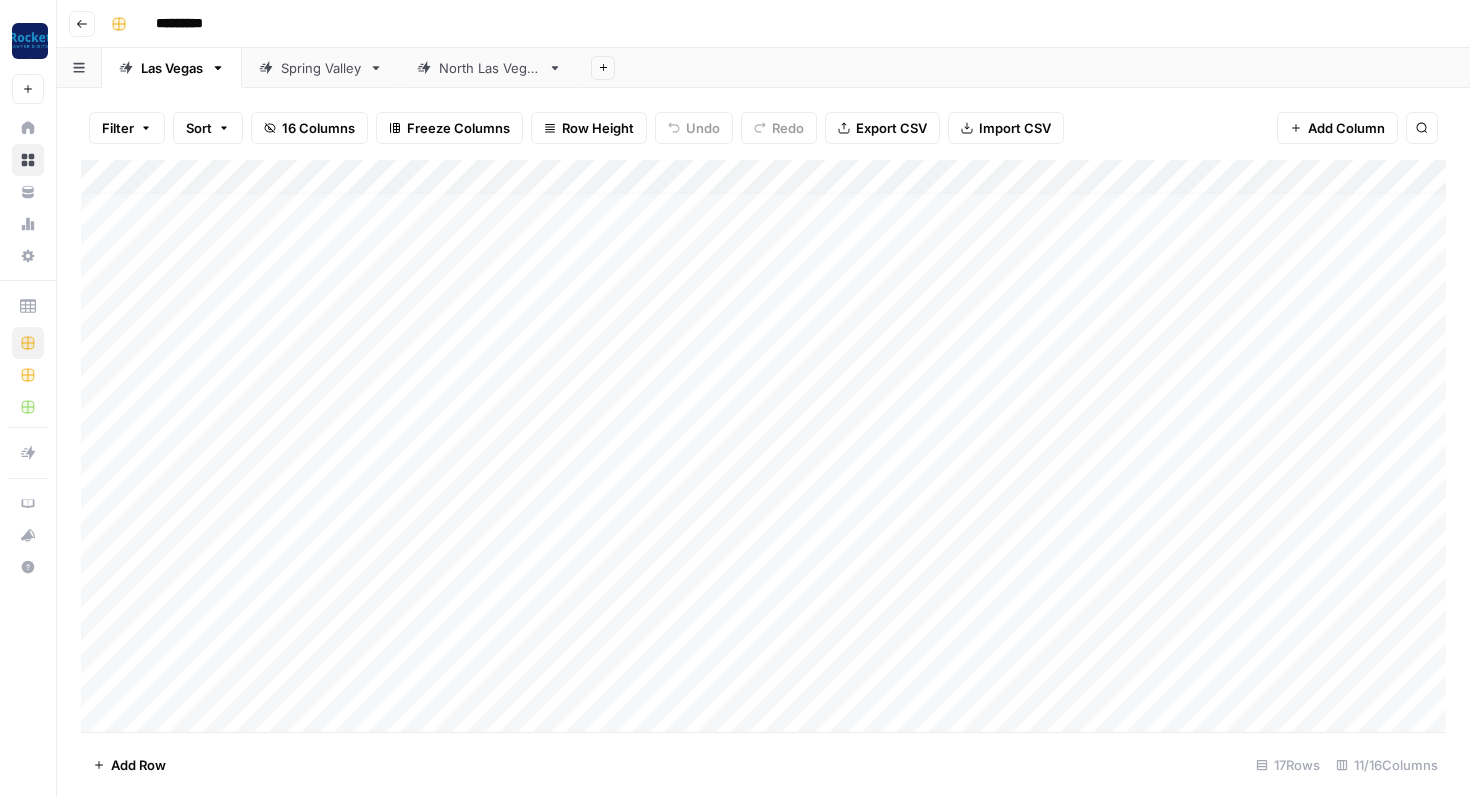 scroll, scrollTop: 72, scrollLeft: 0, axis: vertical 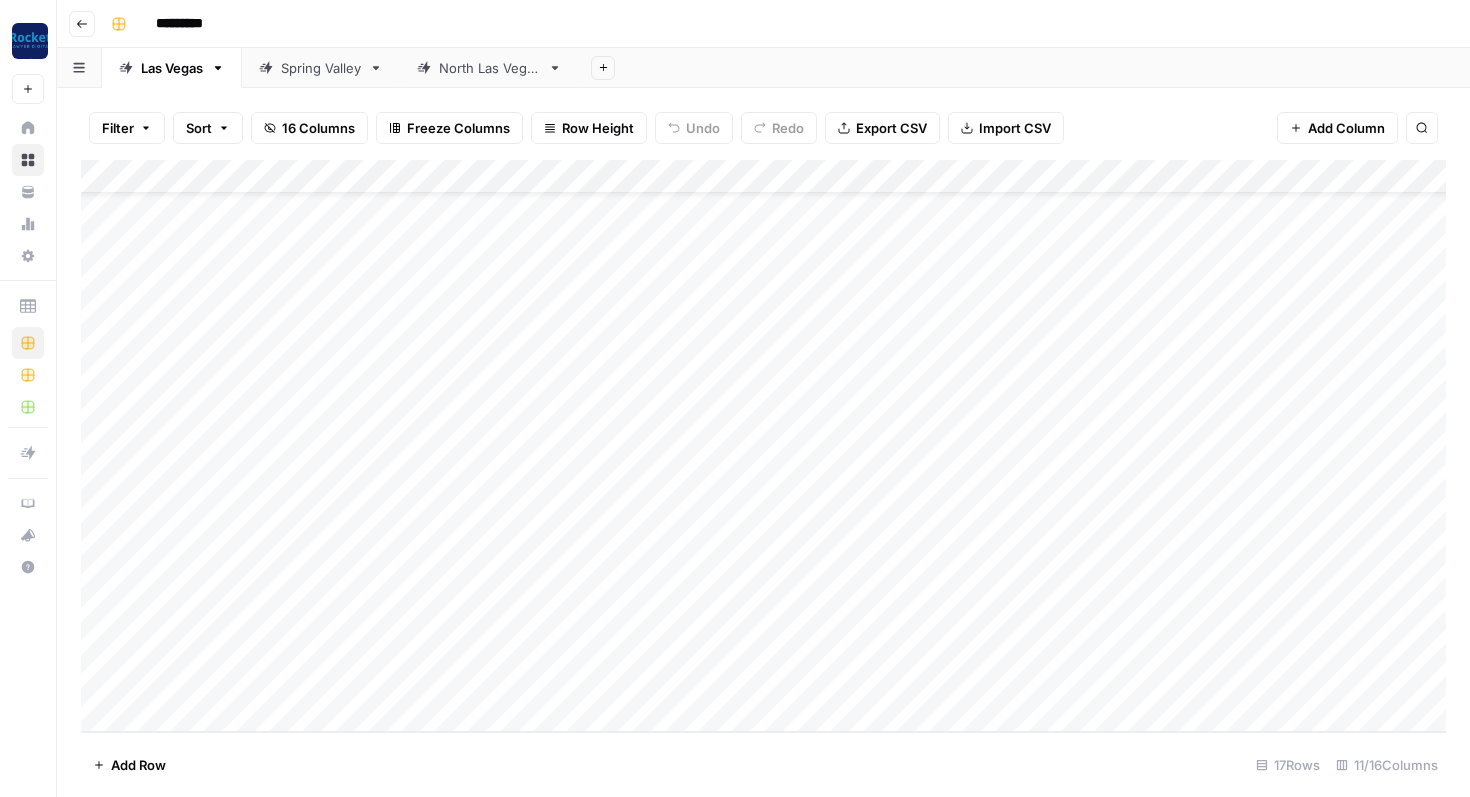 click on "Add Column" at bounding box center (763, 446) 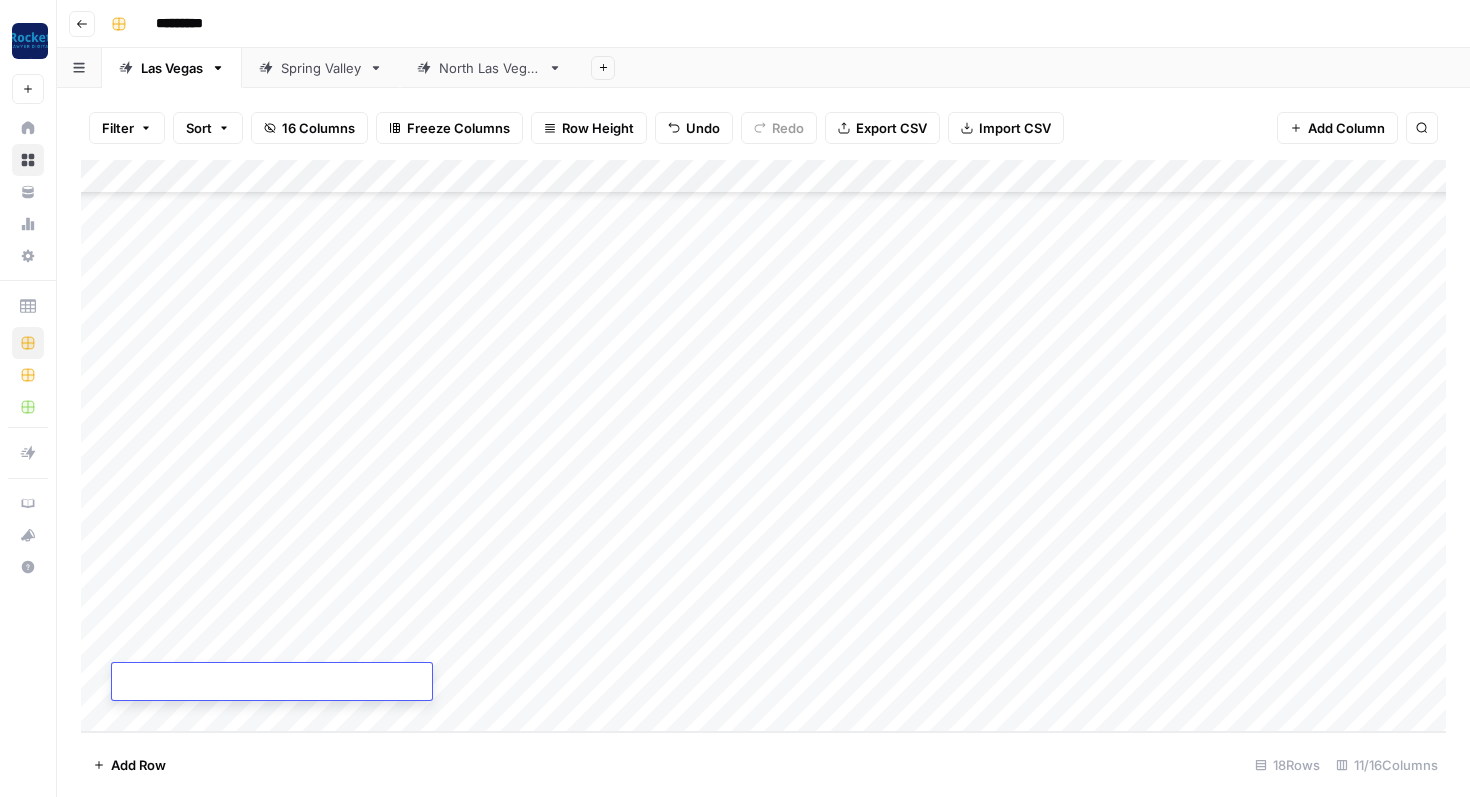 type on "**********" 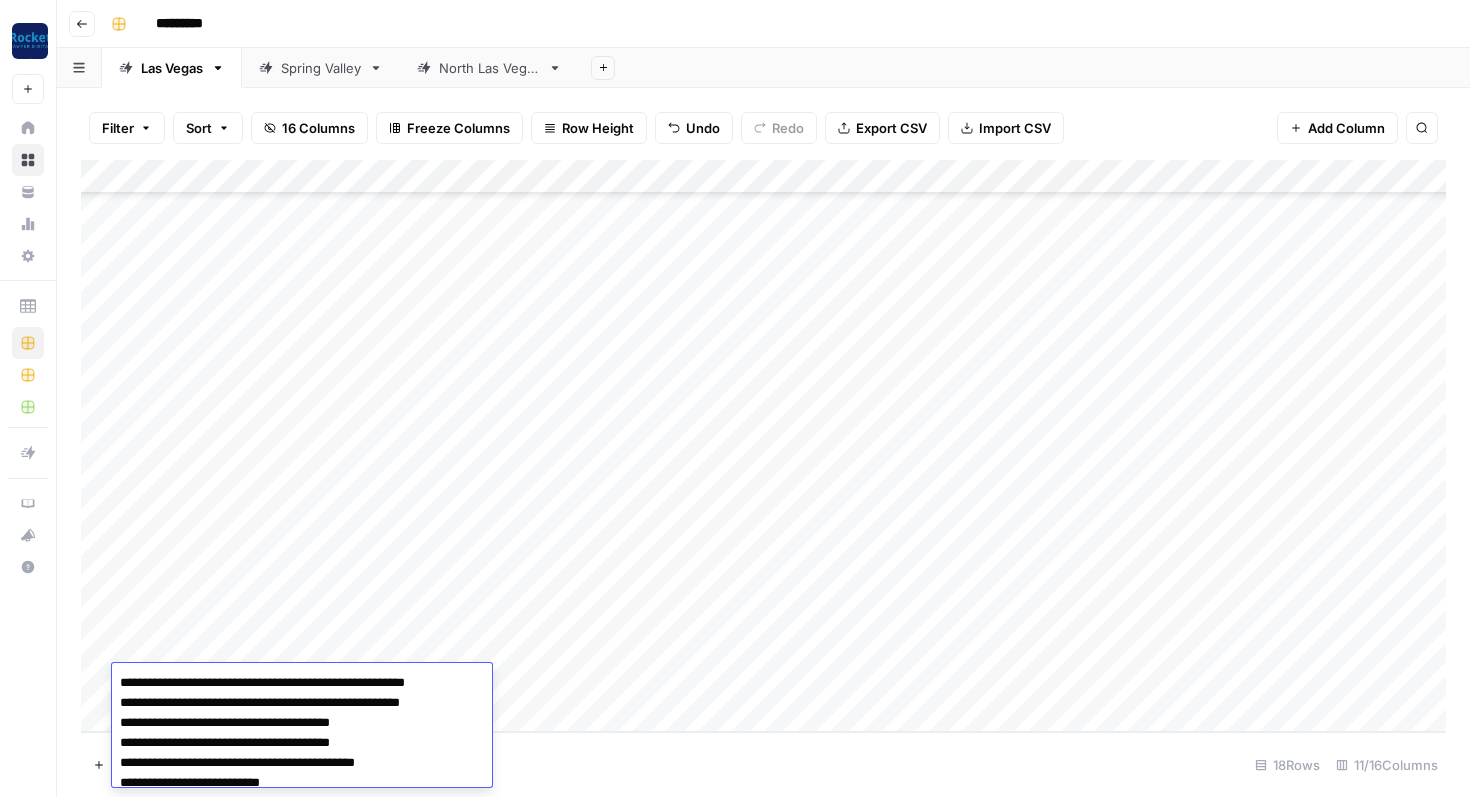 scroll, scrollTop: 43, scrollLeft: 0, axis: vertical 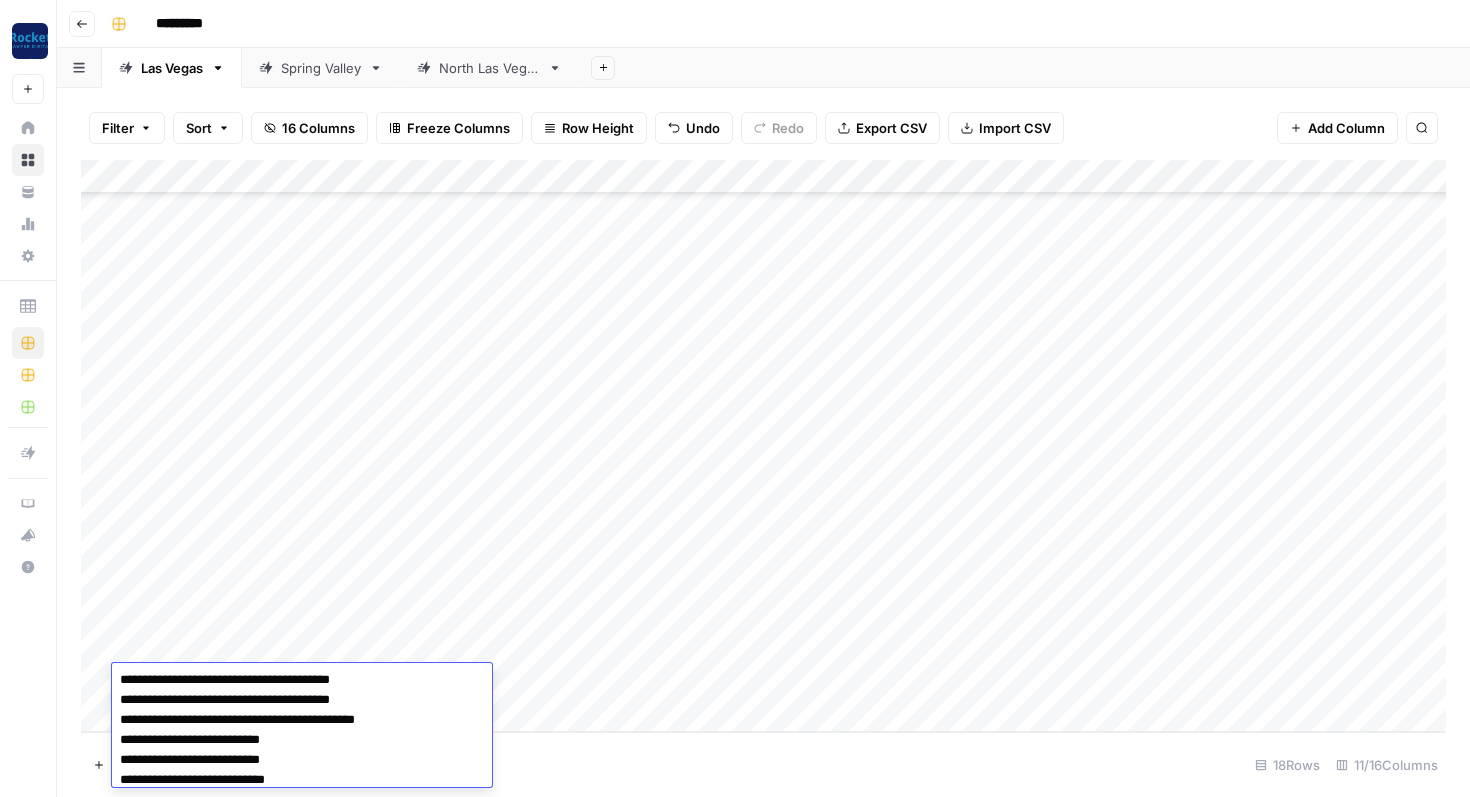 click on "Add Column" at bounding box center [763, 446] 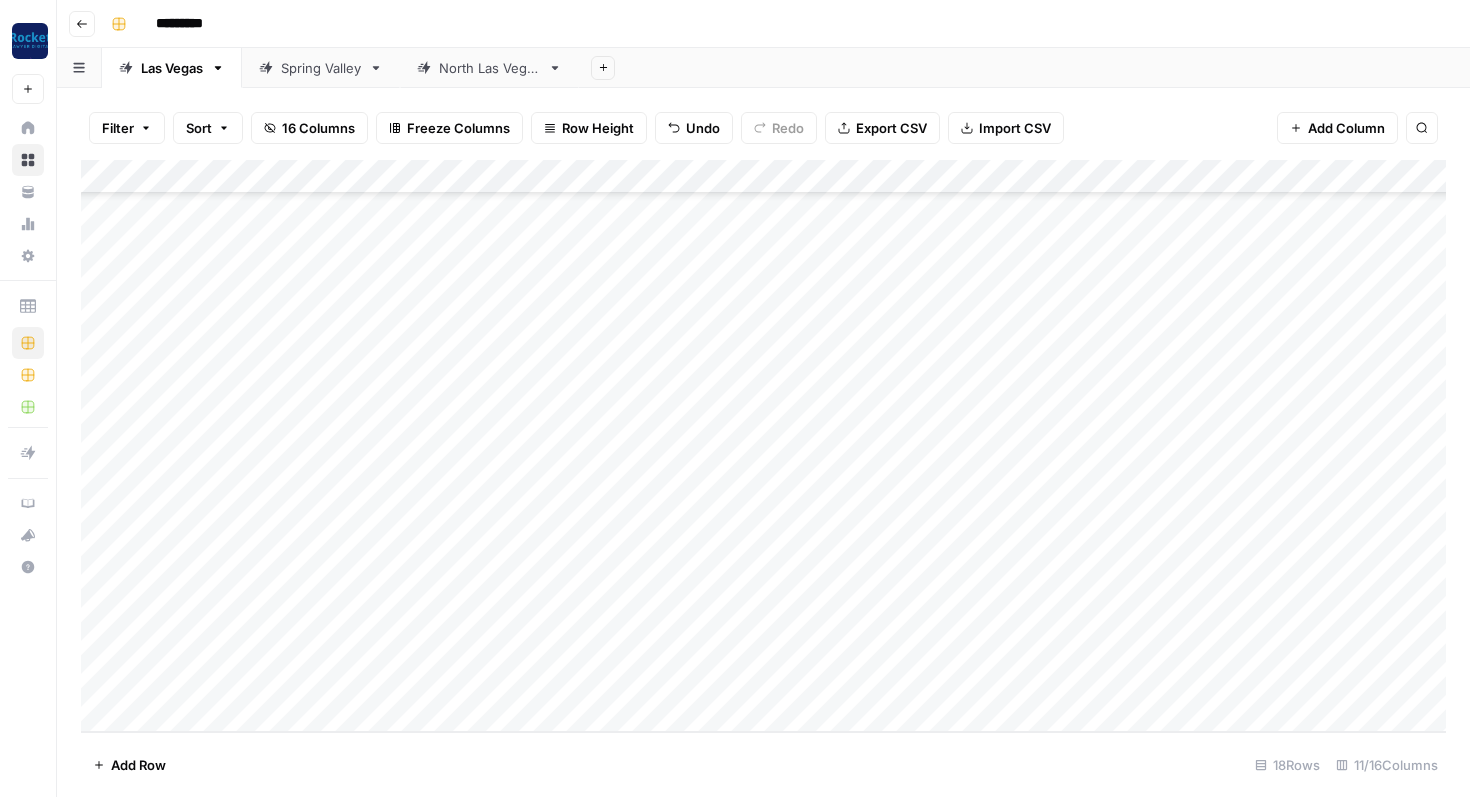 click on "Add Column" at bounding box center [763, 446] 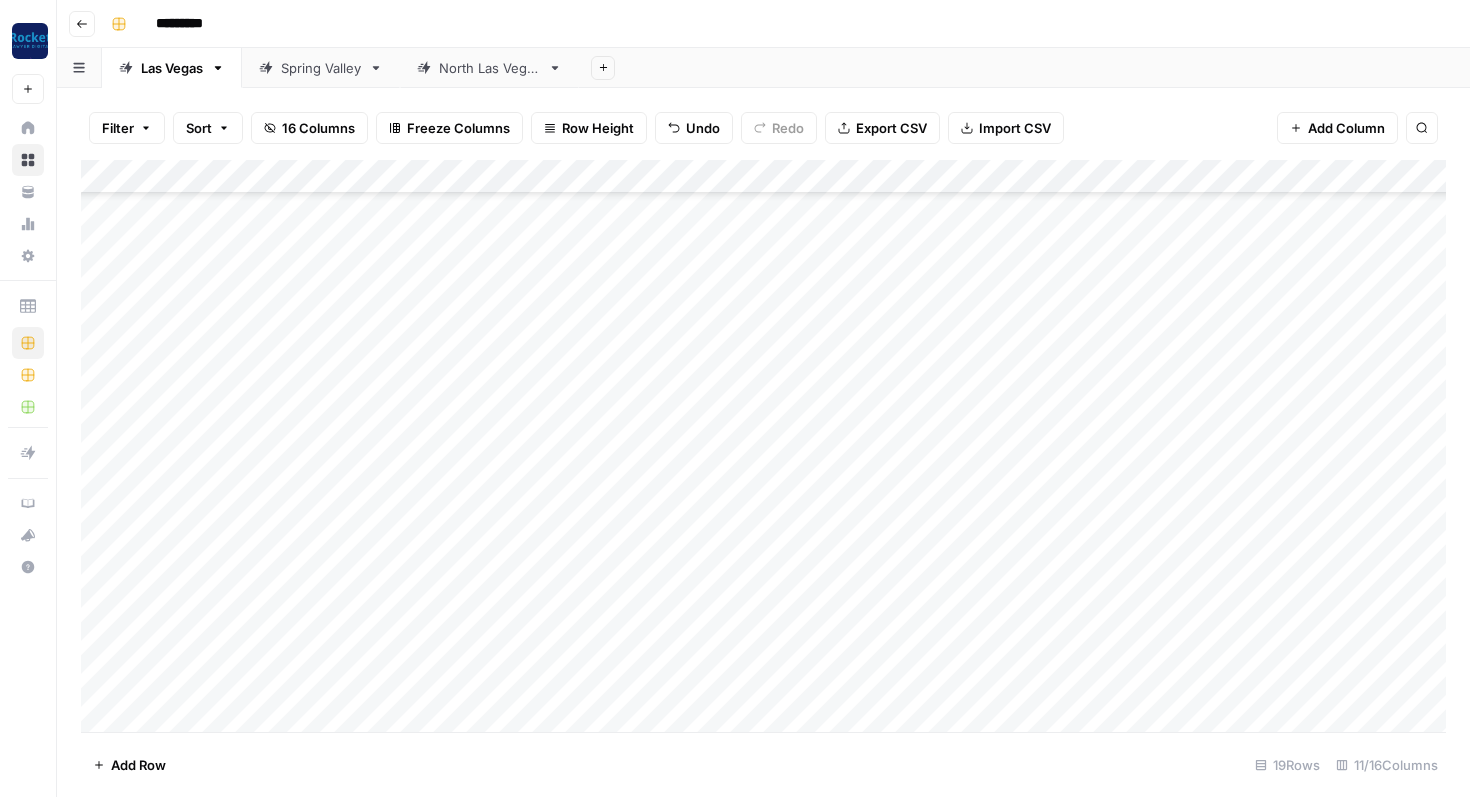 scroll, scrollTop: 140, scrollLeft: 0, axis: vertical 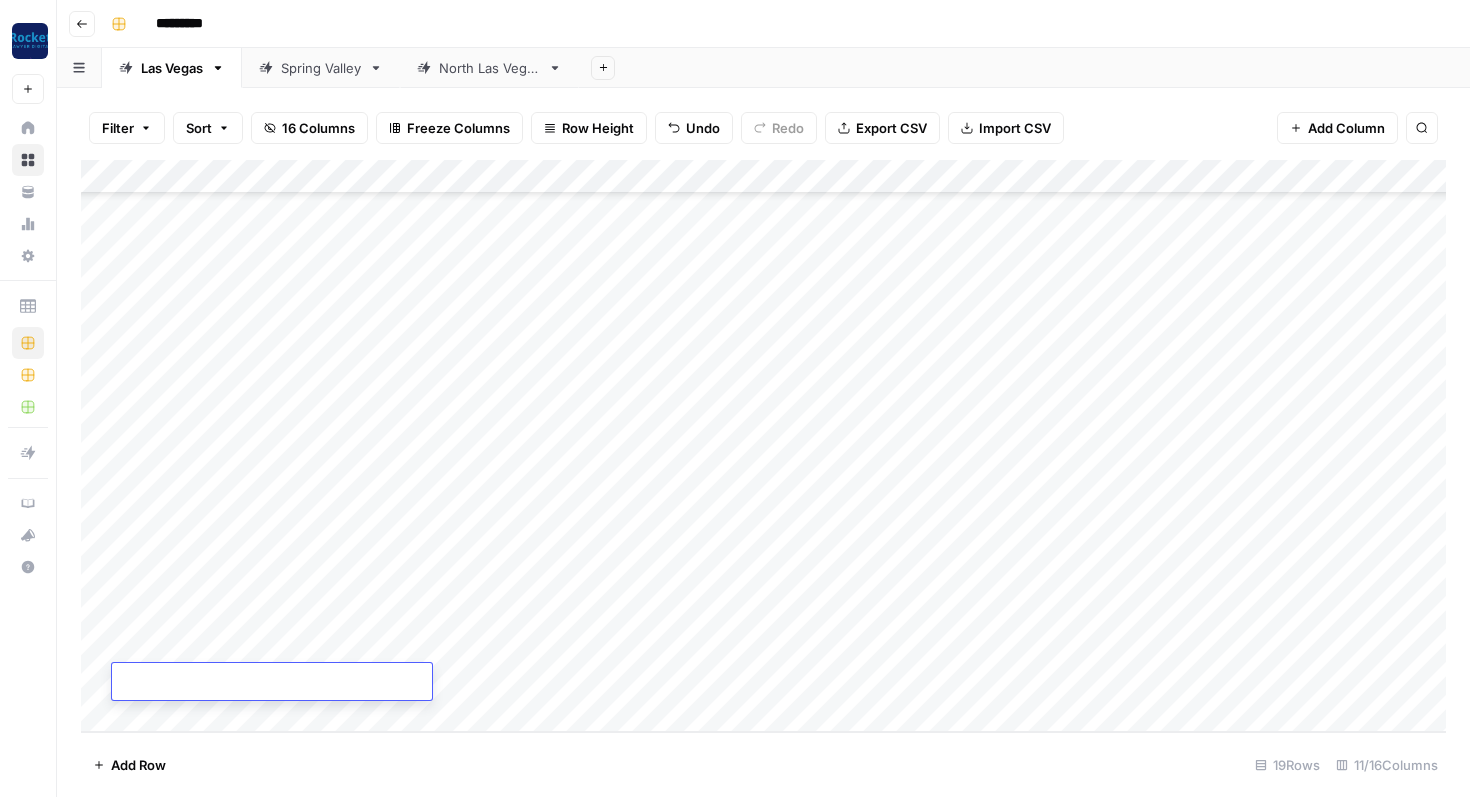 click on "Add Column" at bounding box center [763, 446] 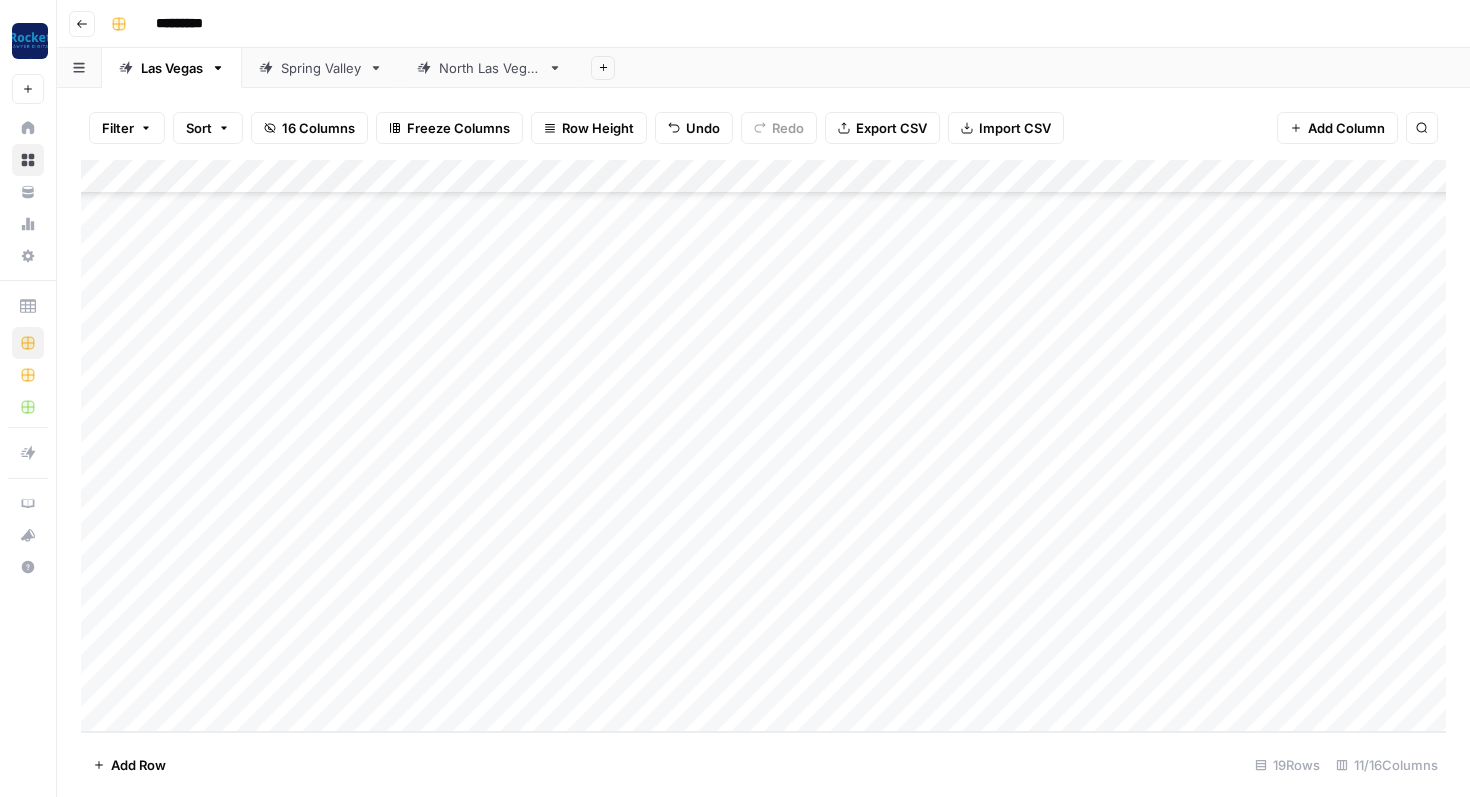 click on "Add Column" at bounding box center (763, 446) 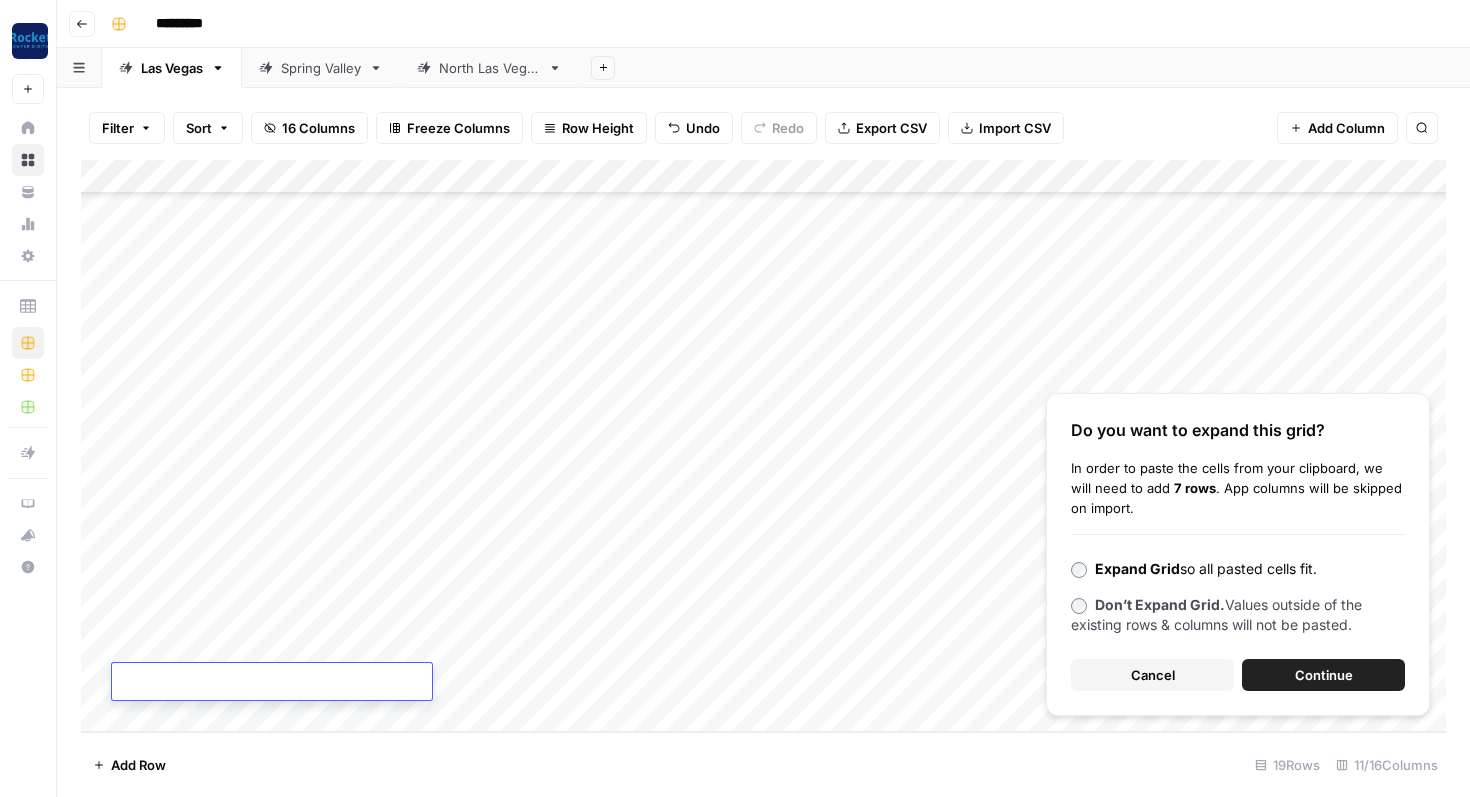 click on "Continue" at bounding box center [1324, 675] 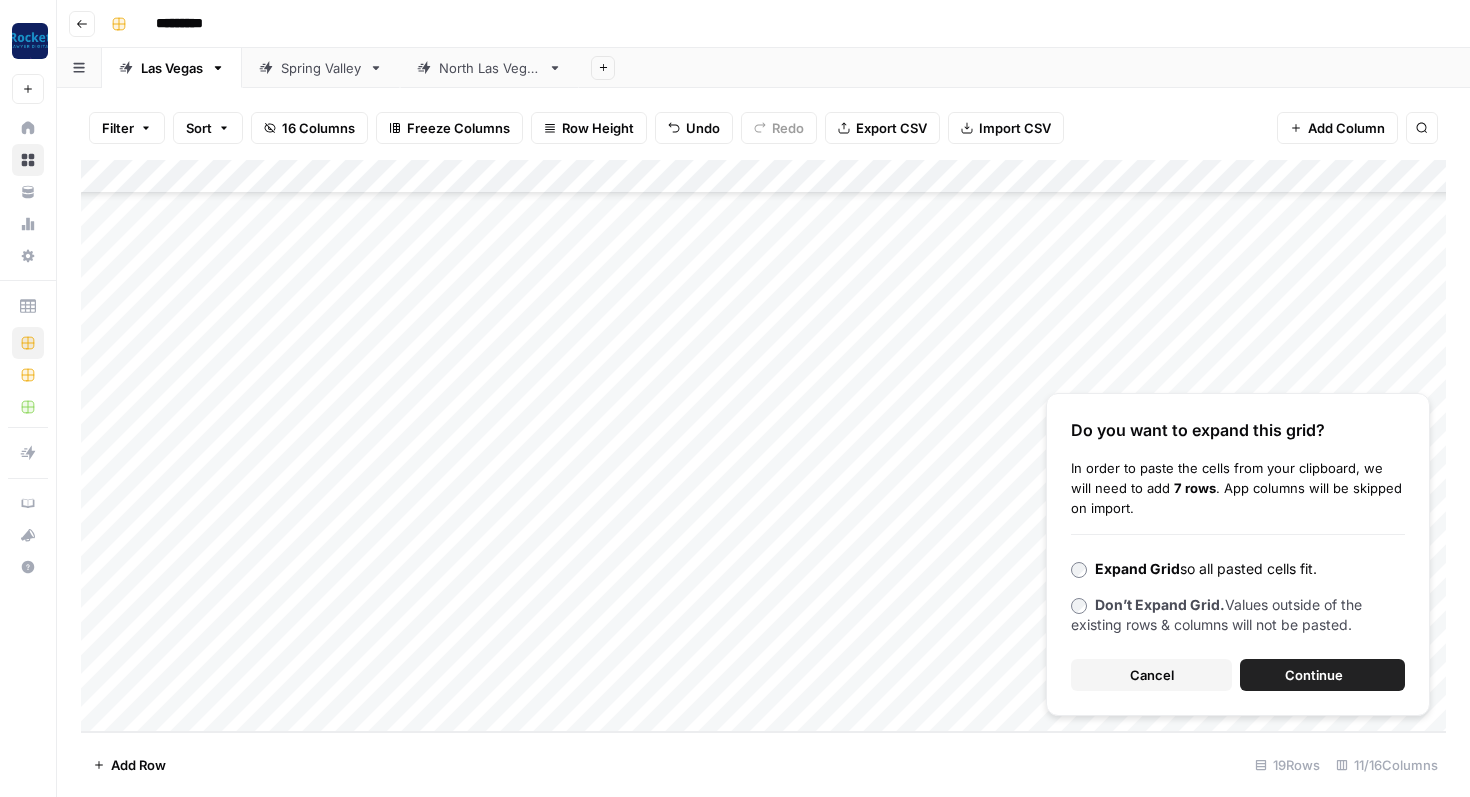 scroll, scrollTop: 378, scrollLeft: 0, axis: vertical 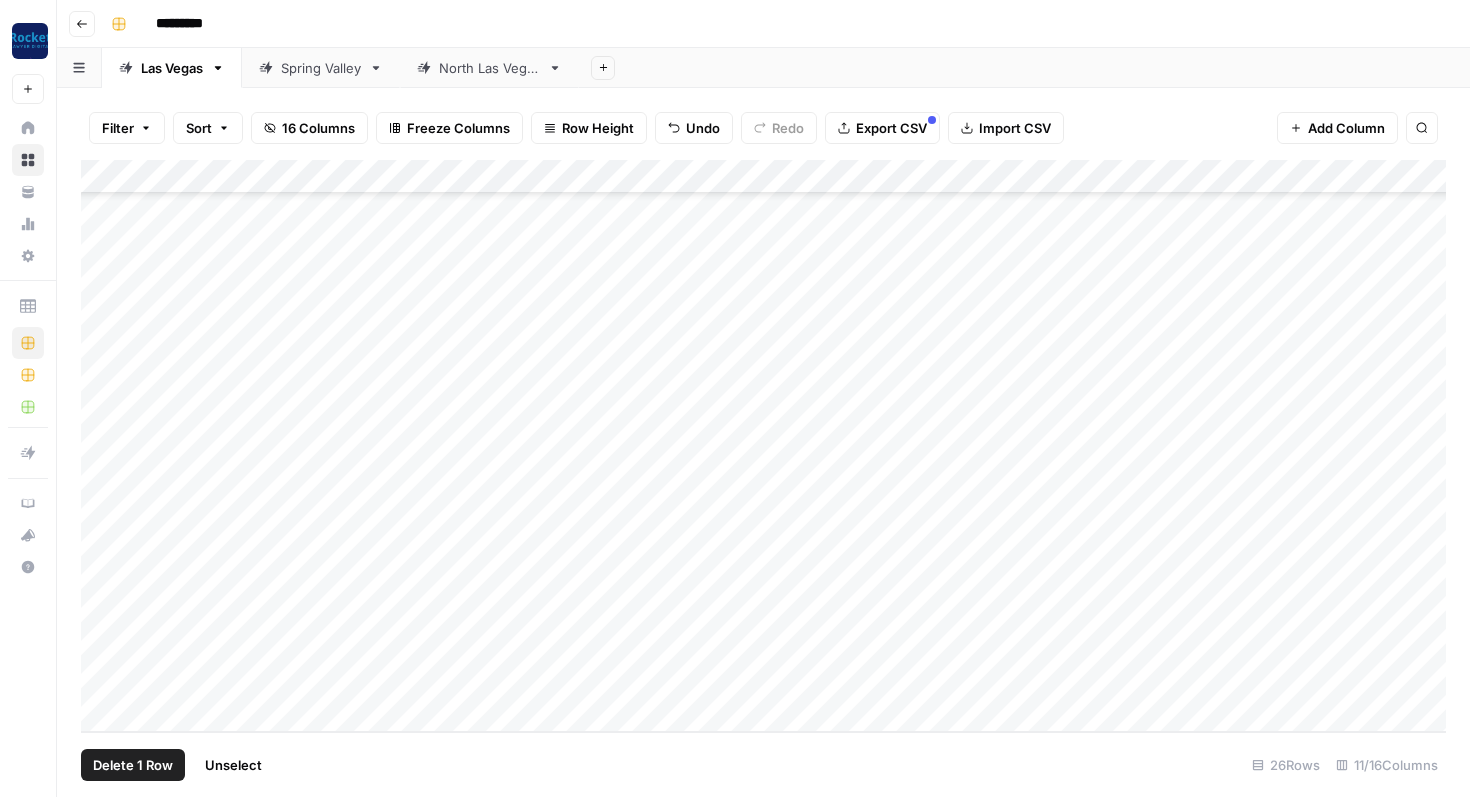 click on "Add Column" at bounding box center (763, 446) 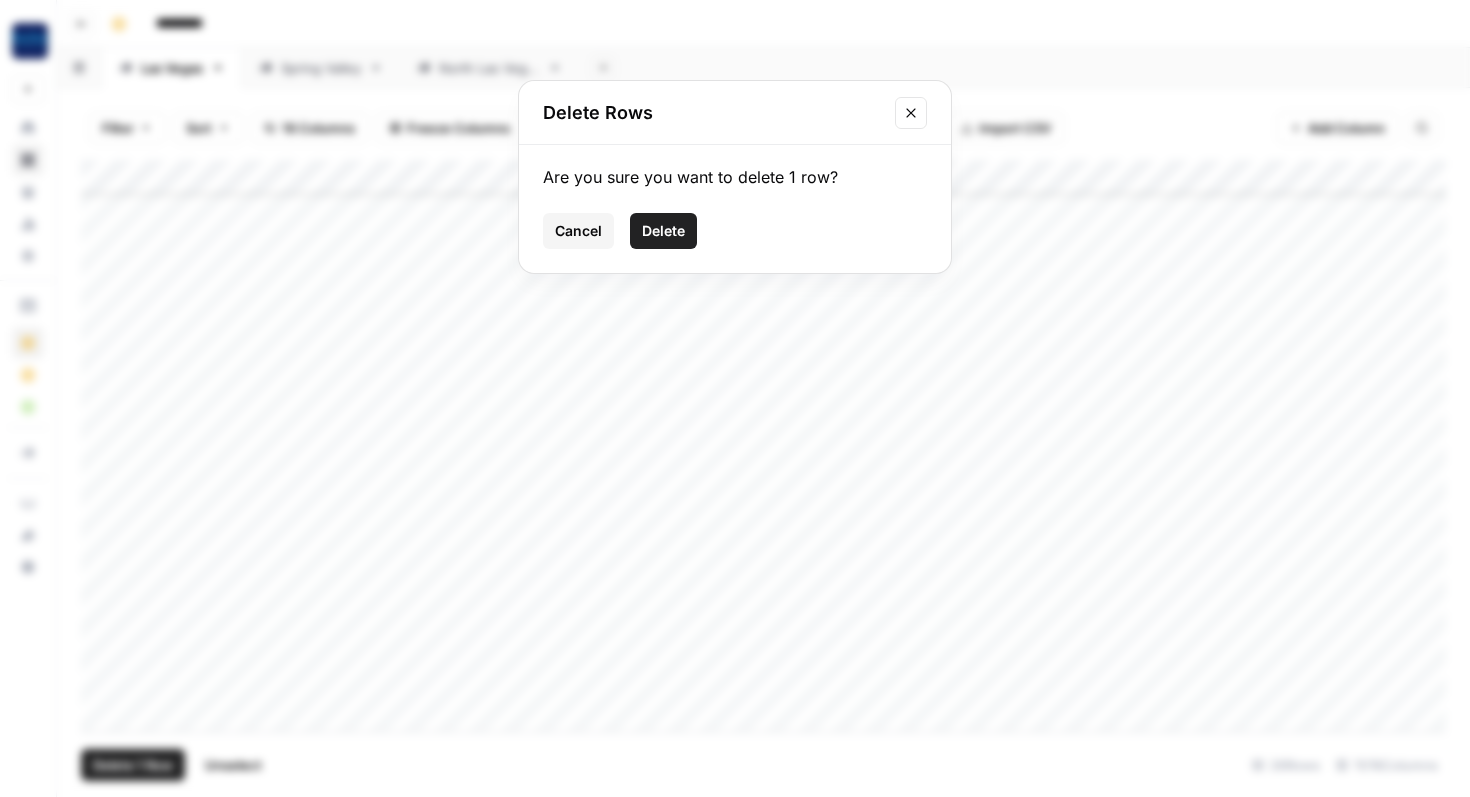 click on "Delete" at bounding box center (663, 231) 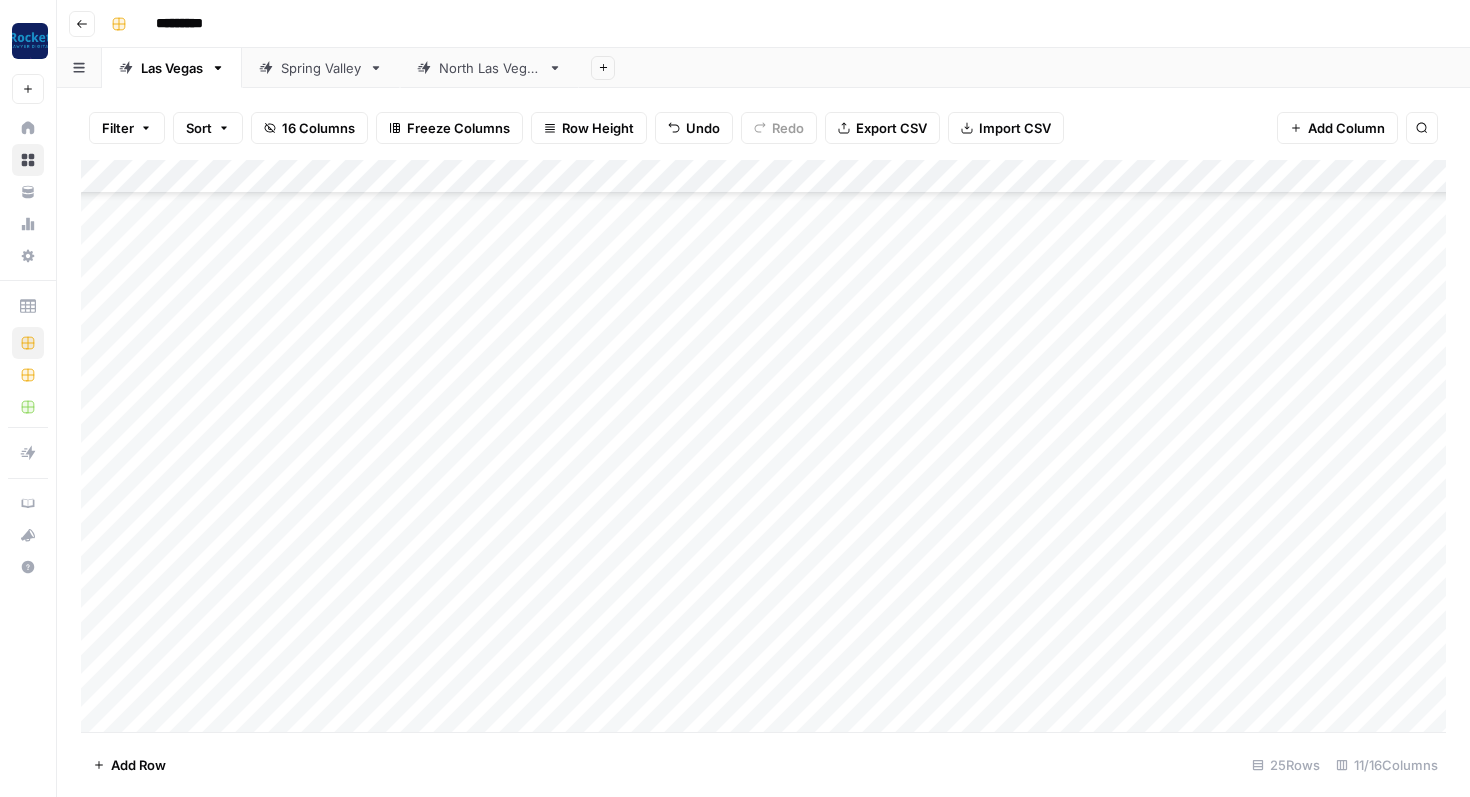scroll, scrollTop: 283, scrollLeft: 0, axis: vertical 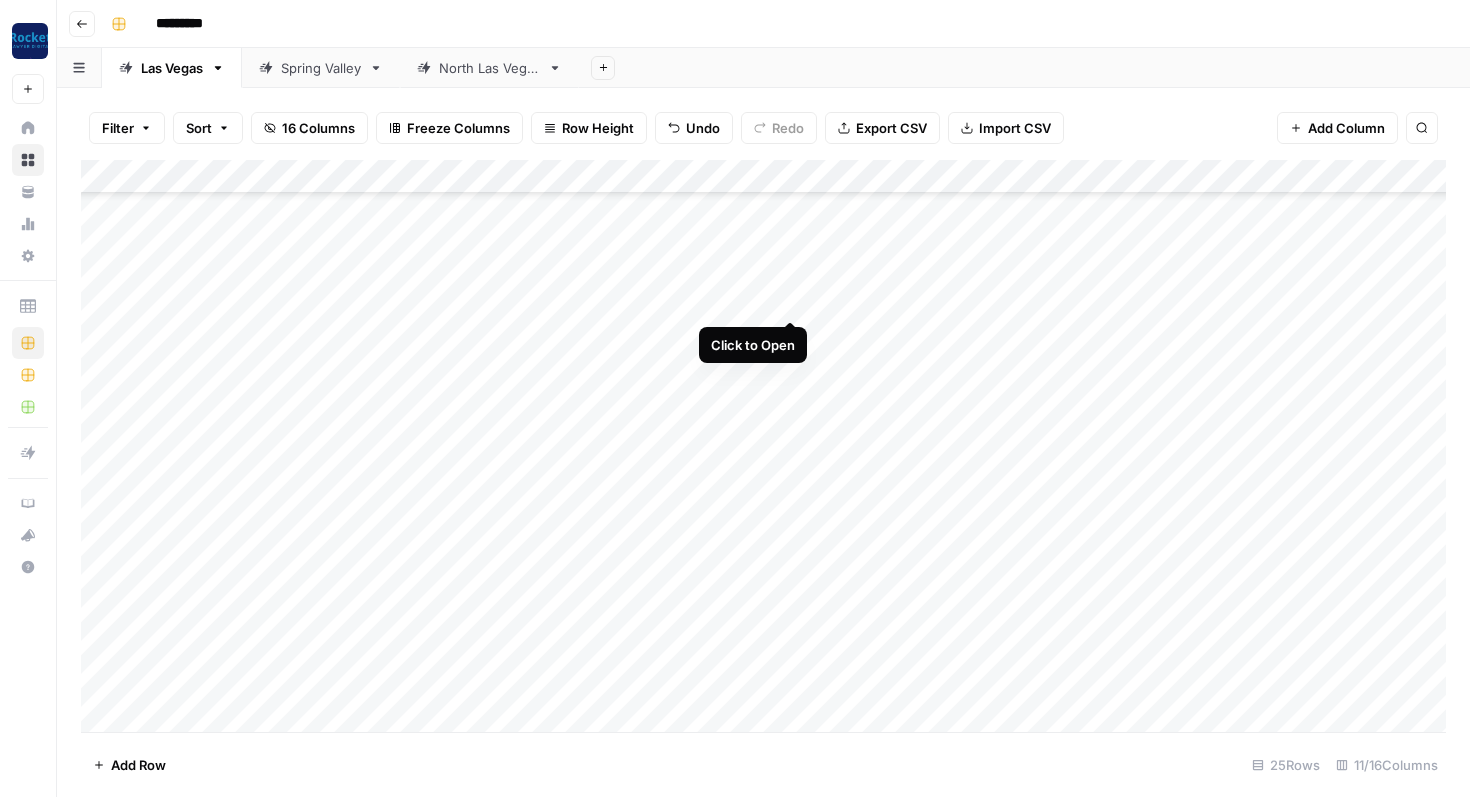click on "Add Column" at bounding box center (763, 446) 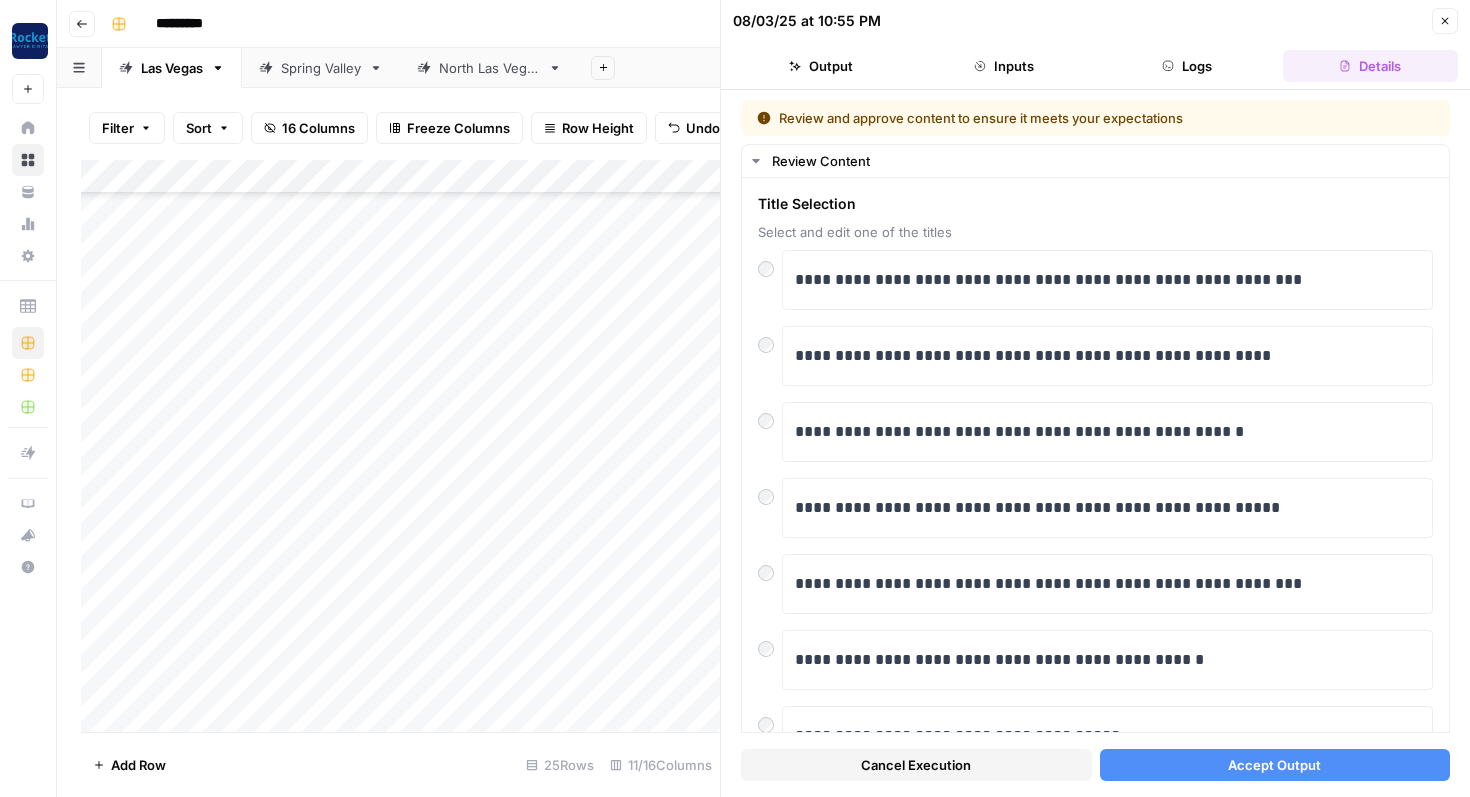 click on "Add Column" at bounding box center (400, 446) 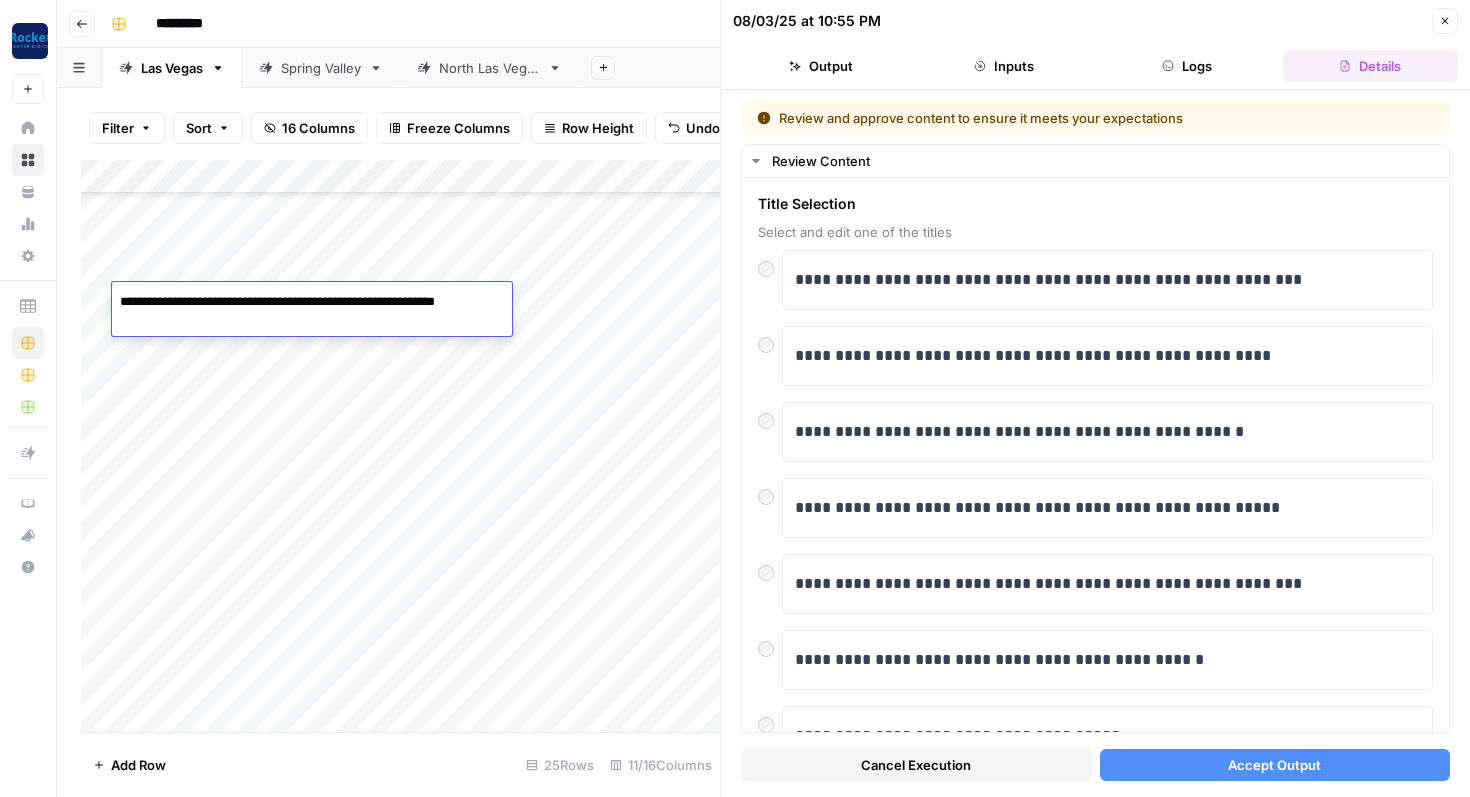 click on "**********" at bounding box center [312, 312] 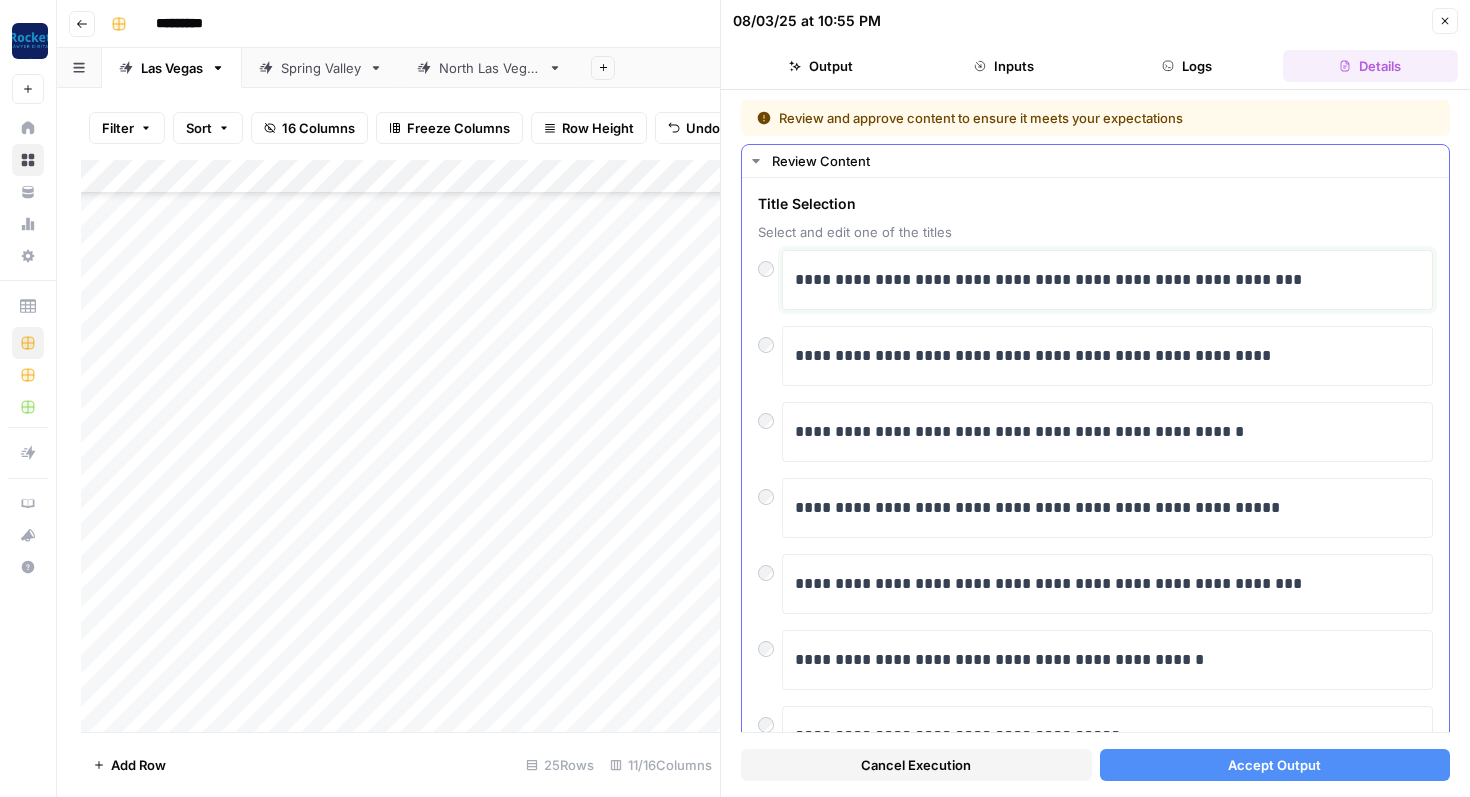 click on "**********" at bounding box center [1107, 280] 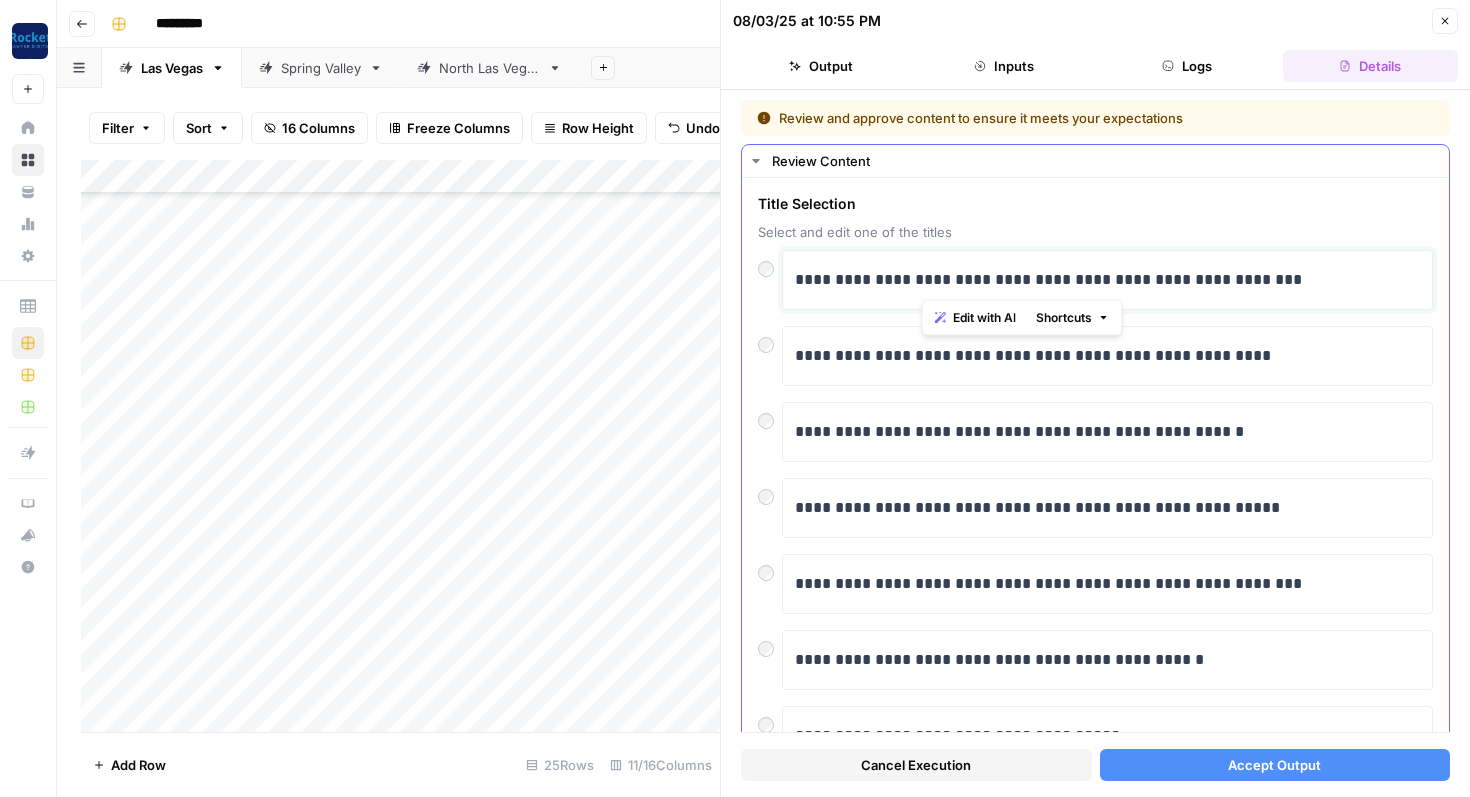 click on "**********" at bounding box center [1107, 280] 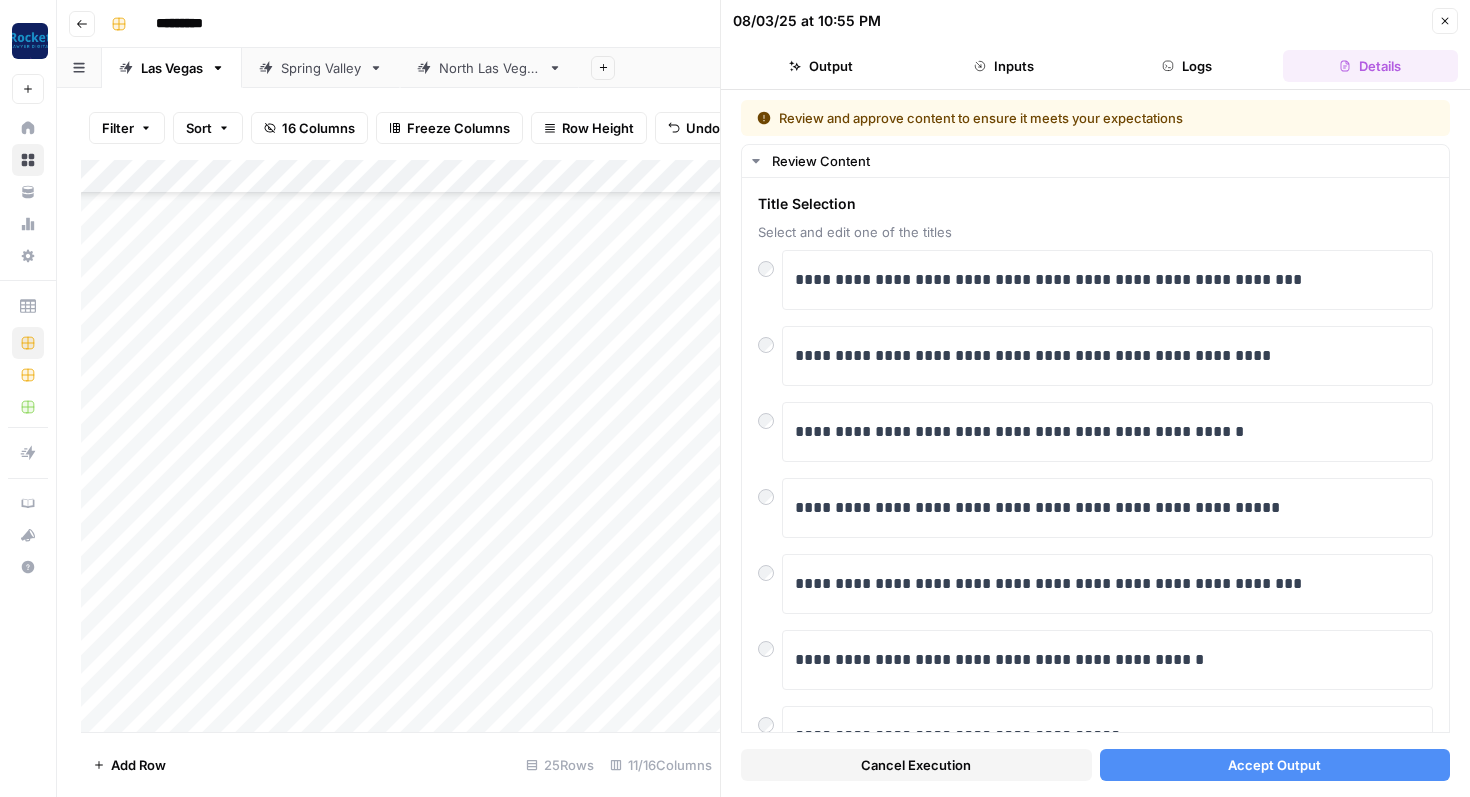 click on "Accept Output" at bounding box center [1275, 765] 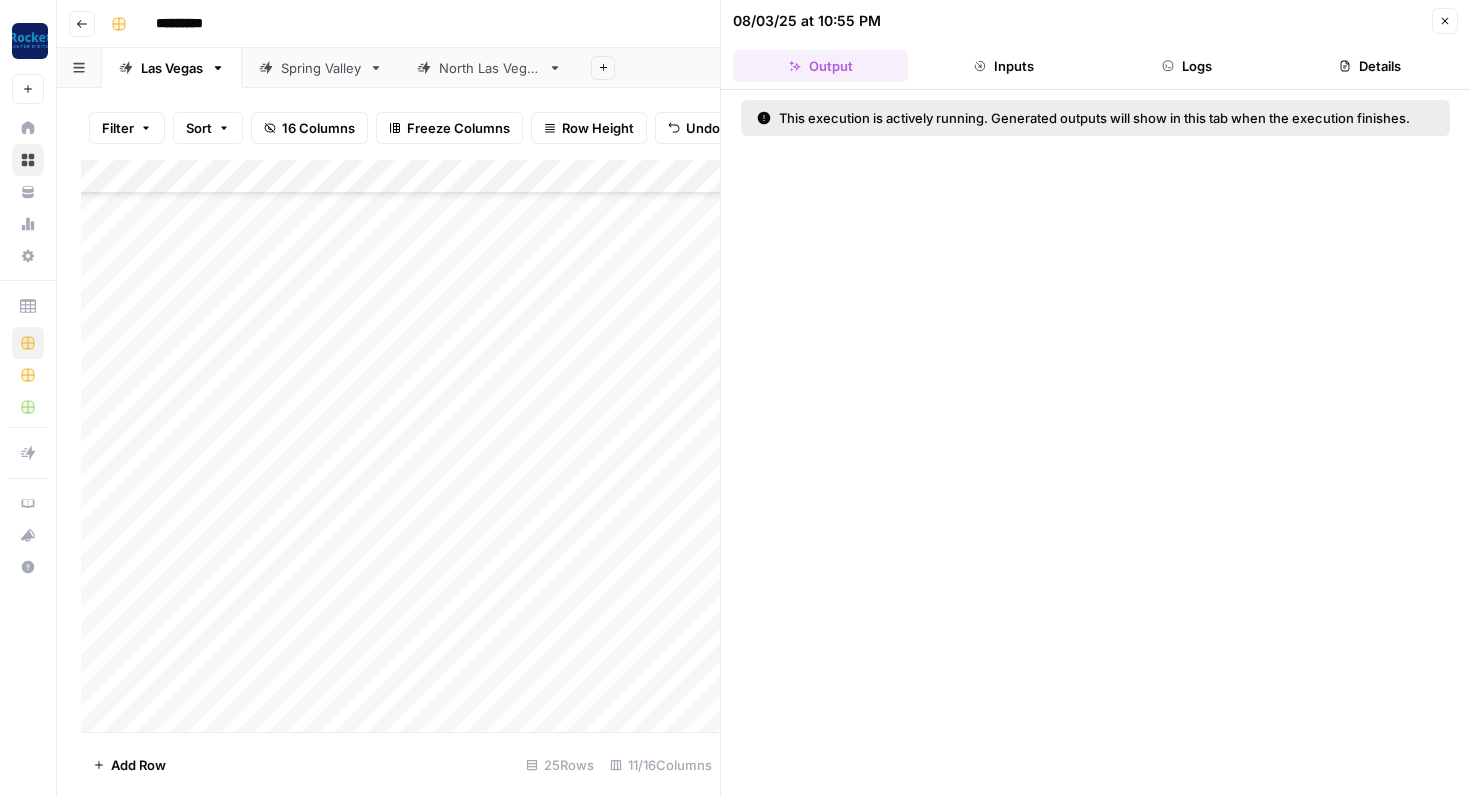 click on "Add Column" at bounding box center (400, 446) 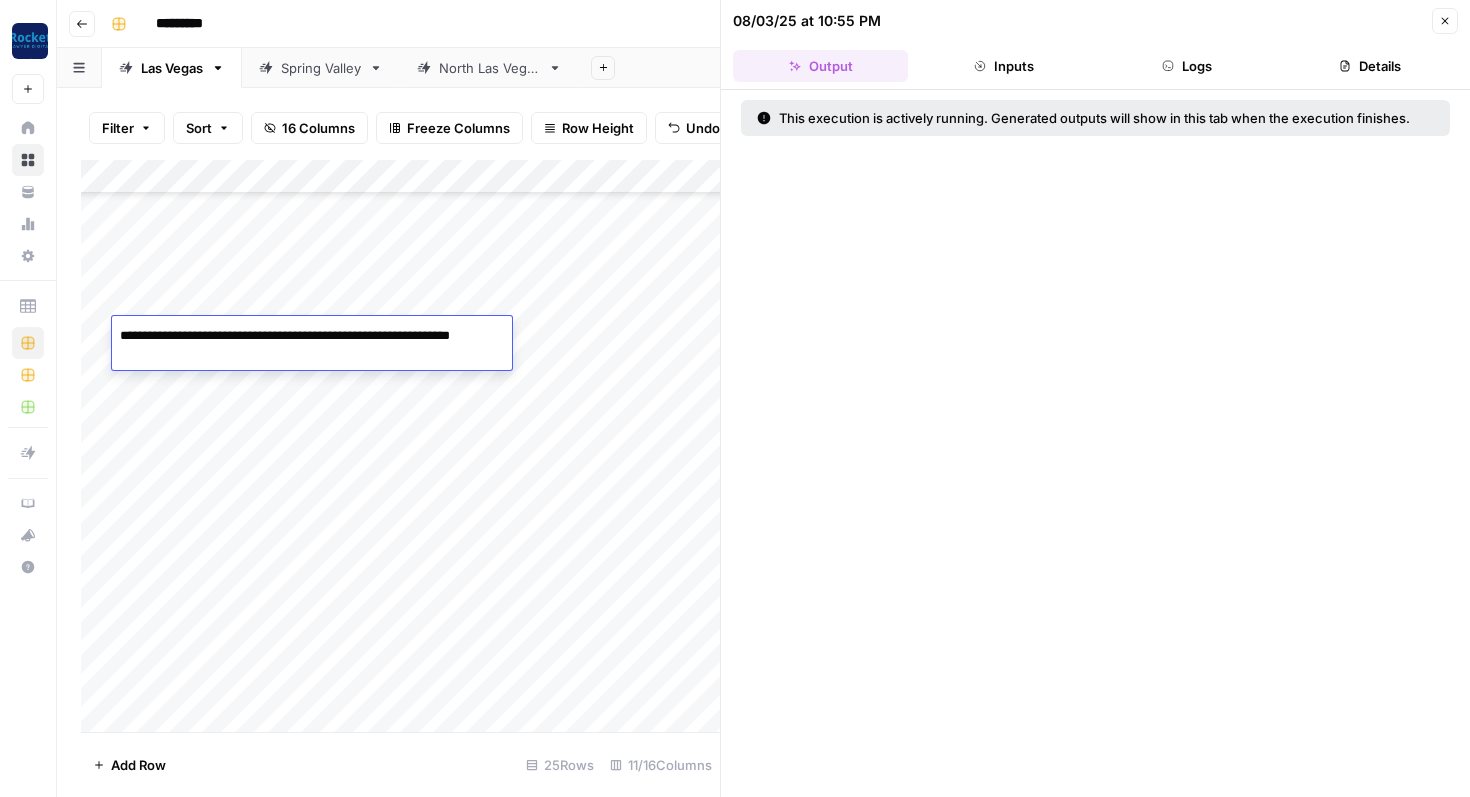 click on "**********" at bounding box center (312, 346) 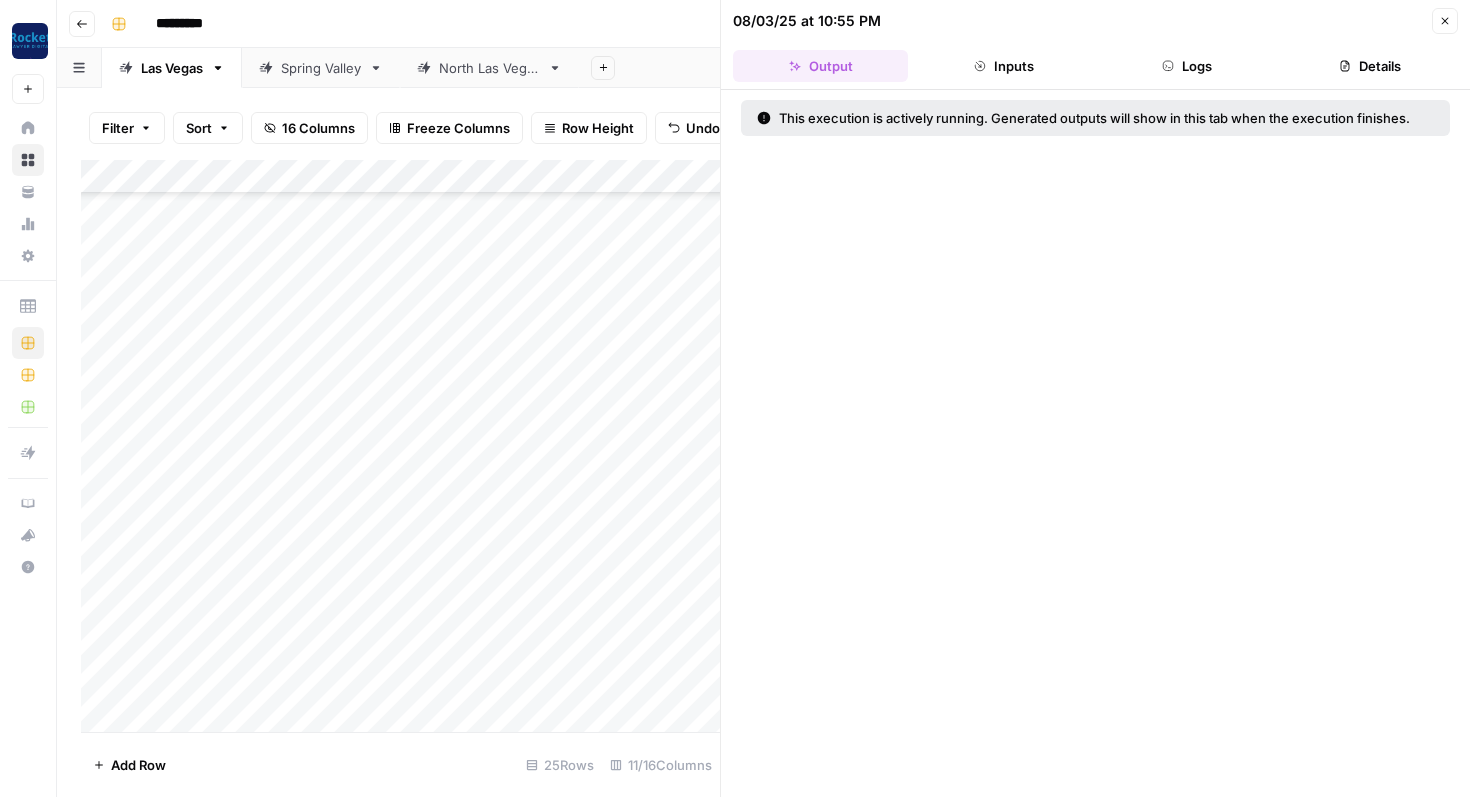 click on "Add Column" at bounding box center [400, 446] 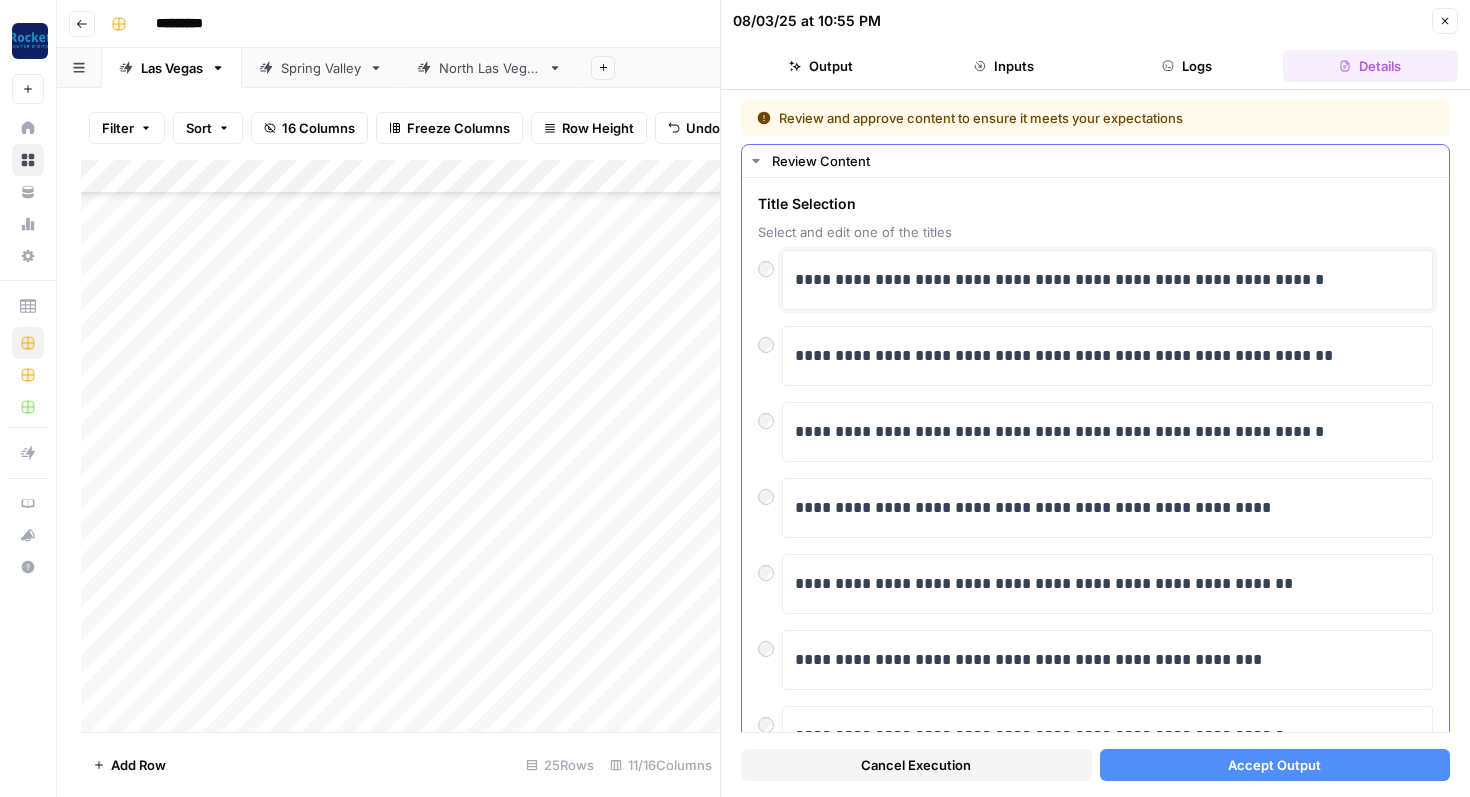 click on "**********" at bounding box center (1107, 280) 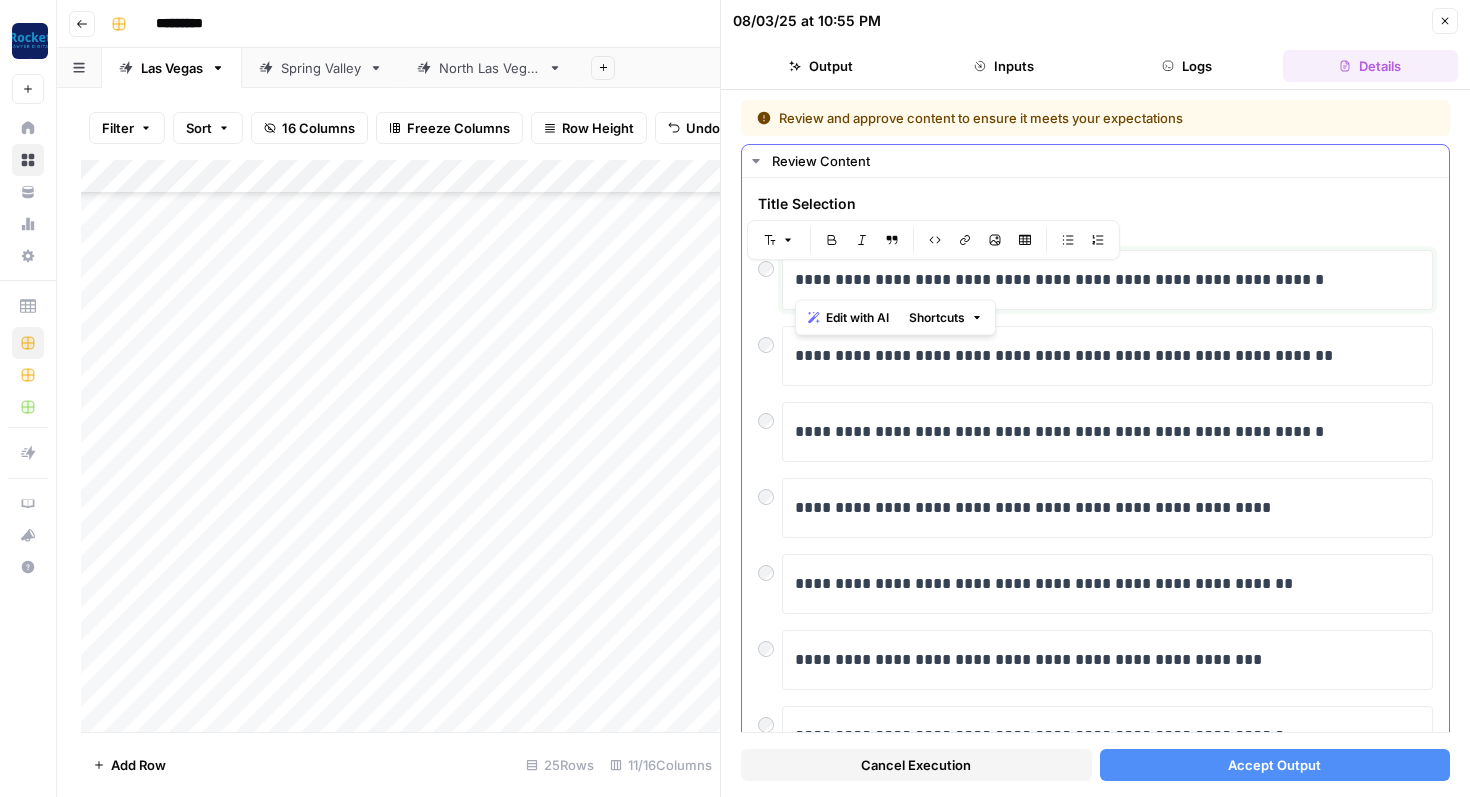 click on "**********" at bounding box center [1107, 280] 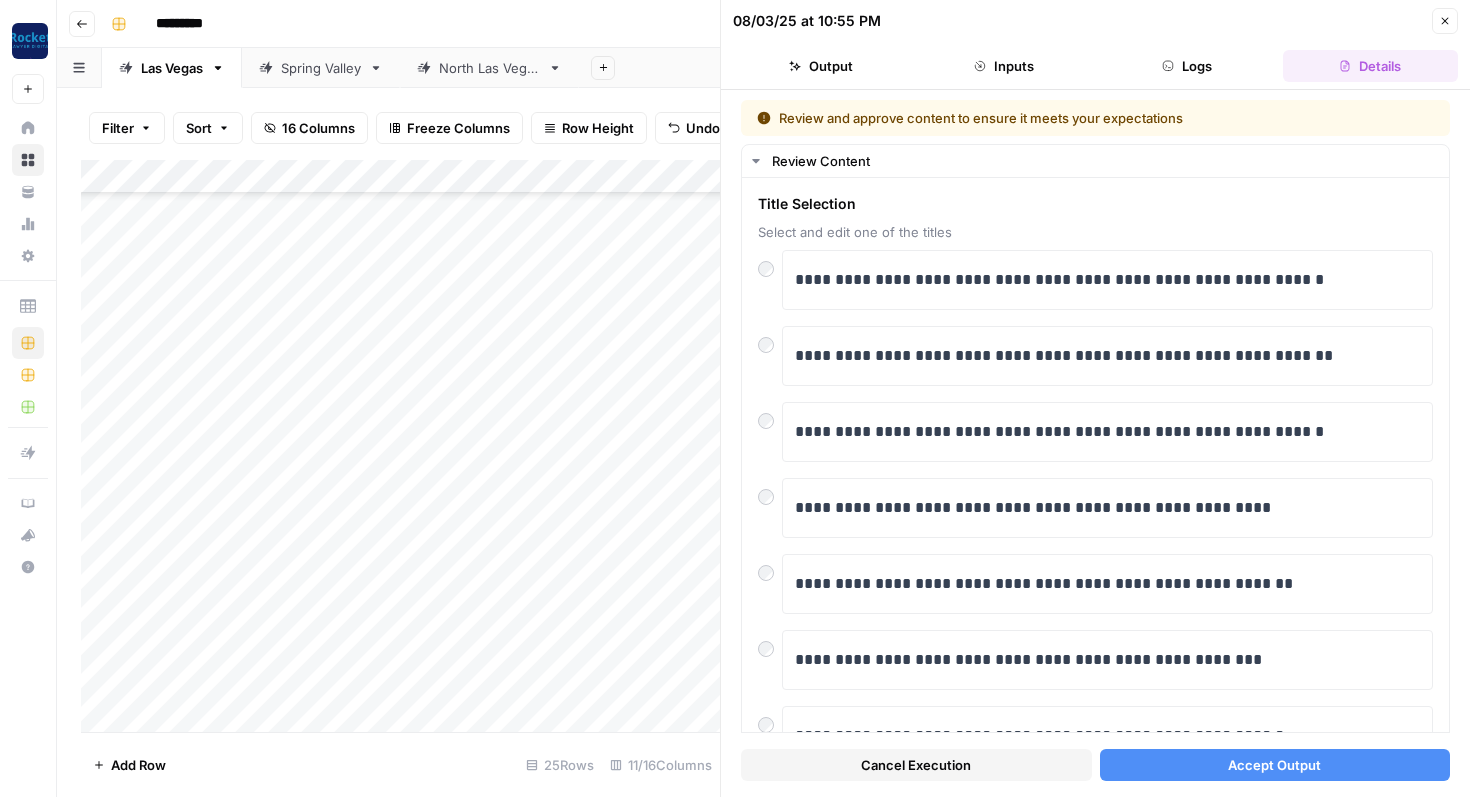 click on "Accept Output" at bounding box center [1275, 765] 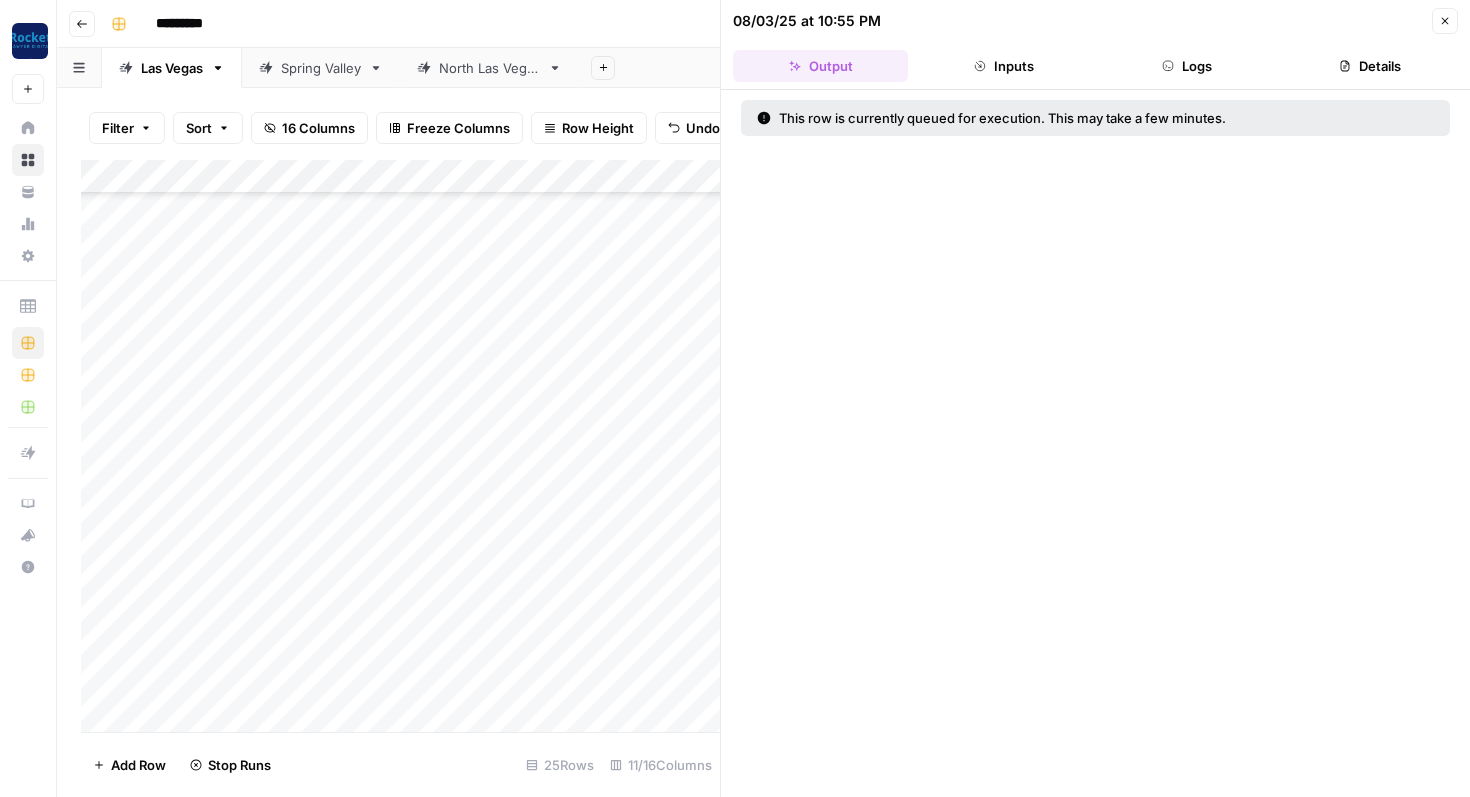 click on "Add Column" at bounding box center (400, 446) 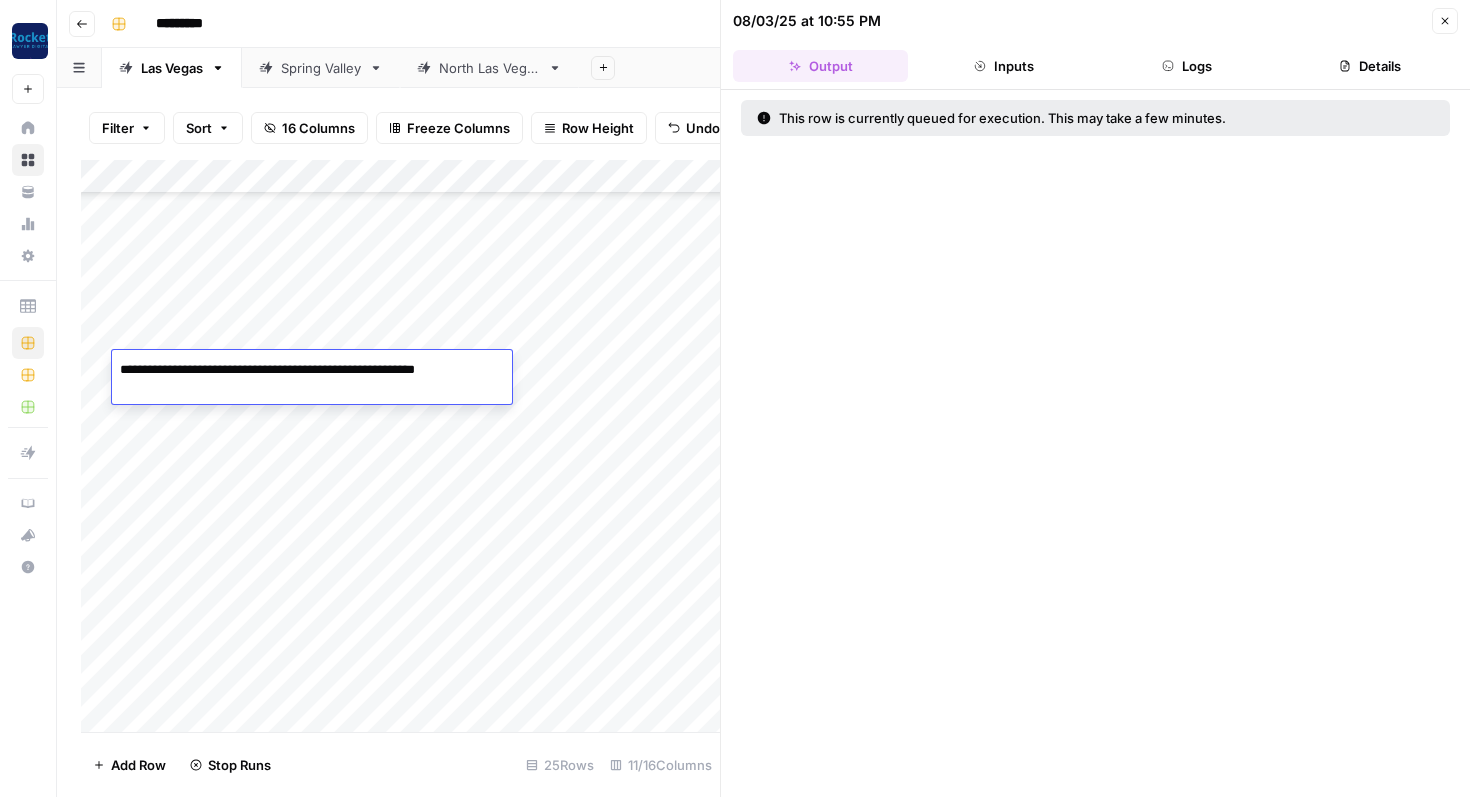 click on "**********" at bounding box center (312, 380) 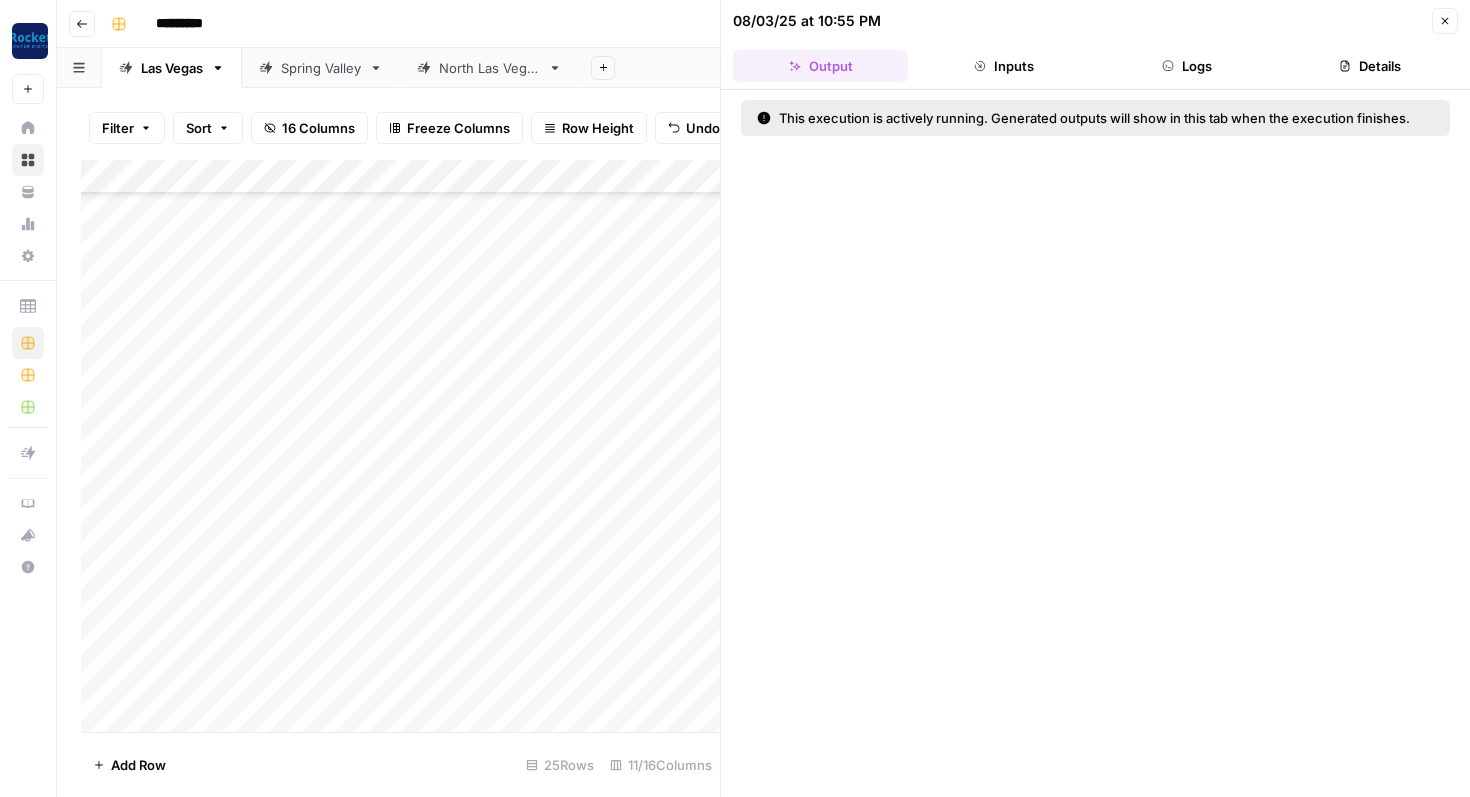 click on "Add Column" at bounding box center (400, 446) 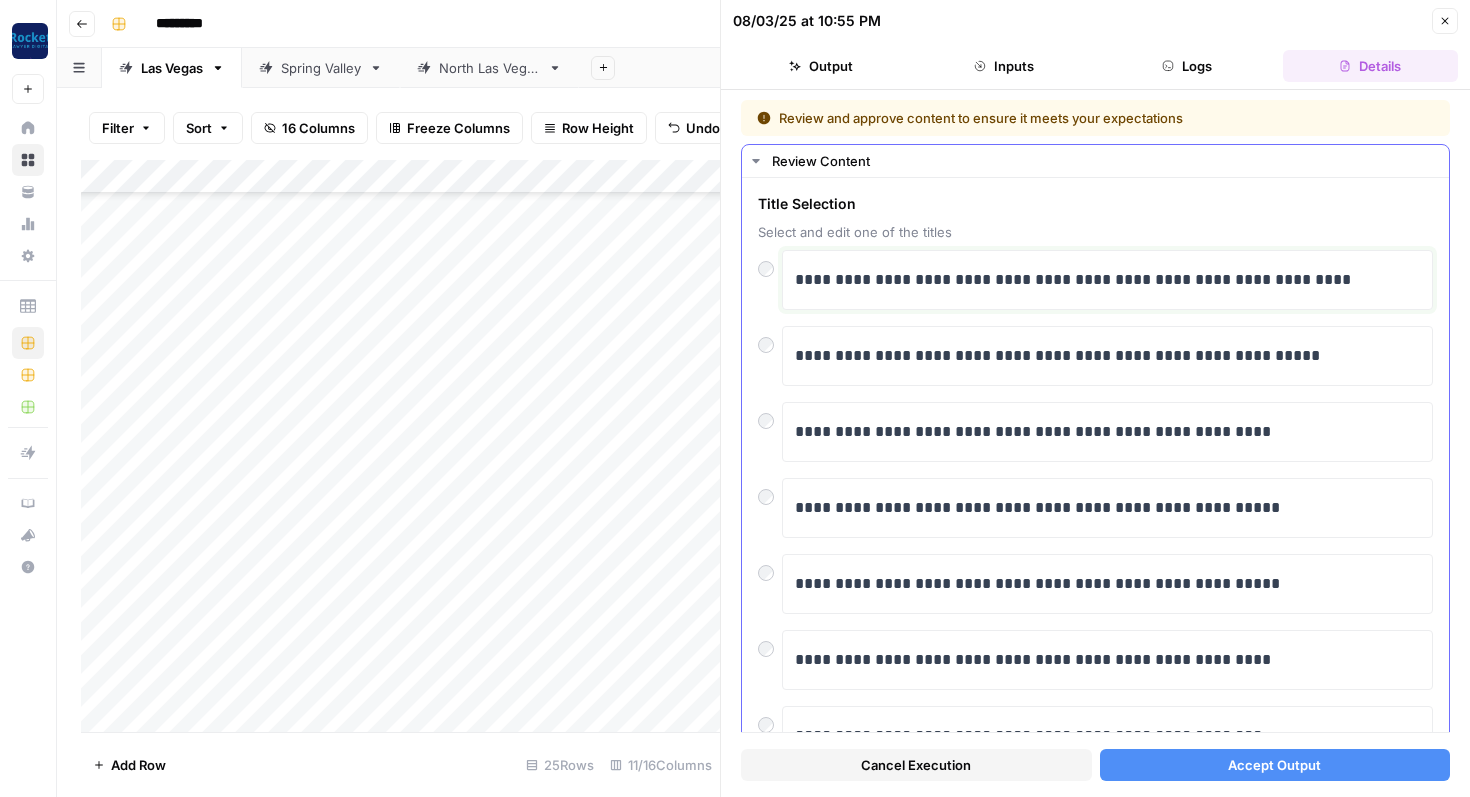 click on "**********" at bounding box center (1107, 280) 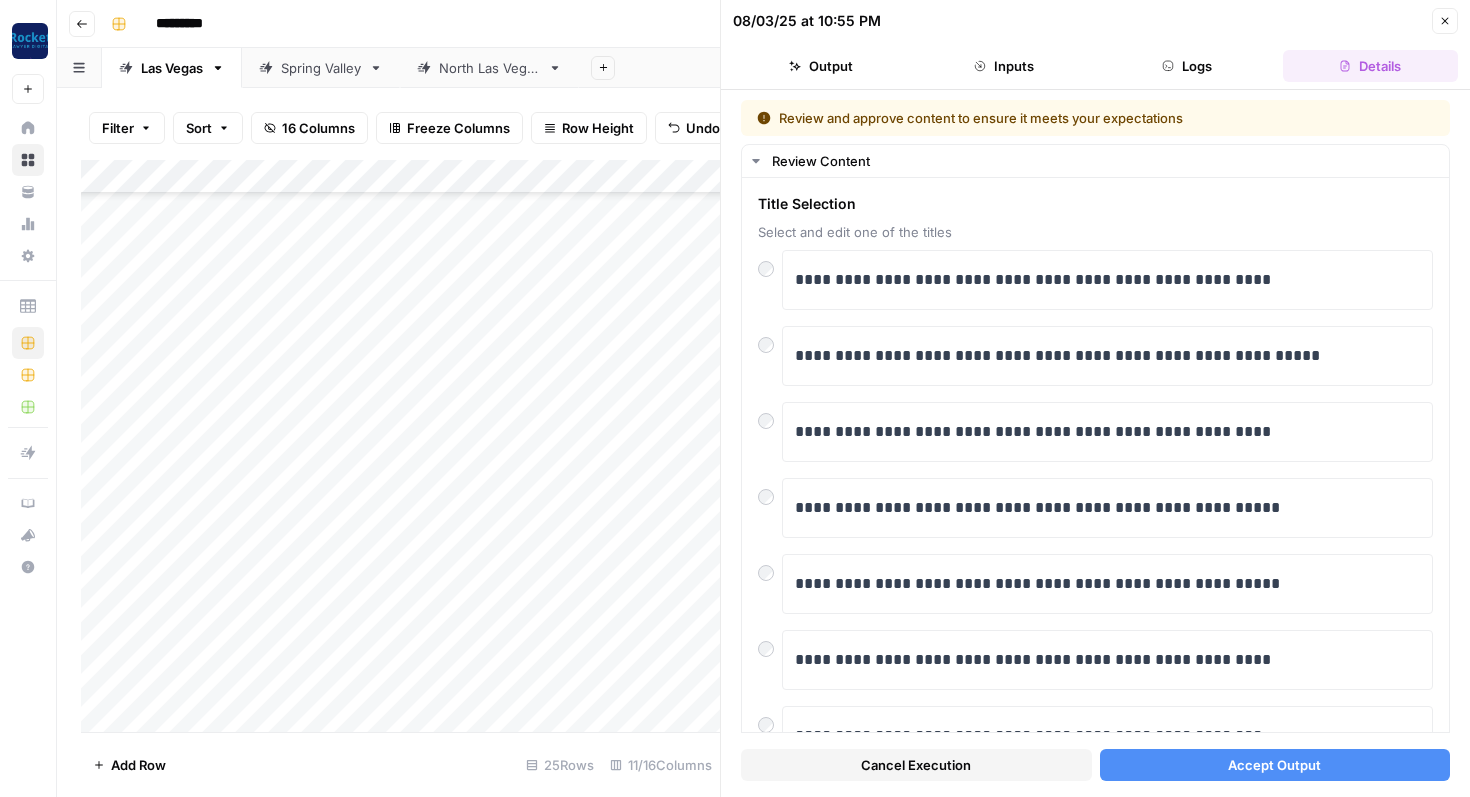 click on "Accept Output" at bounding box center [1275, 765] 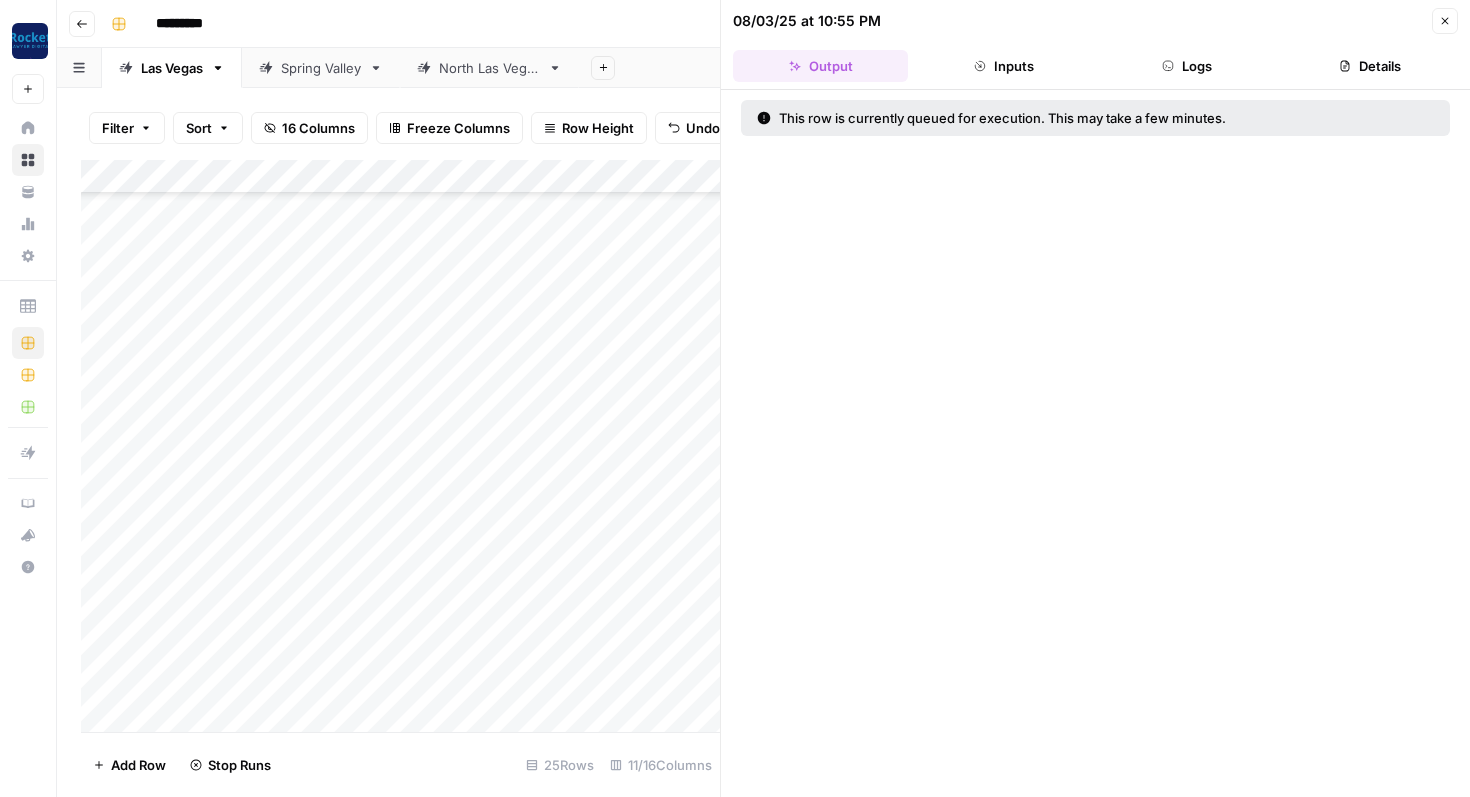click on "Add Column" at bounding box center (400, 446) 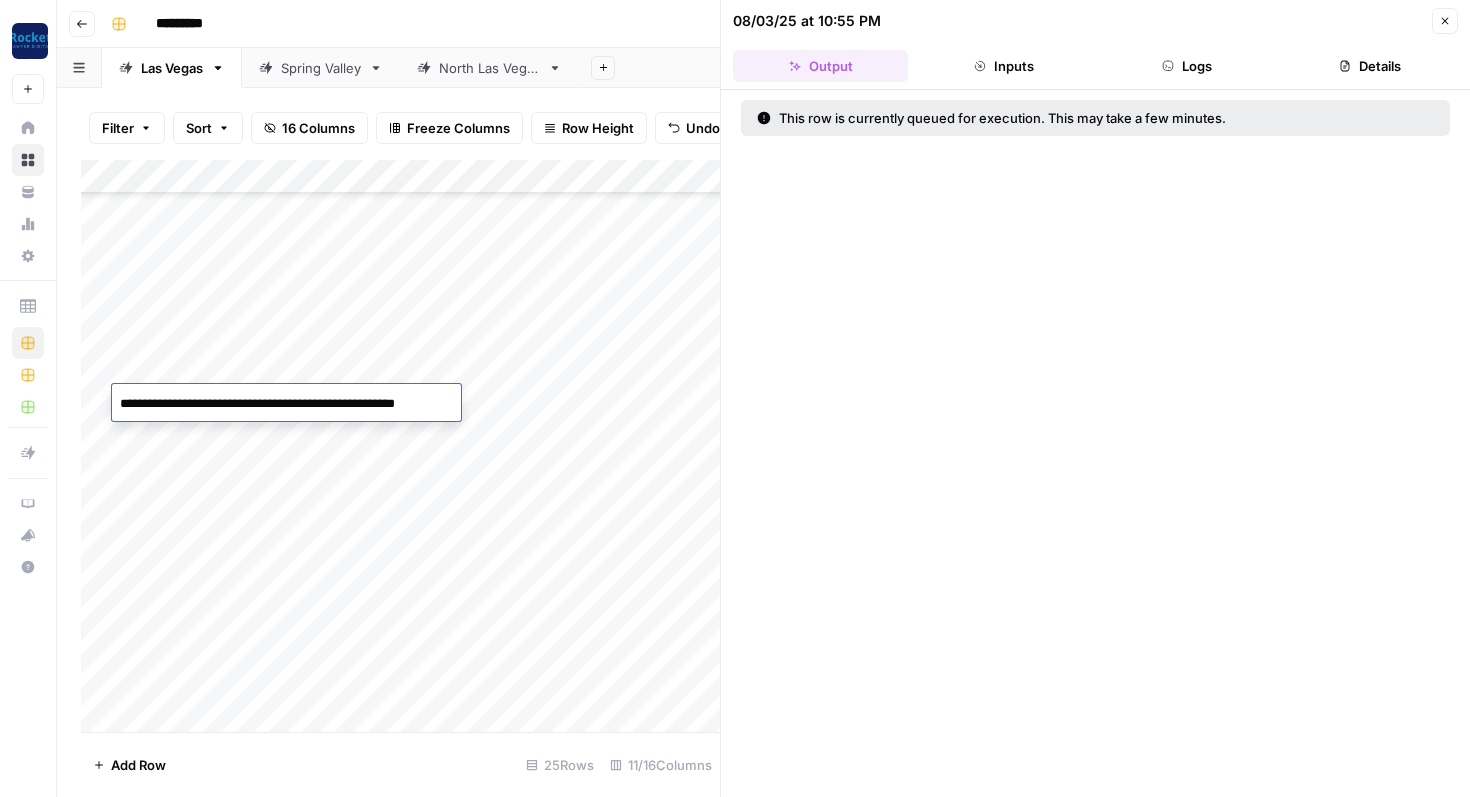 click on "**********" at bounding box center [285, 404] 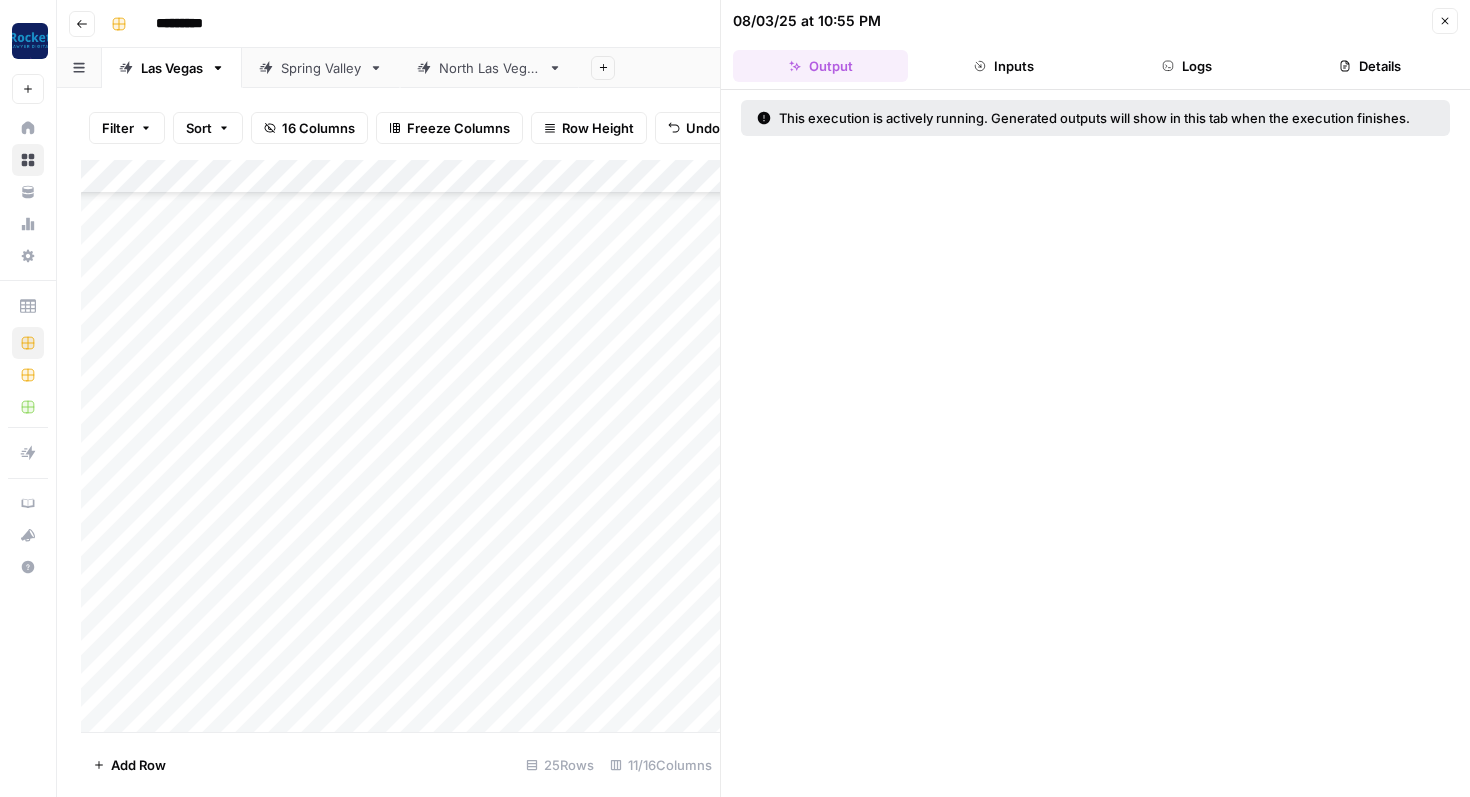 click on "Add Column" at bounding box center [400, 446] 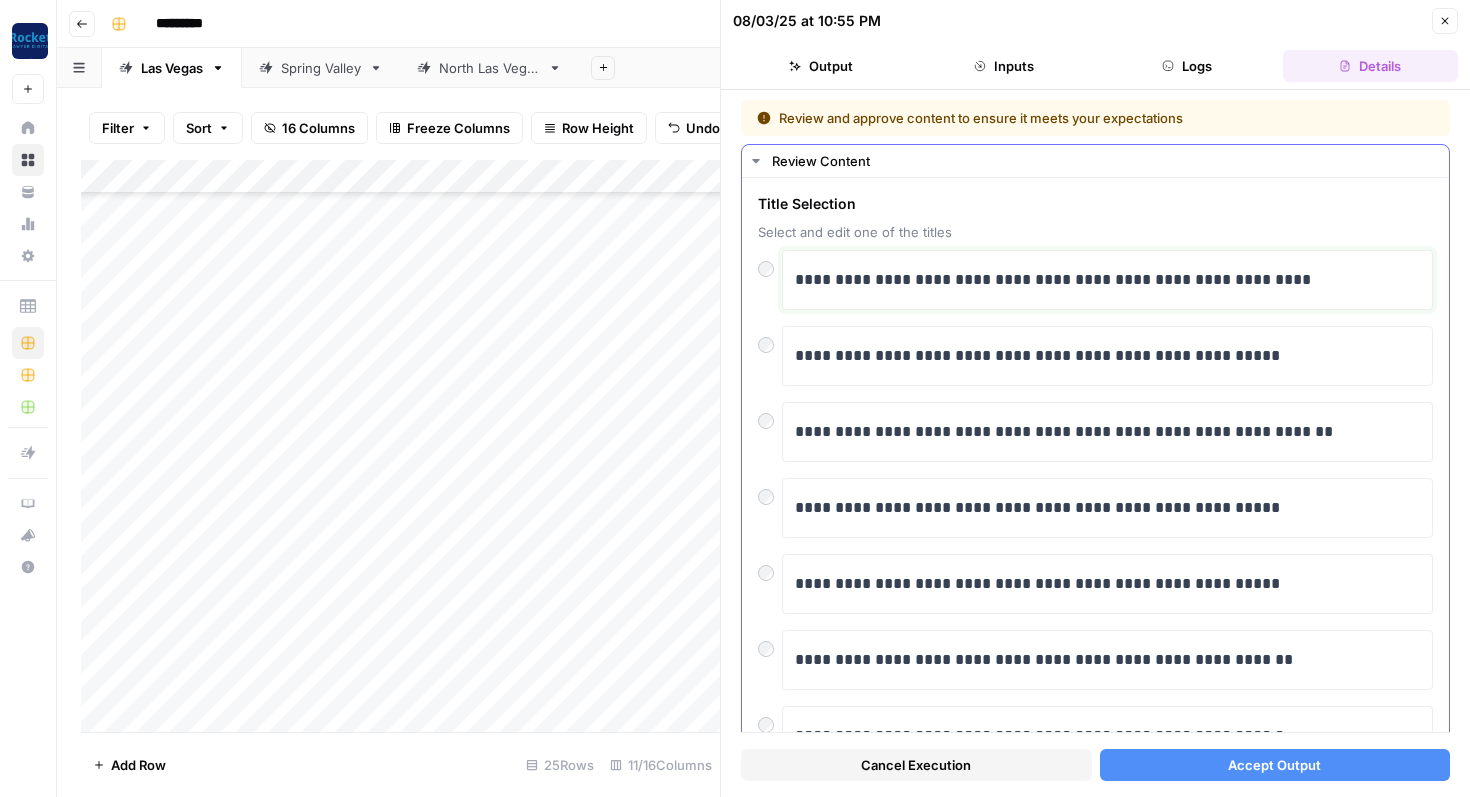 click on "**********" at bounding box center (1107, 280) 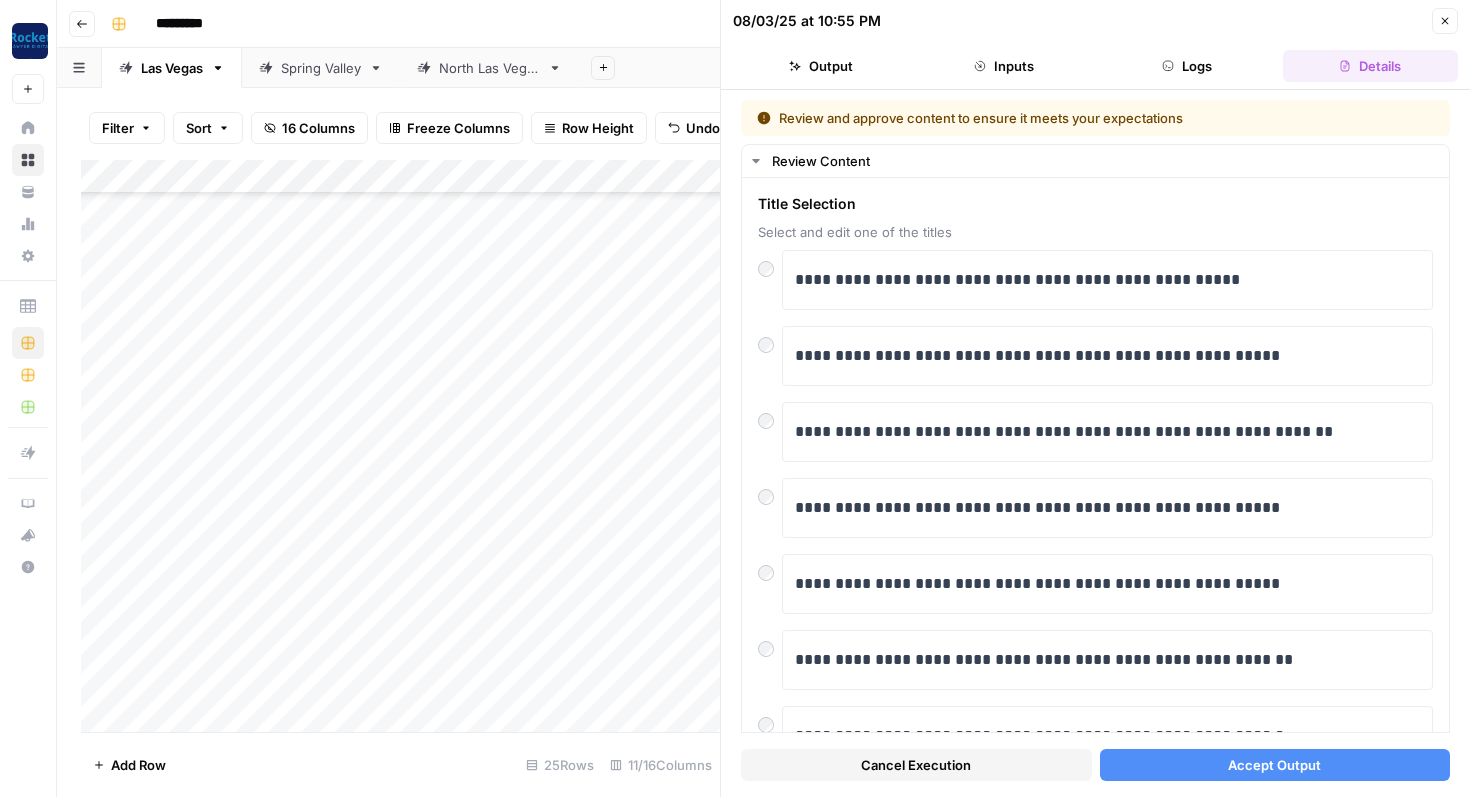click on "Accept Output" at bounding box center [1275, 765] 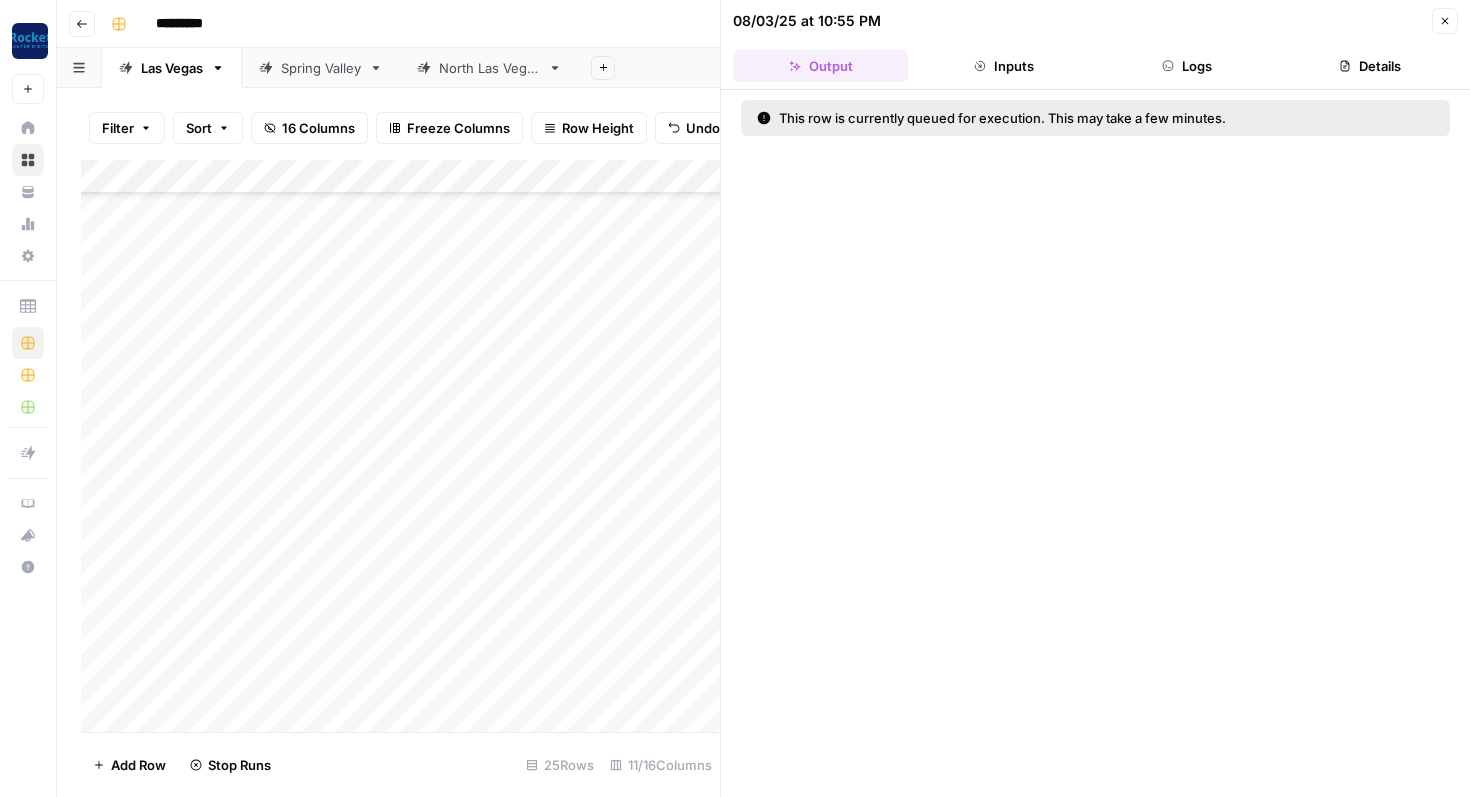 click on "Add Column" at bounding box center [400, 446] 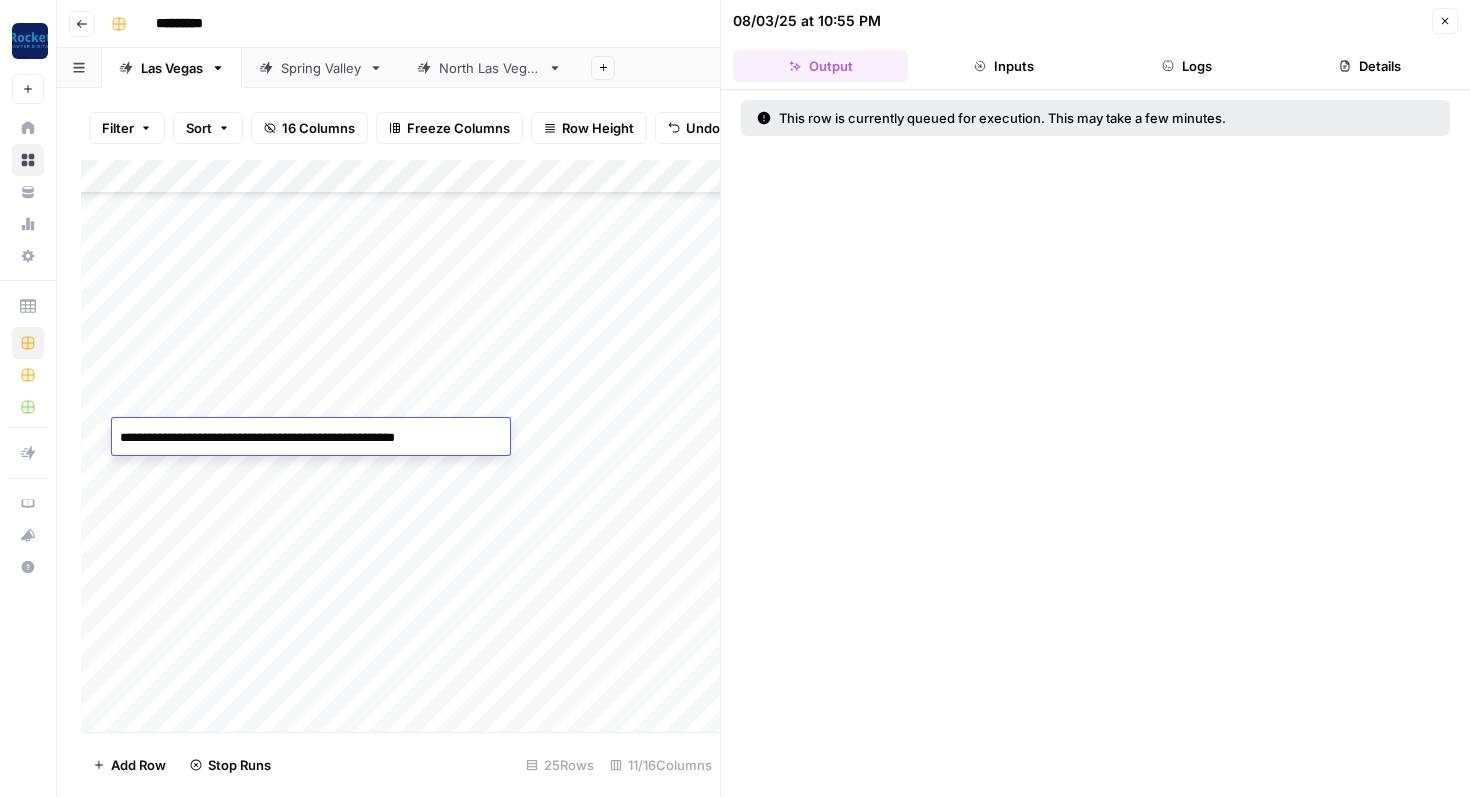 click on "**********" at bounding box center (308, 438) 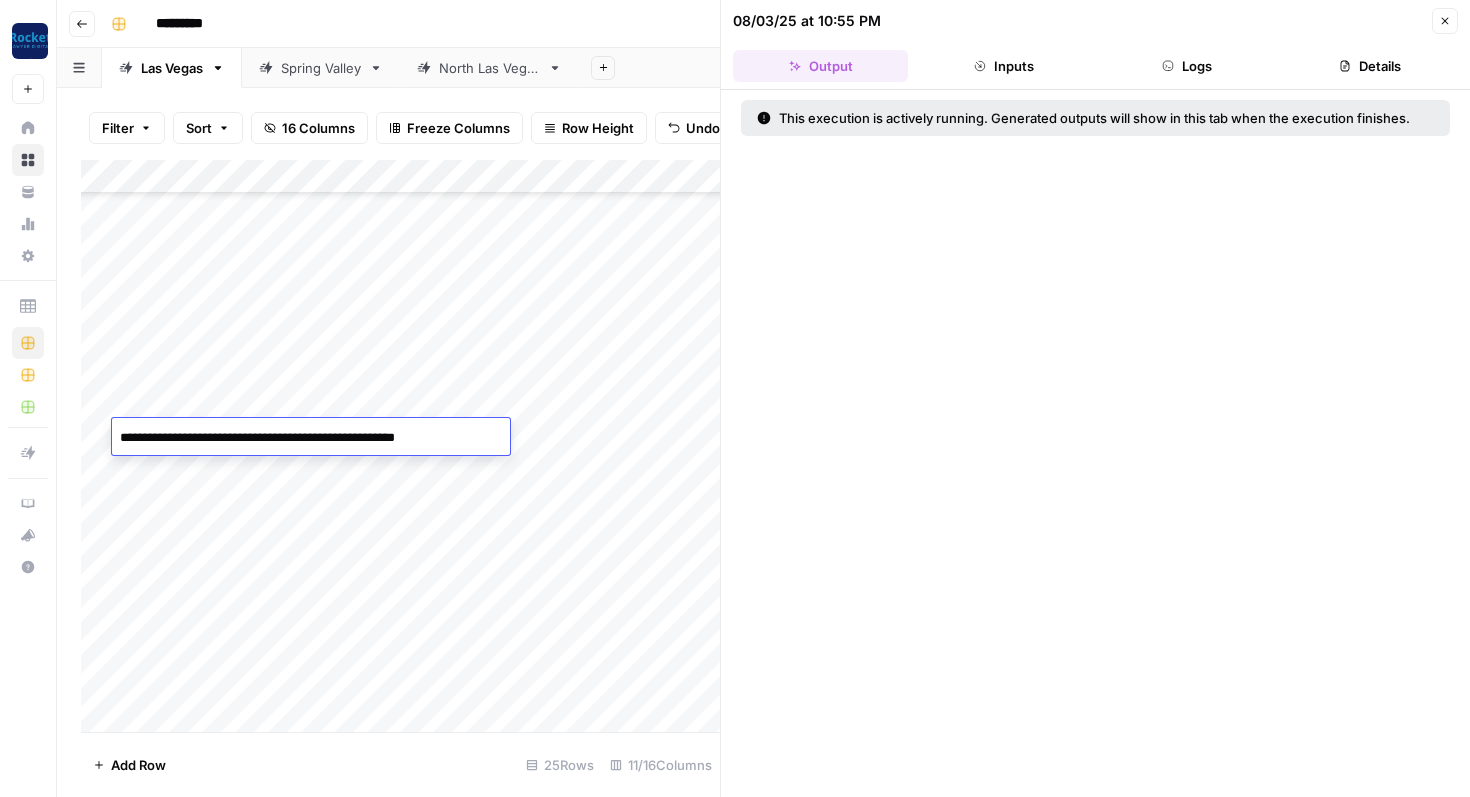 click on "Add Column" at bounding box center [400, 446] 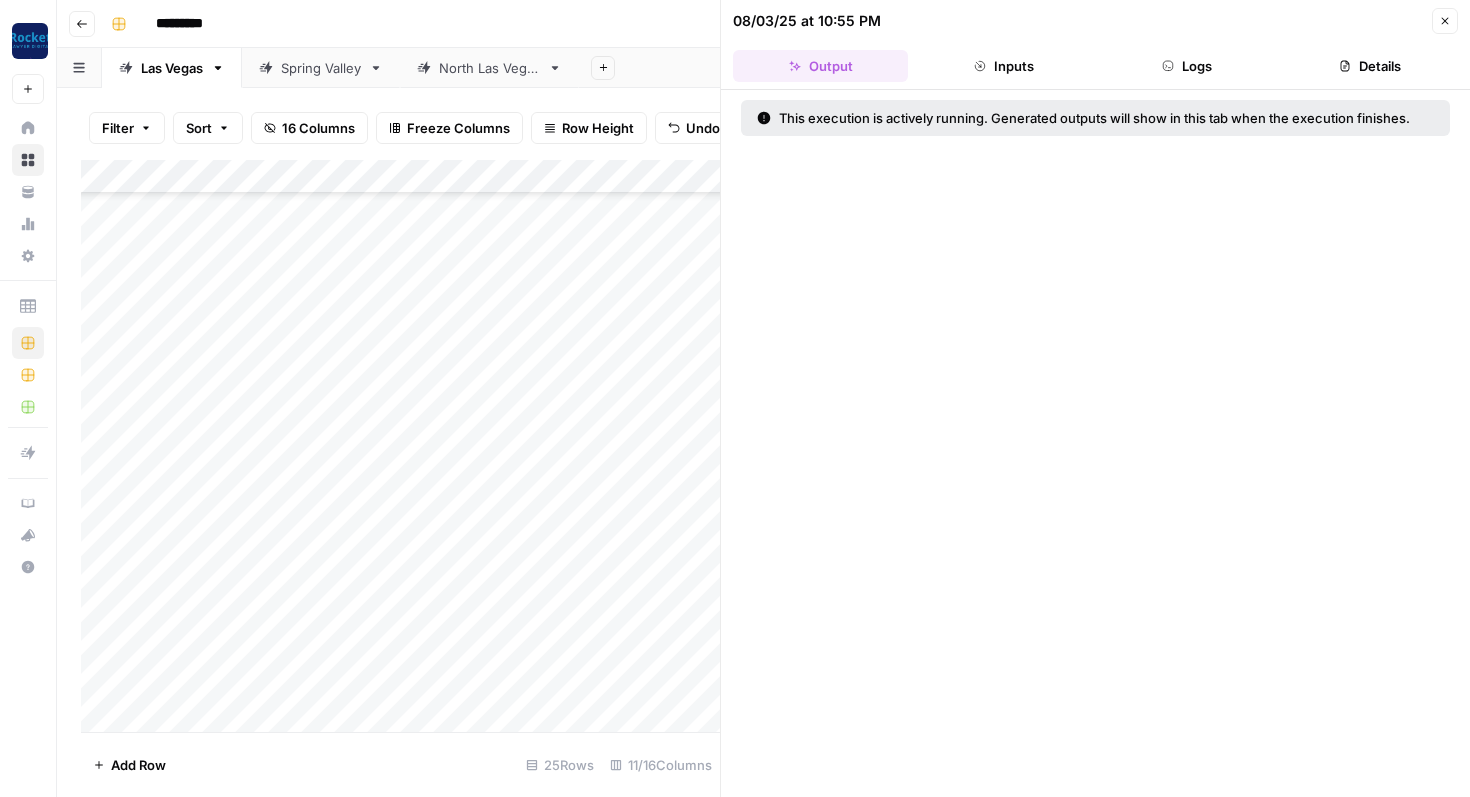 click on "Add Column" at bounding box center (400, 446) 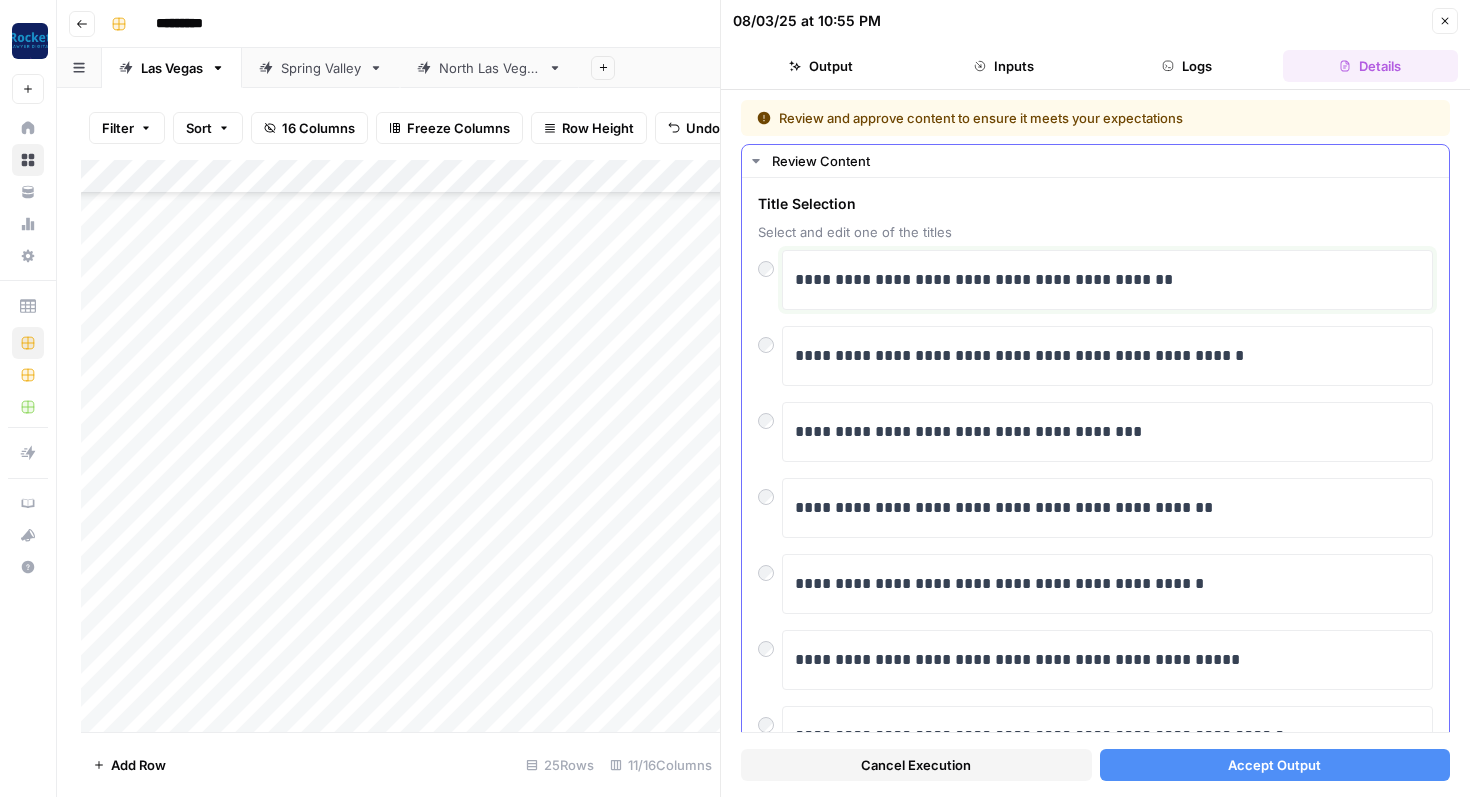 click on "**********" at bounding box center (1107, 280) 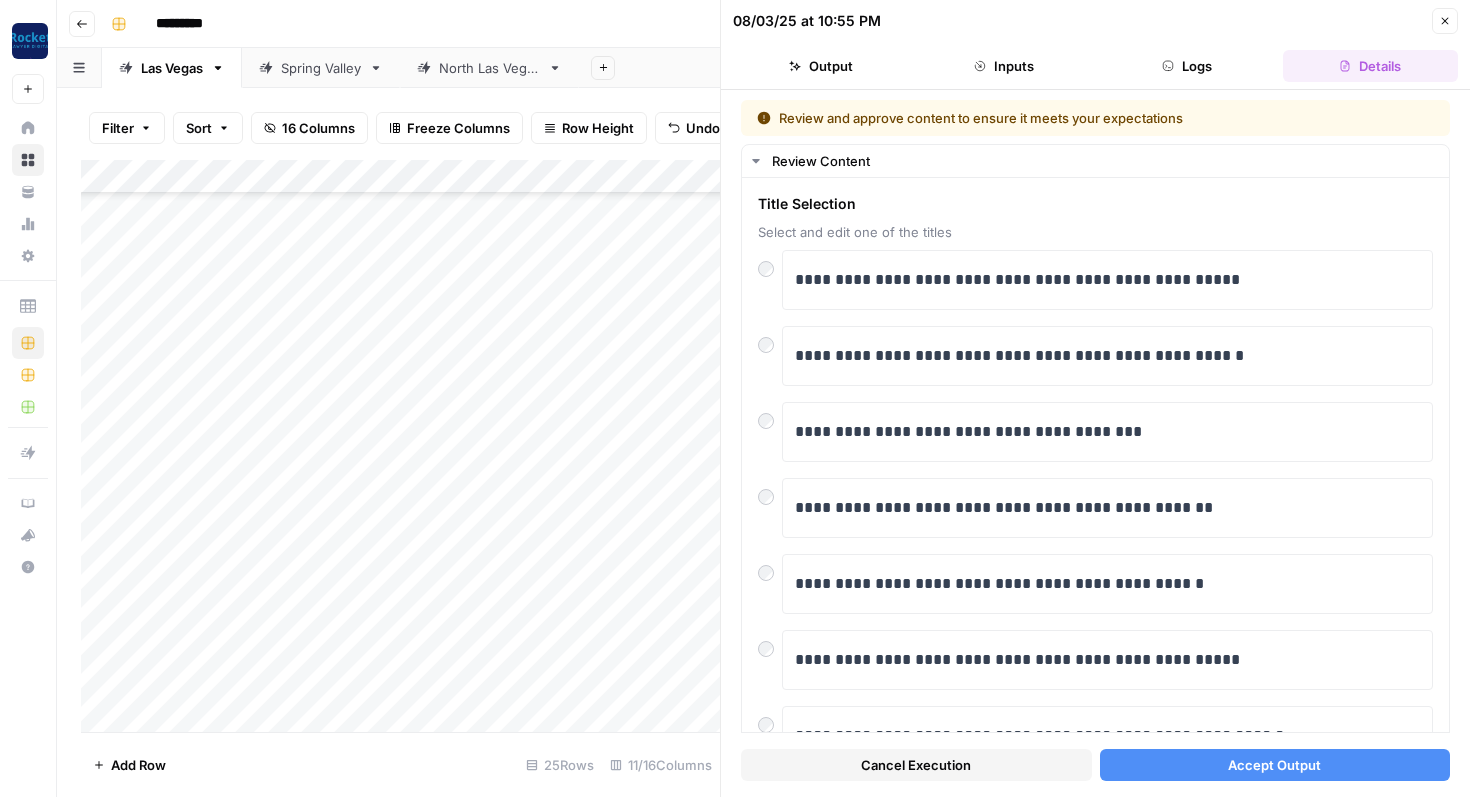 click 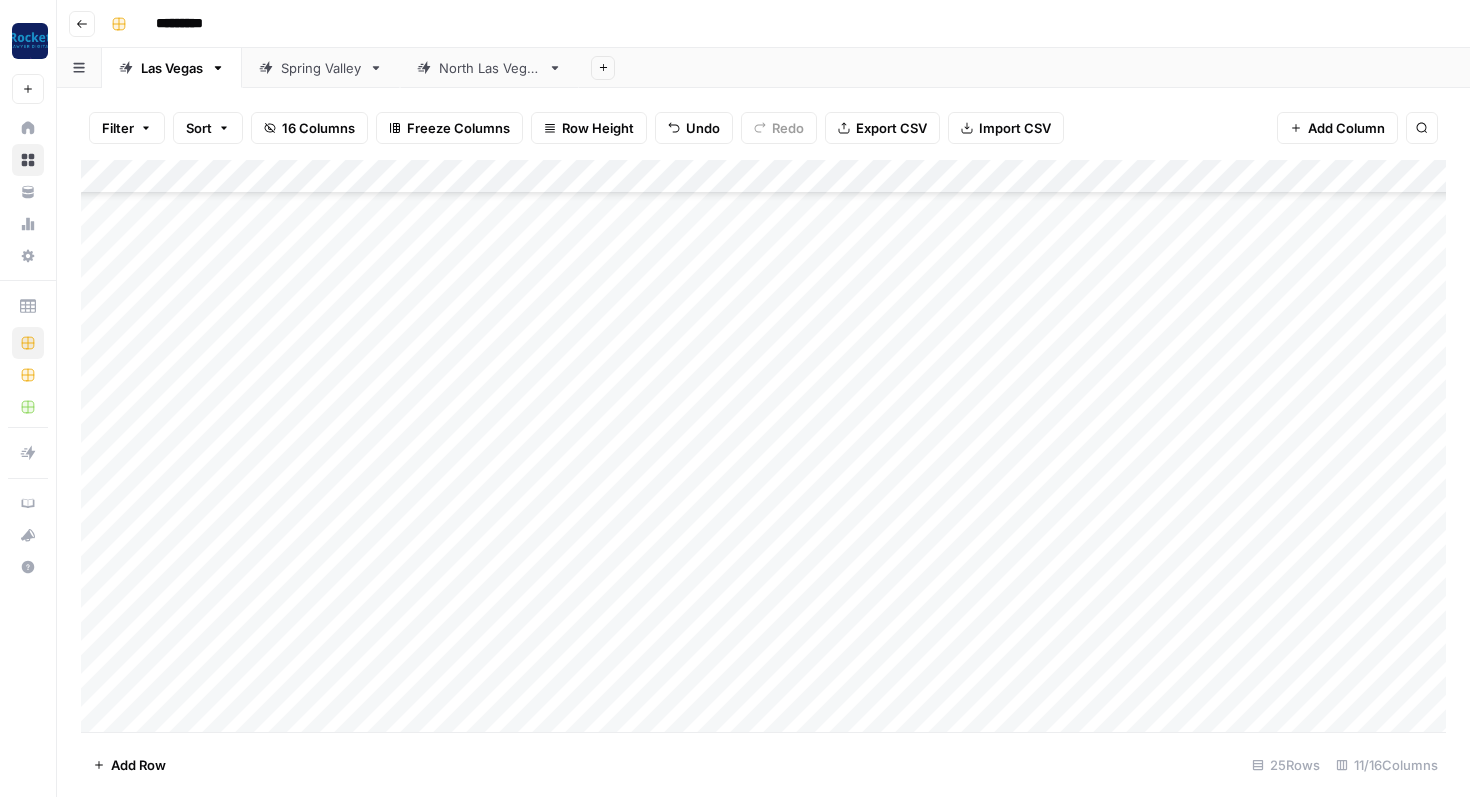 click on "Add Column" at bounding box center (763, 446) 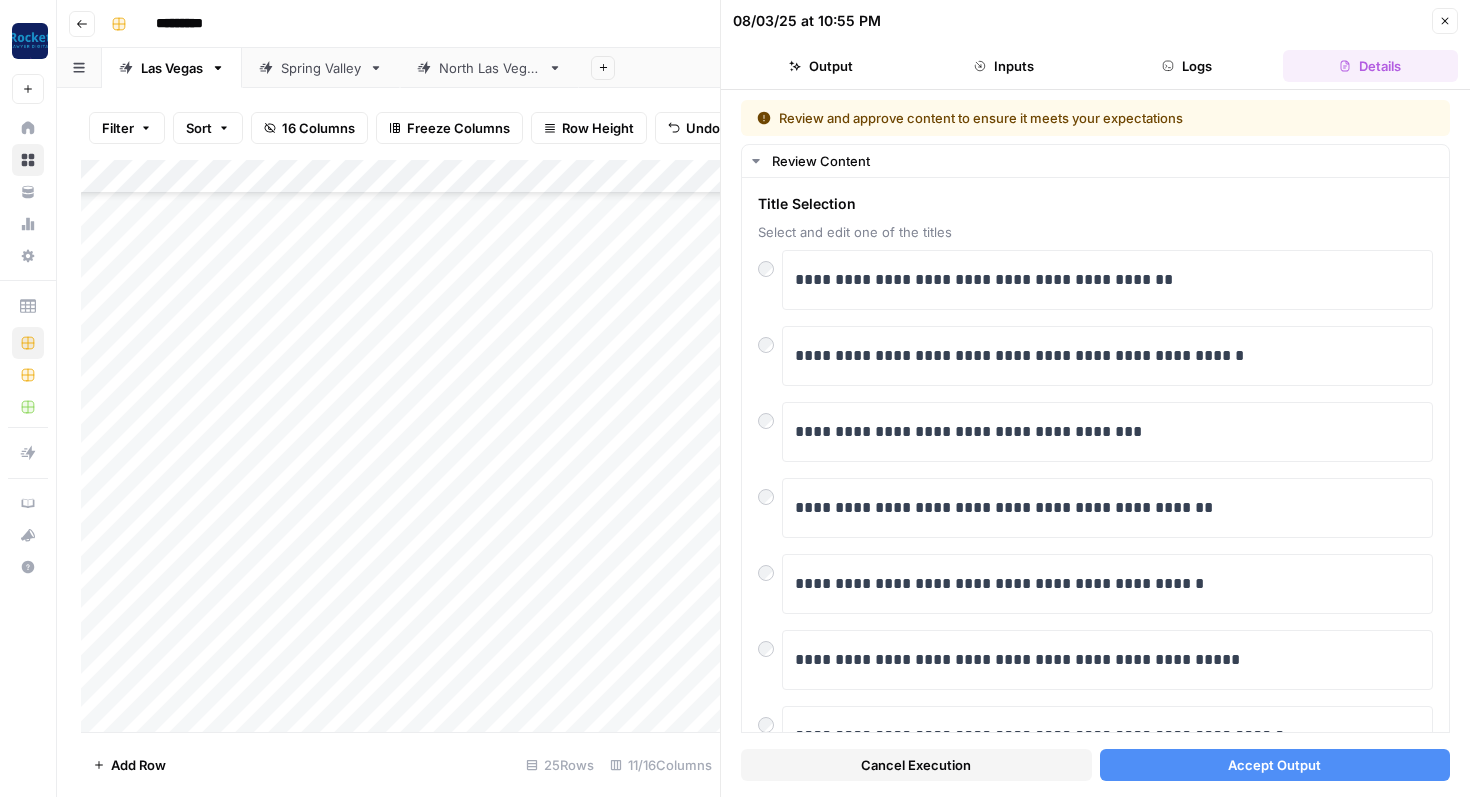 click on "Add Column" at bounding box center (400, 446) 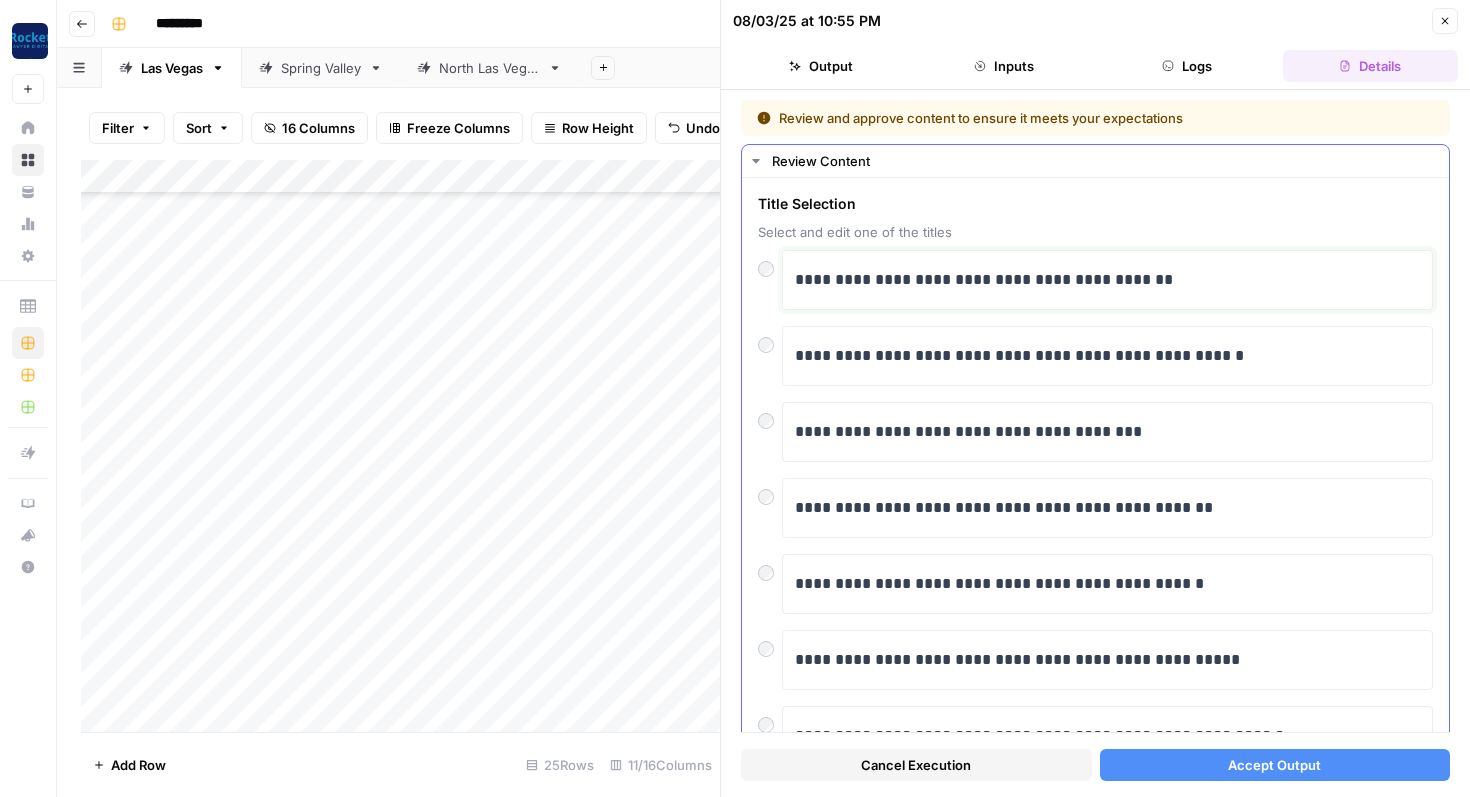 click on "**********" at bounding box center [1107, 280] 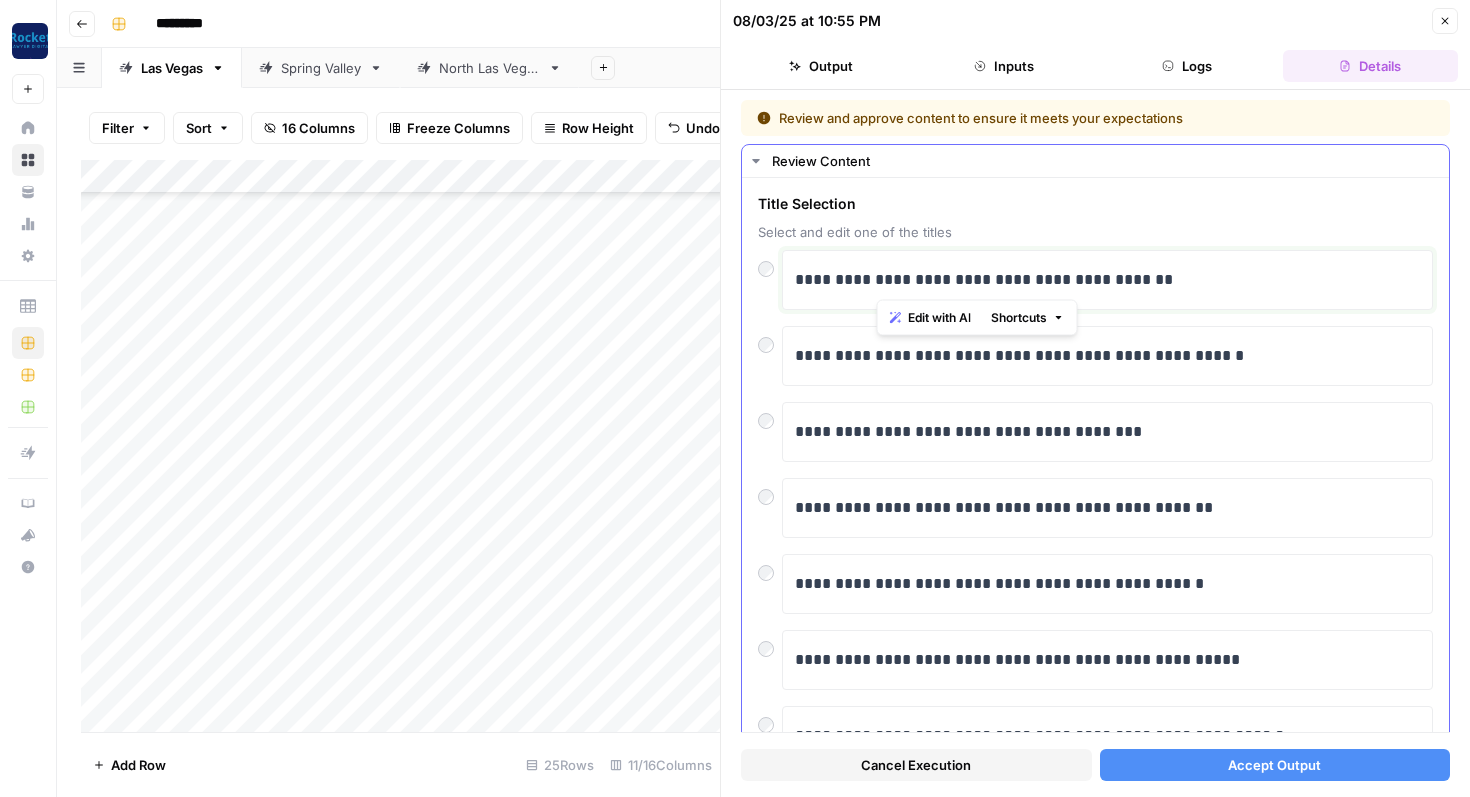 click on "**********" at bounding box center (1107, 280) 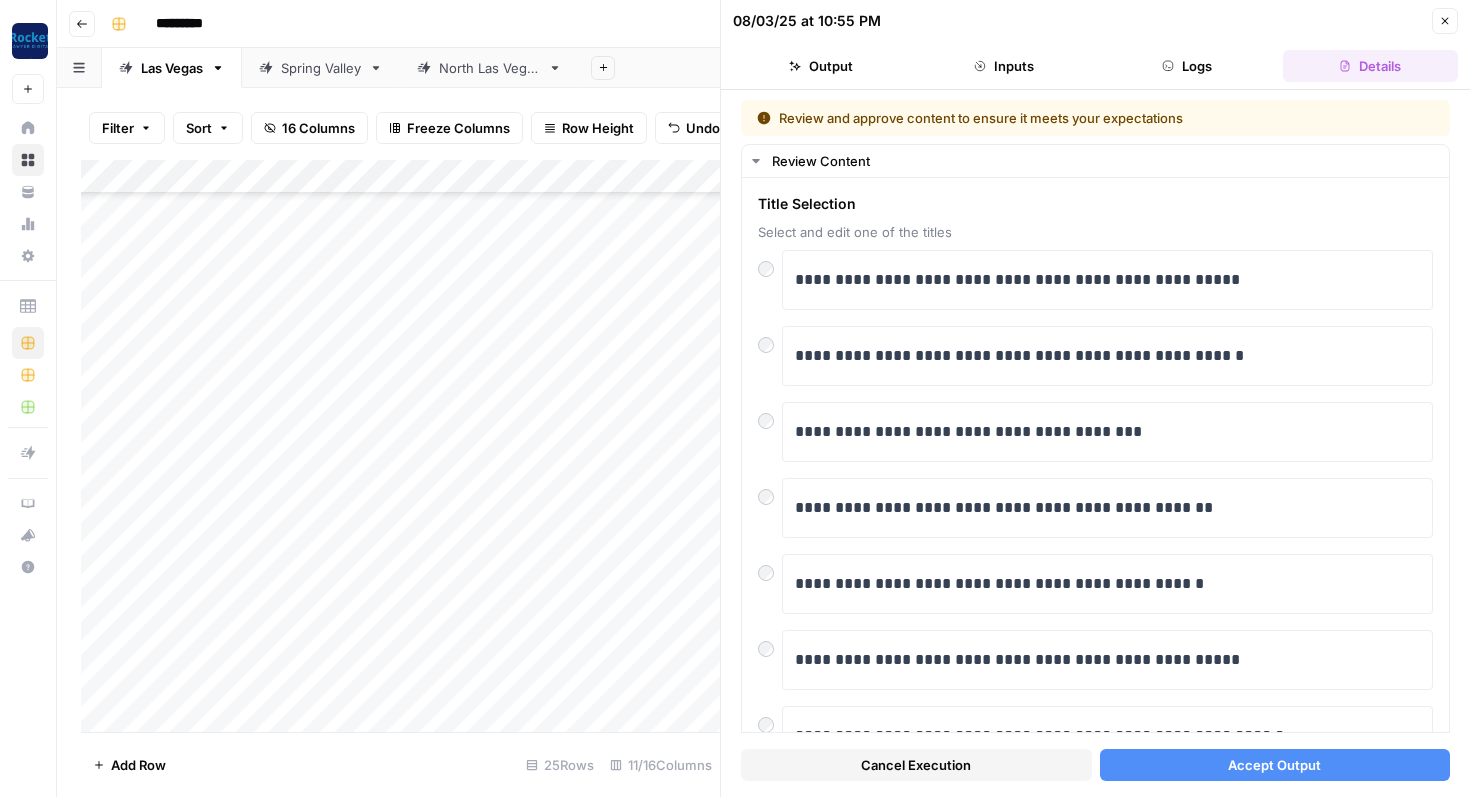 click on "Accept Output" at bounding box center [1275, 765] 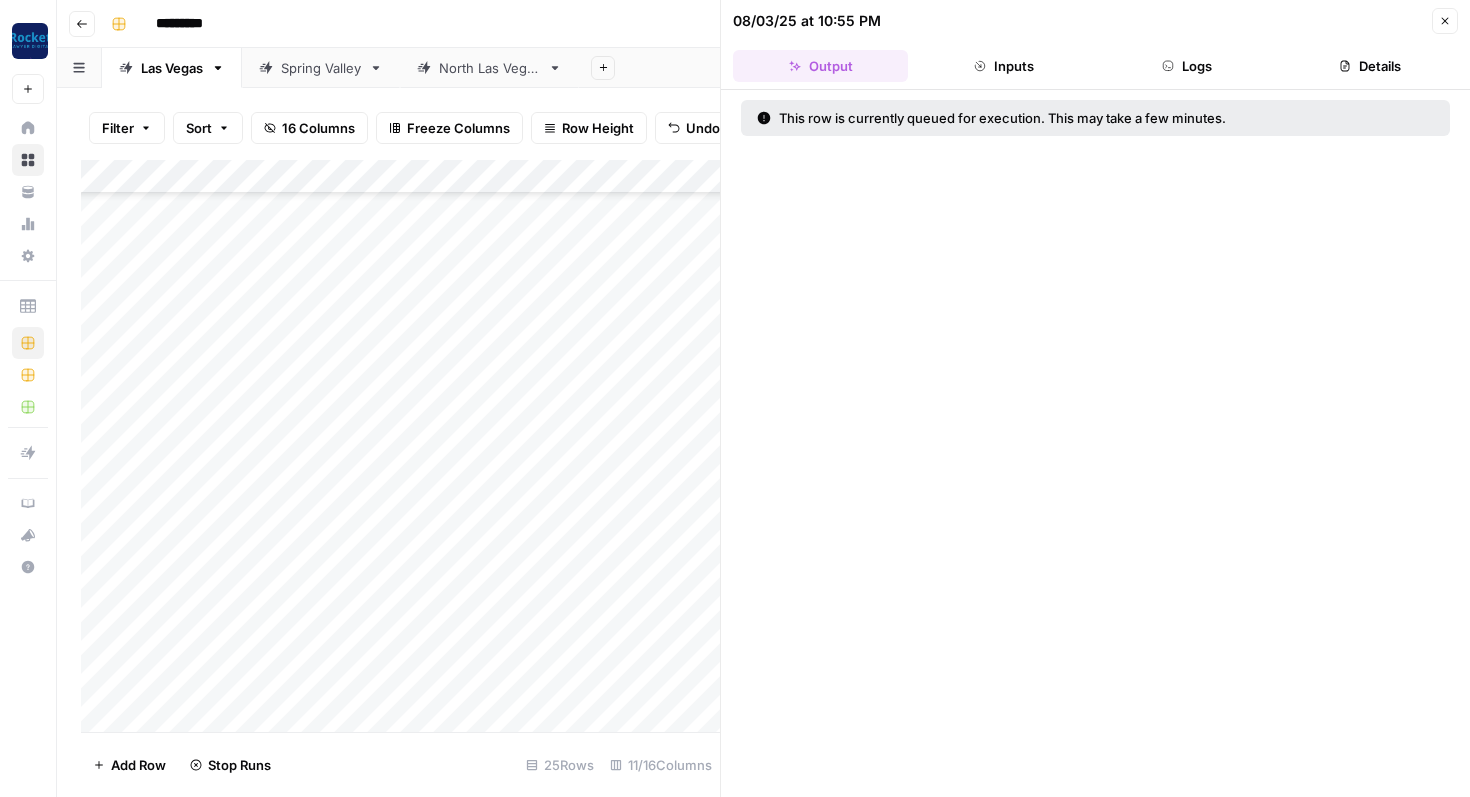 click on "Add Column" at bounding box center [400, 446] 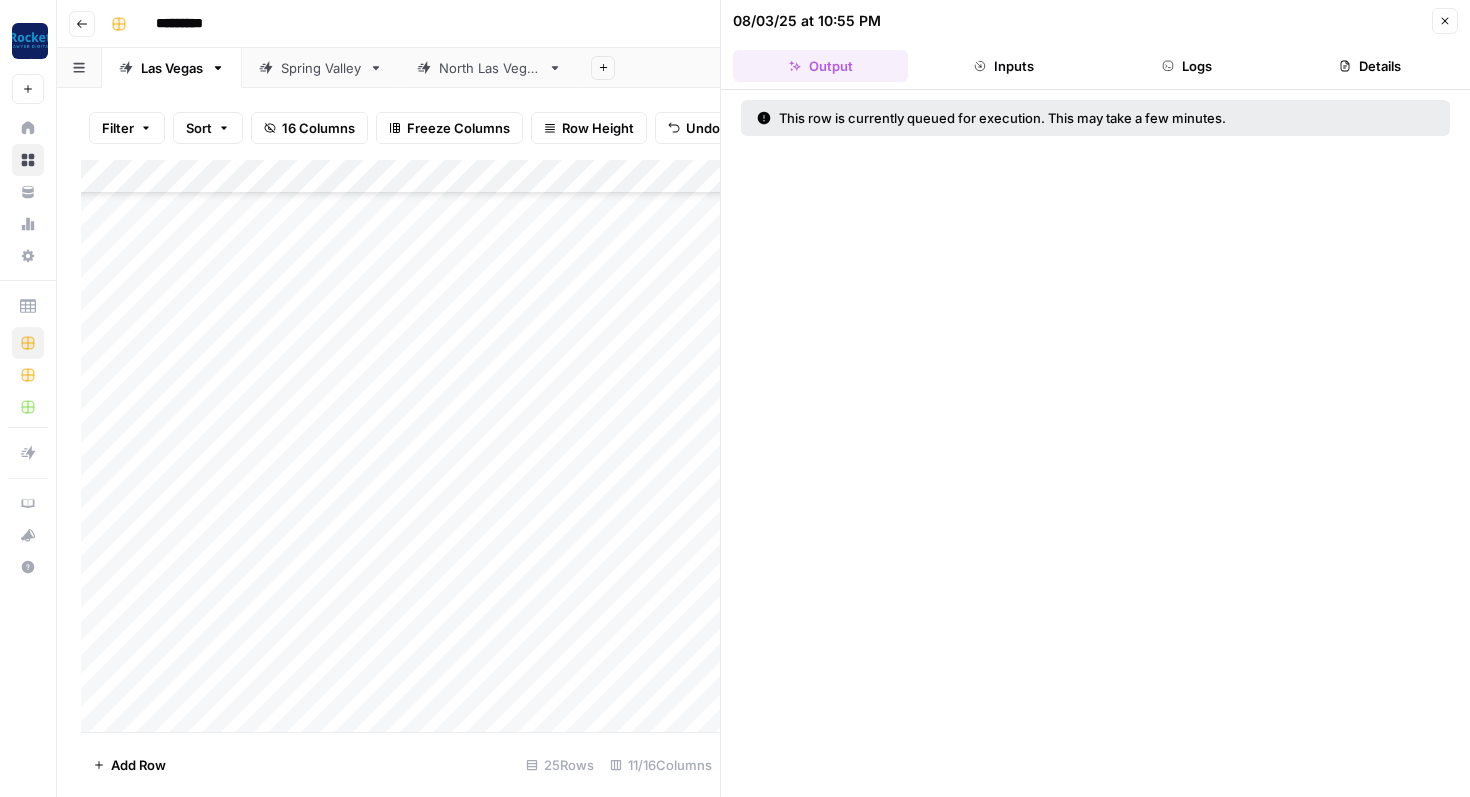 click on "Add Column" at bounding box center [400, 446] 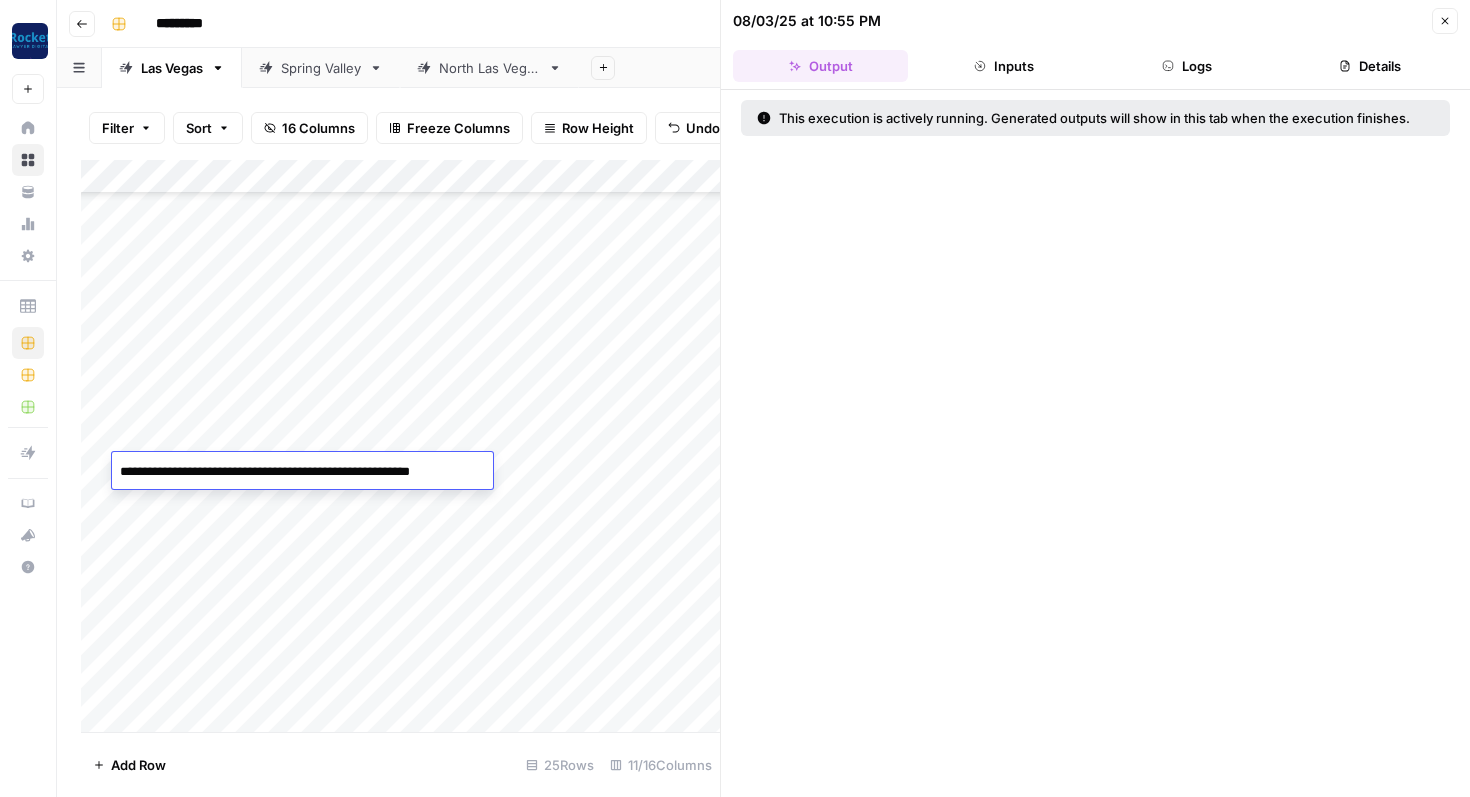 click on "**********" at bounding box center (300, 472) 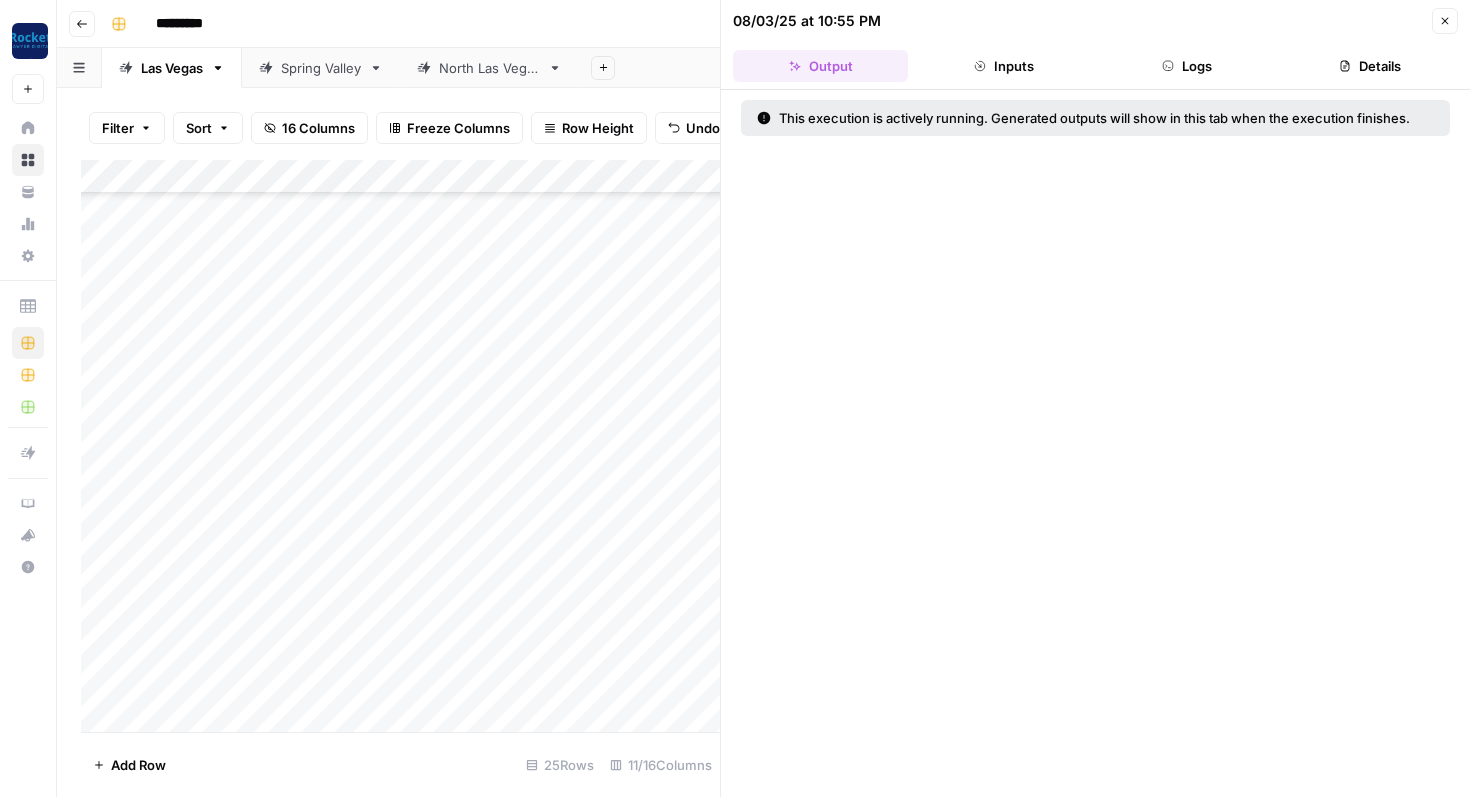 click on "Add Column" at bounding box center [400, 446] 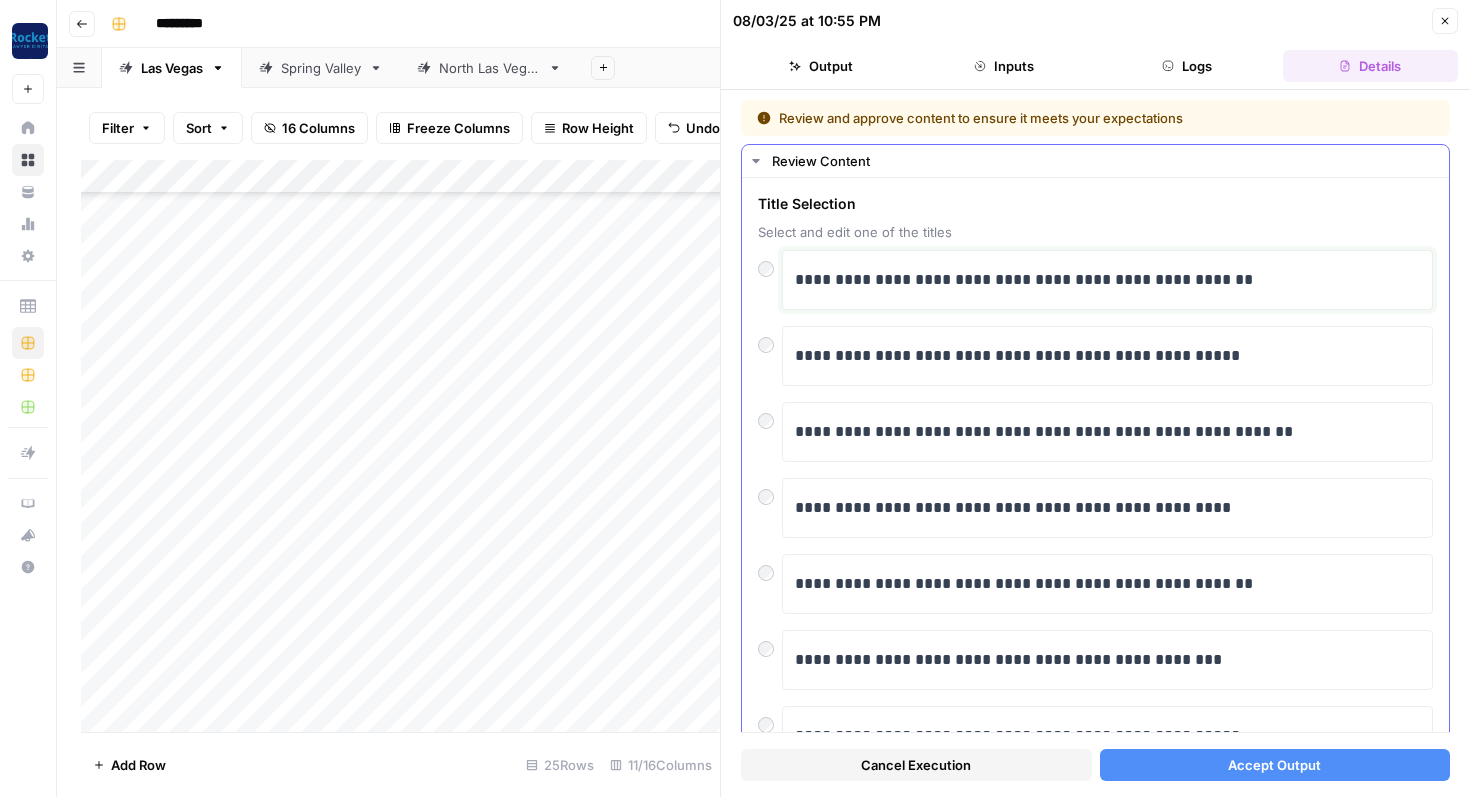 click on "**********" at bounding box center (1107, 280) 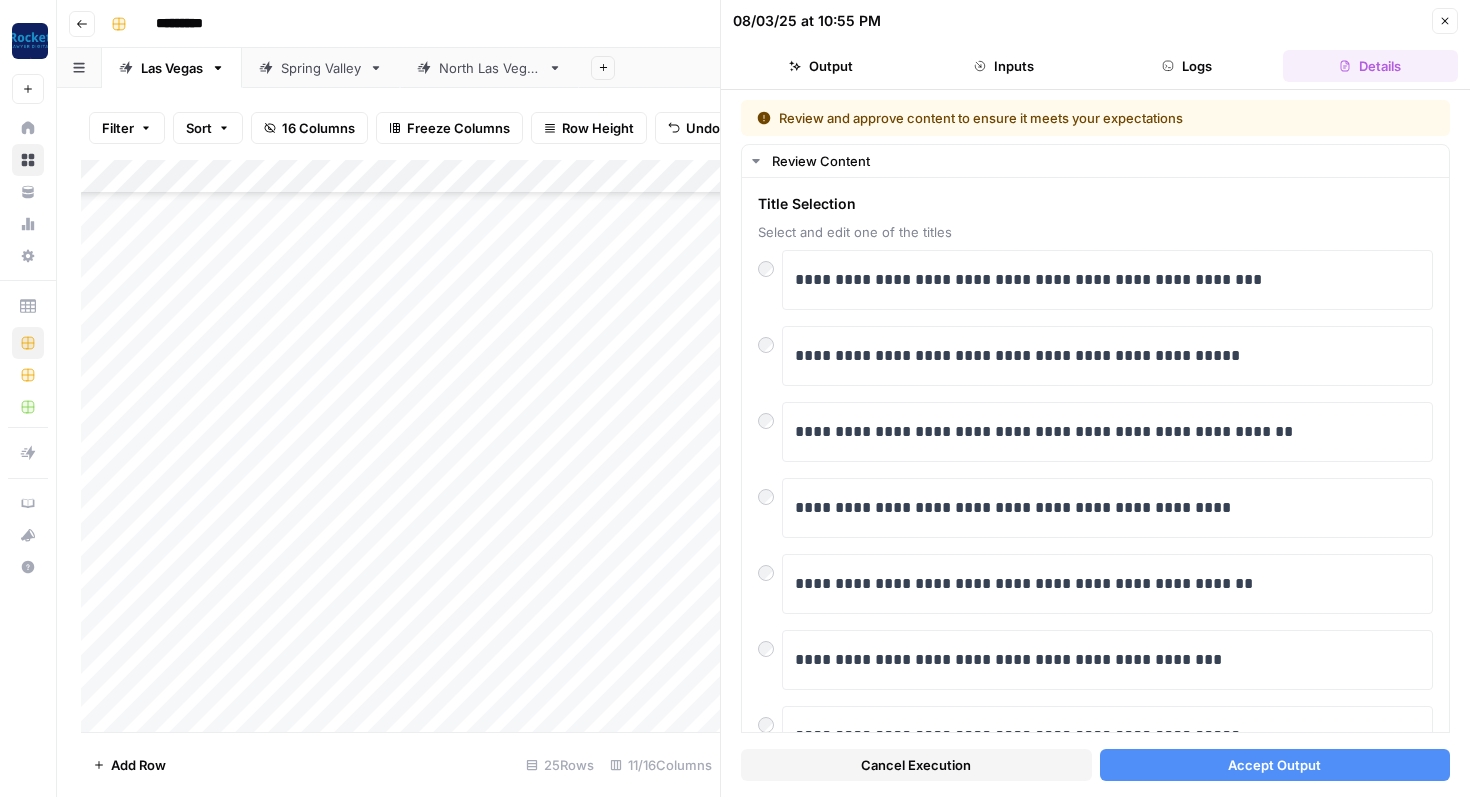 click on "Accept Output" at bounding box center (1275, 765) 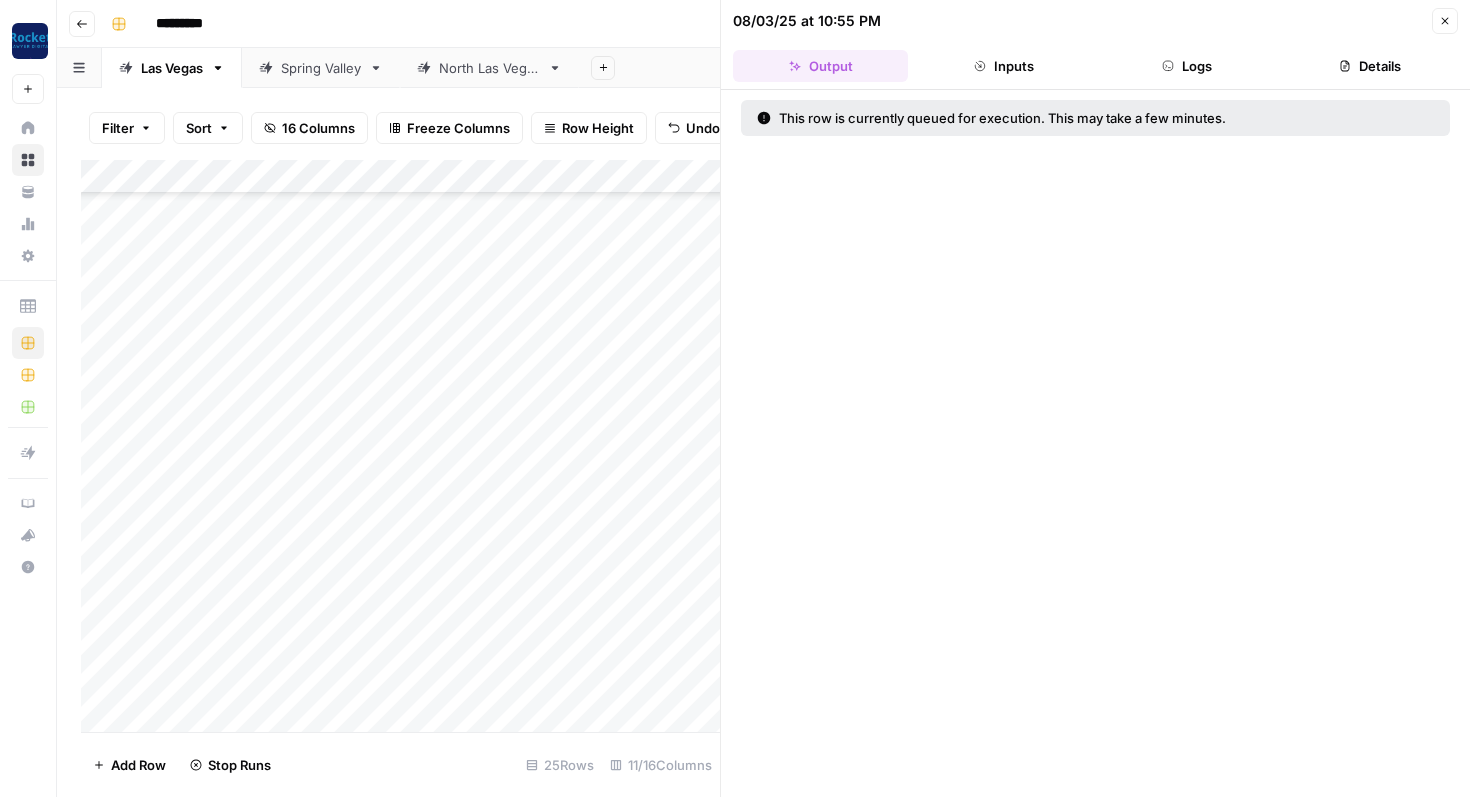 scroll, scrollTop: 344, scrollLeft: 0, axis: vertical 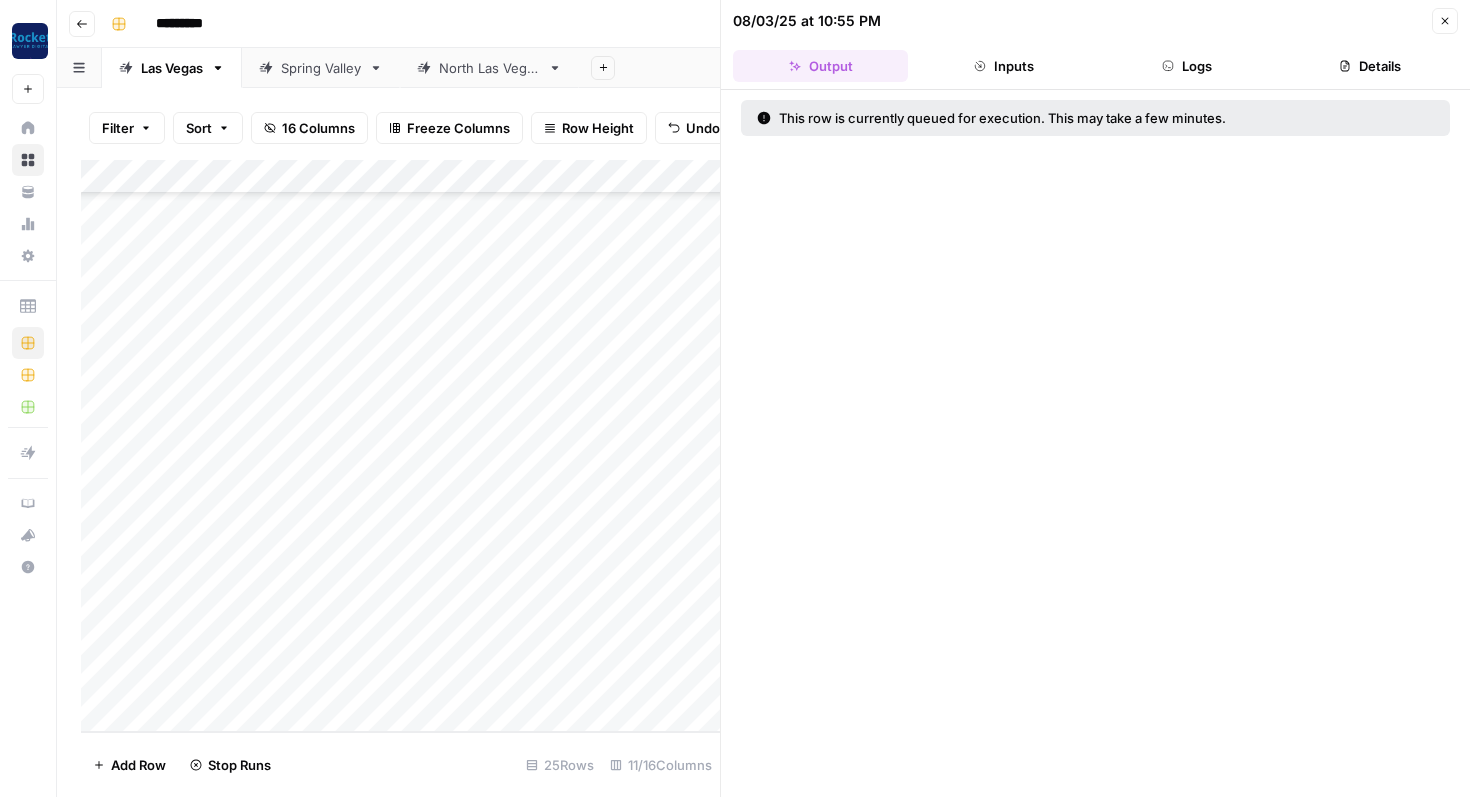 click 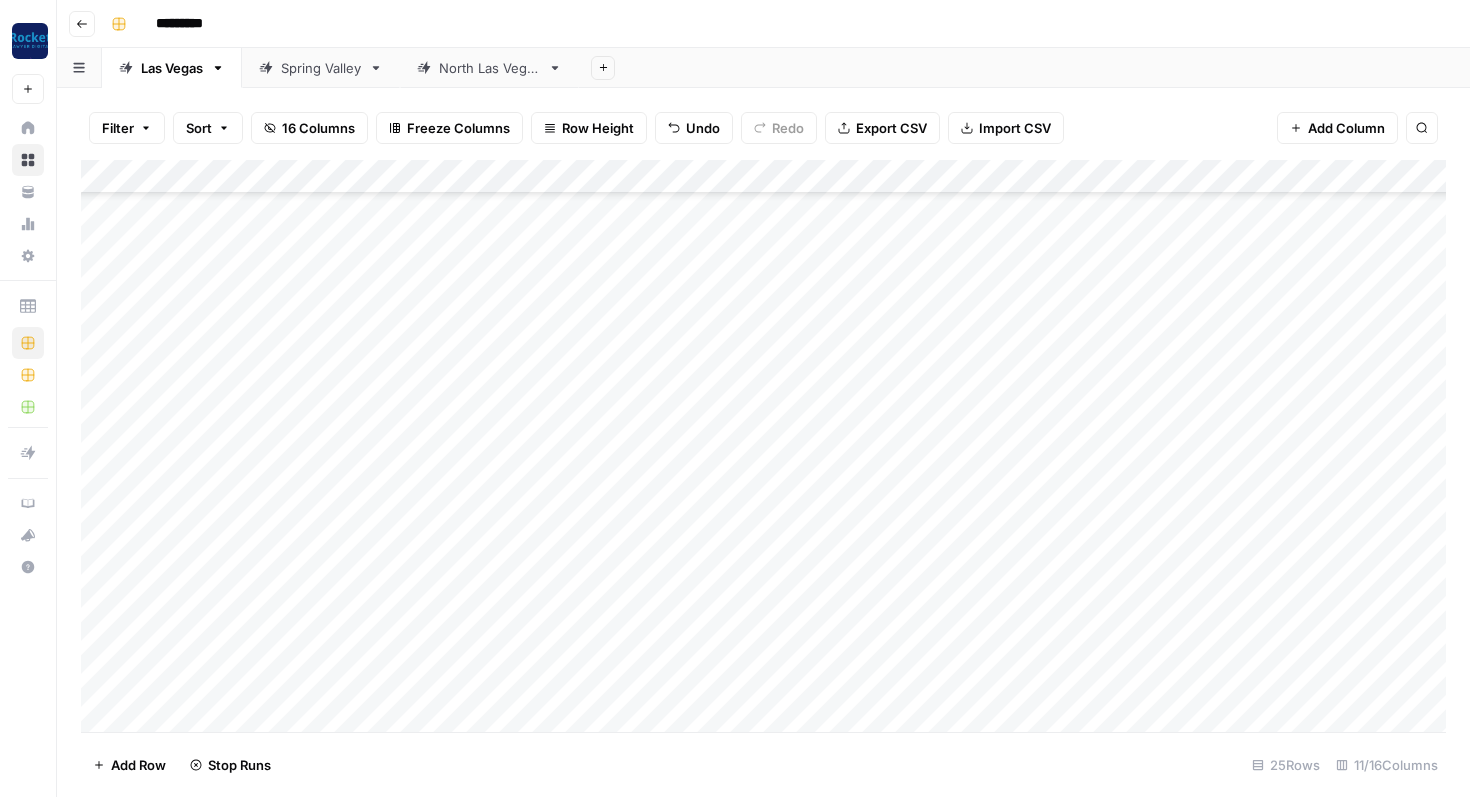 scroll, scrollTop: 323, scrollLeft: 0, axis: vertical 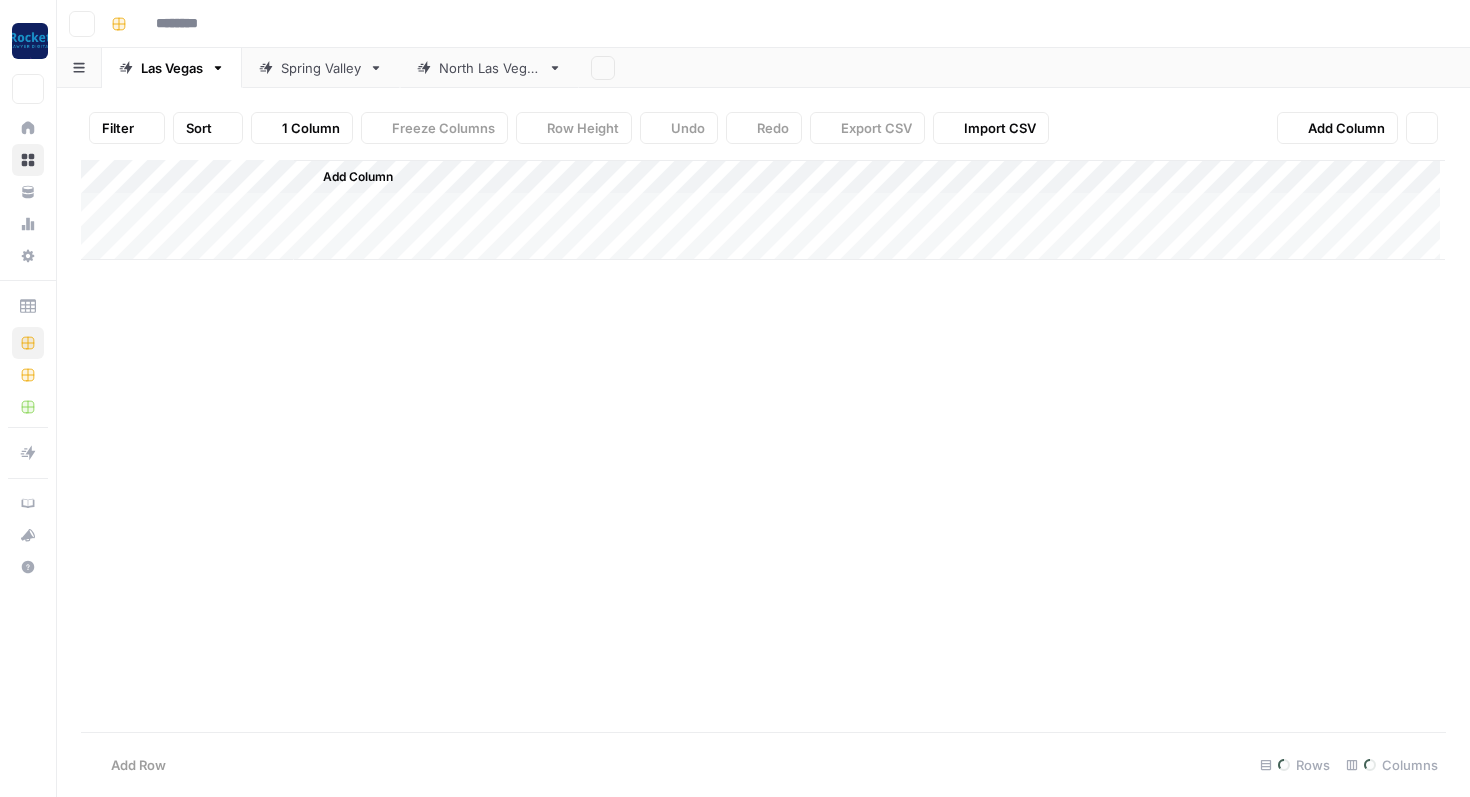 type on "*********" 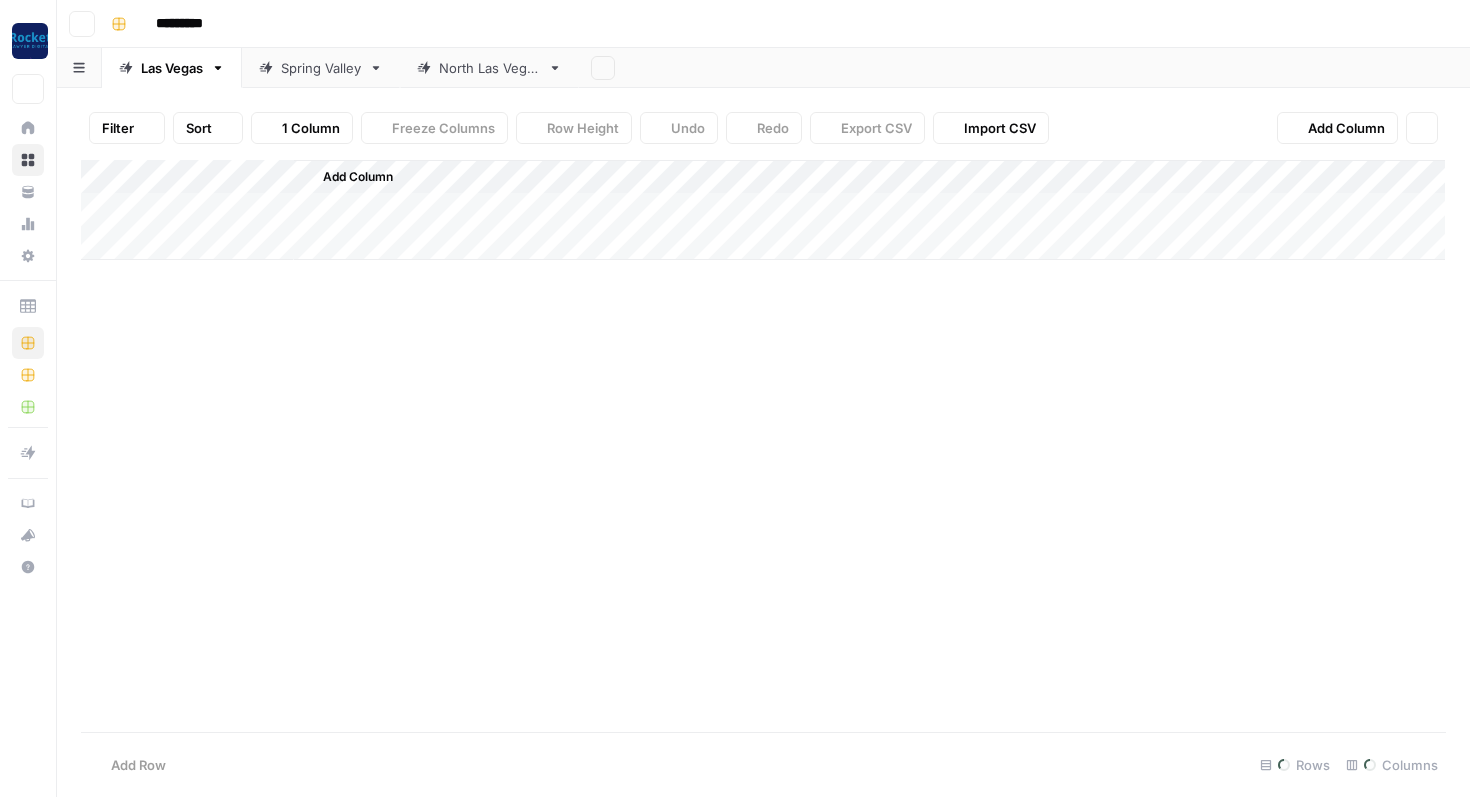 scroll, scrollTop: 0, scrollLeft: 0, axis: both 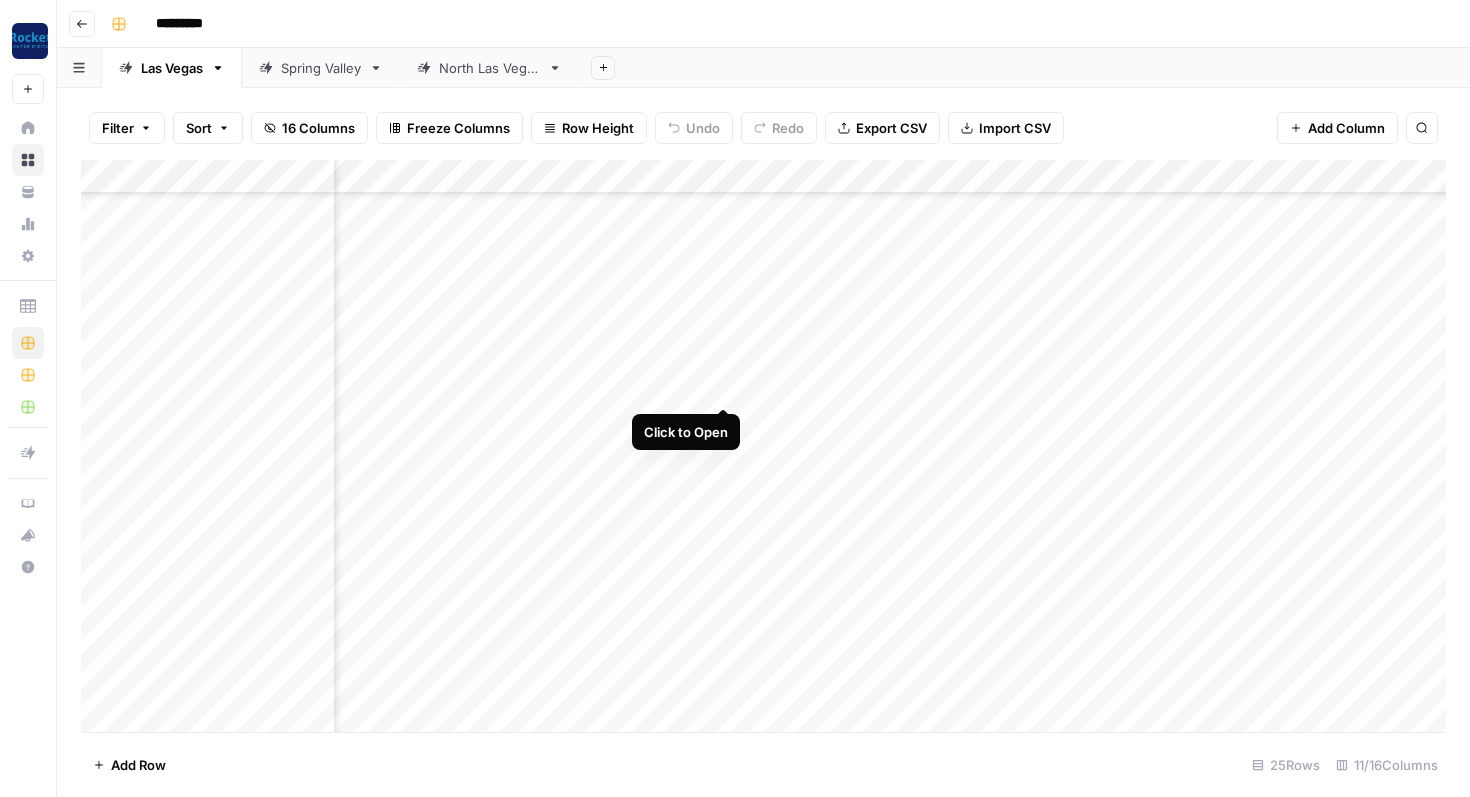 click on "Add Column" at bounding box center [763, 446] 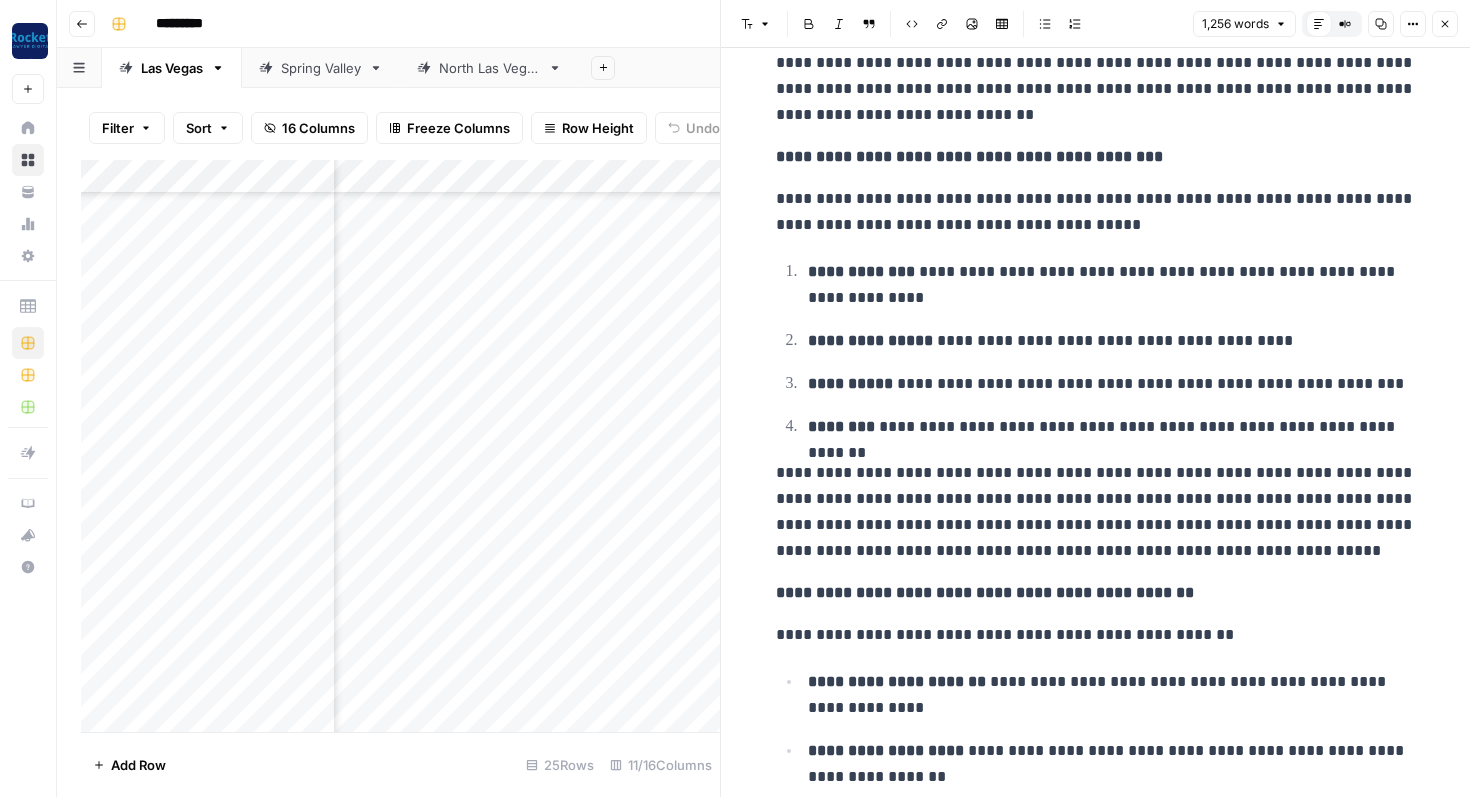 scroll, scrollTop: 2346, scrollLeft: 0, axis: vertical 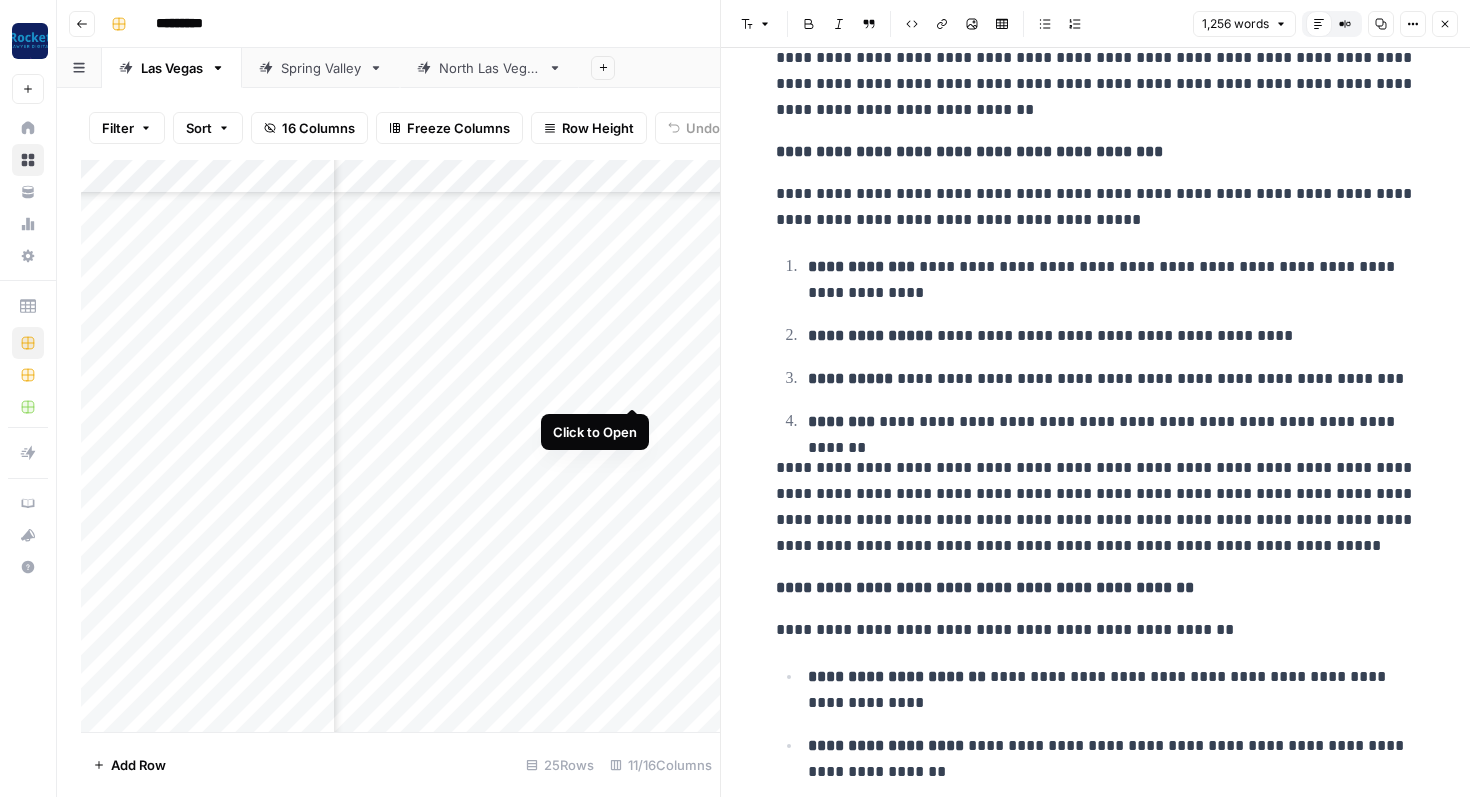 click on "Add Column" at bounding box center (400, 446) 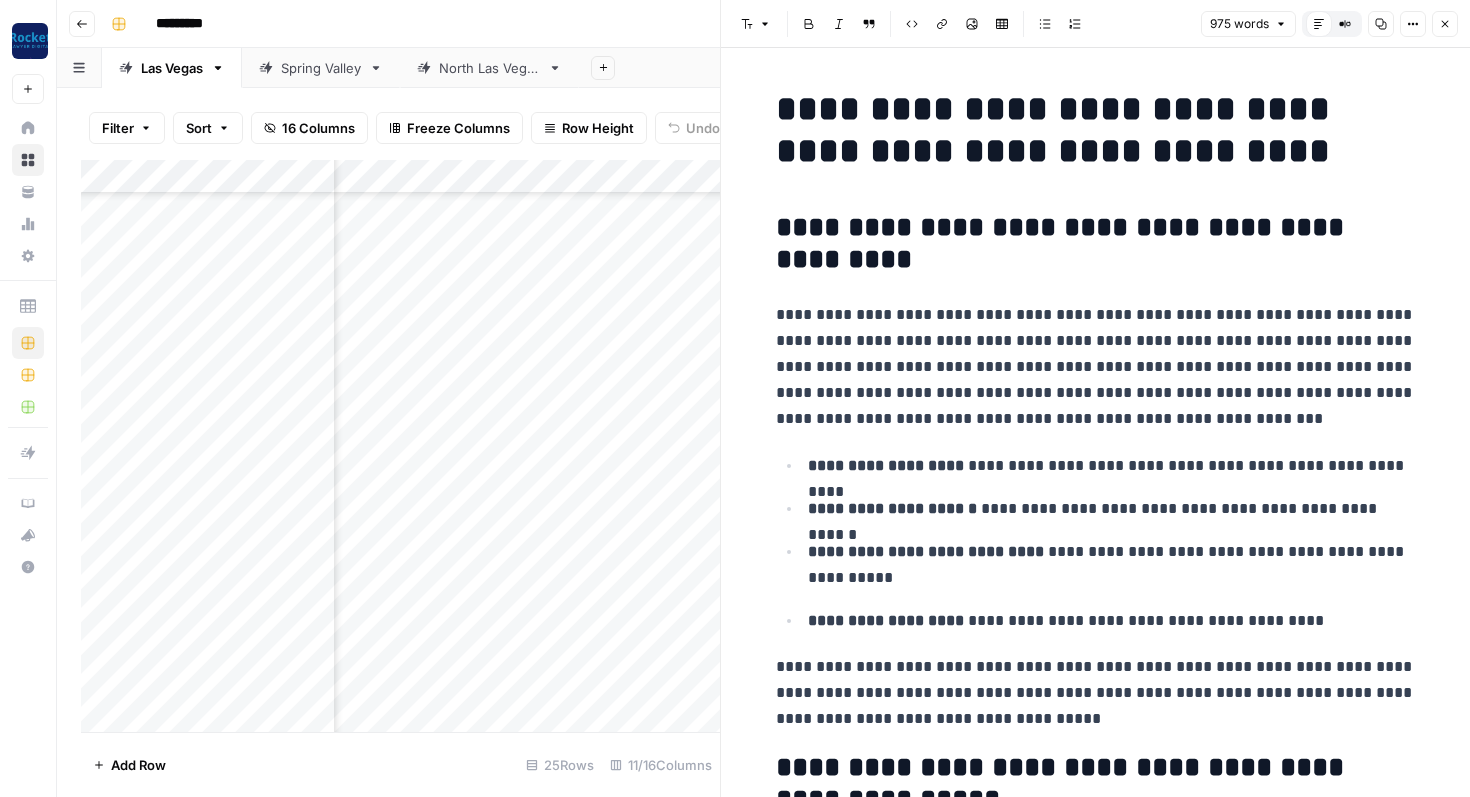 scroll, scrollTop: 332, scrollLeft: 648, axis: both 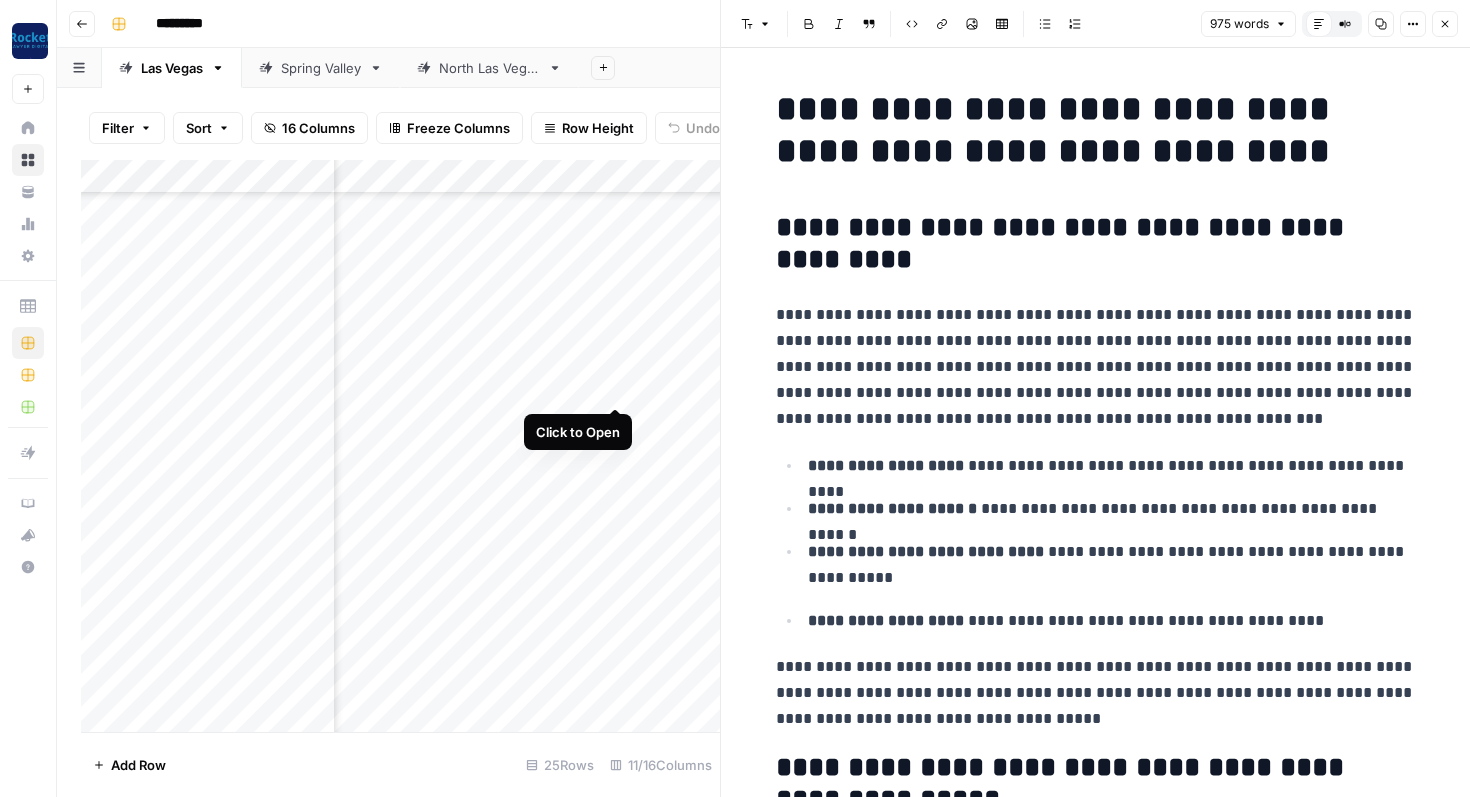 click on "Add Column" at bounding box center (400, 446) 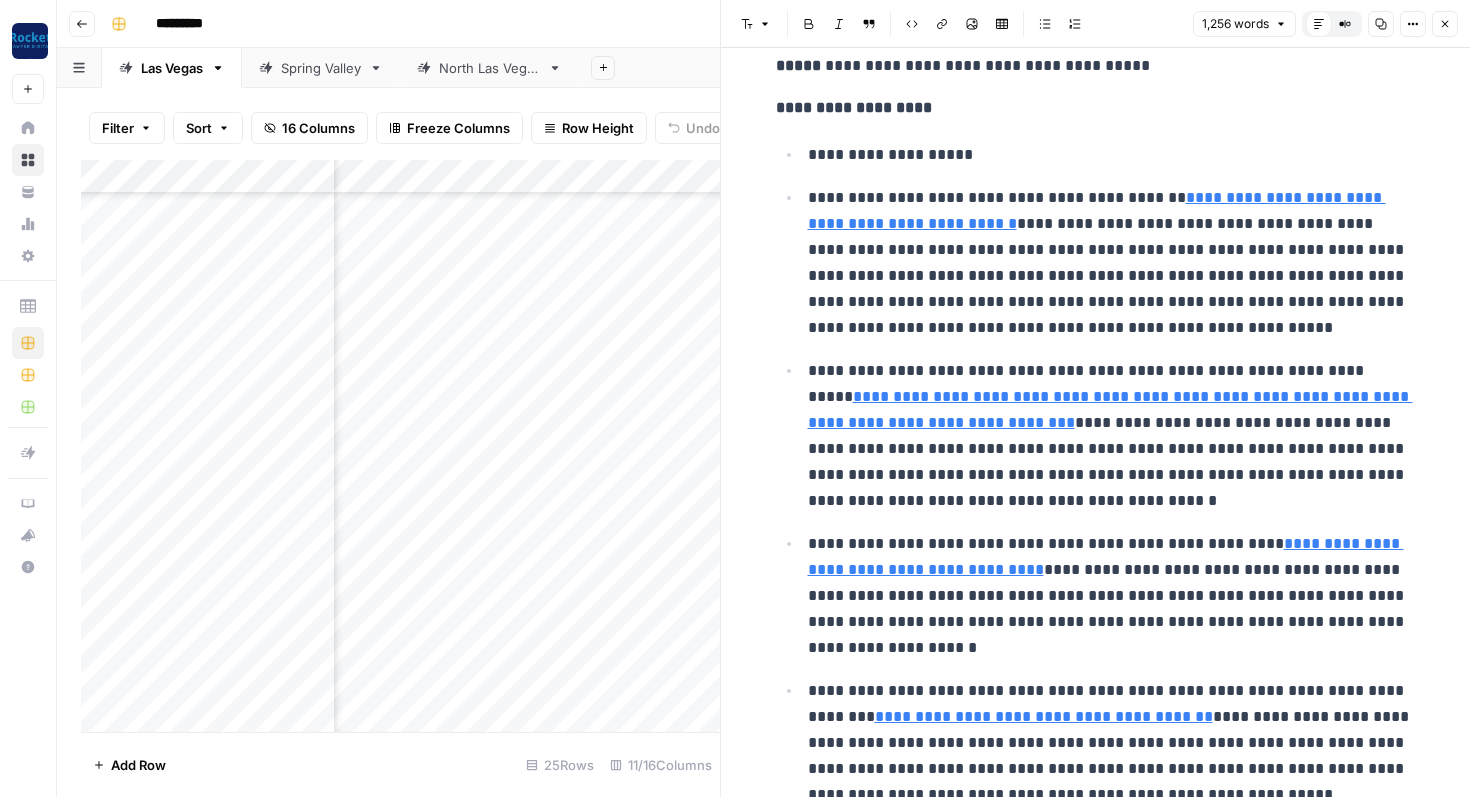 scroll, scrollTop: 0, scrollLeft: 0, axis: both 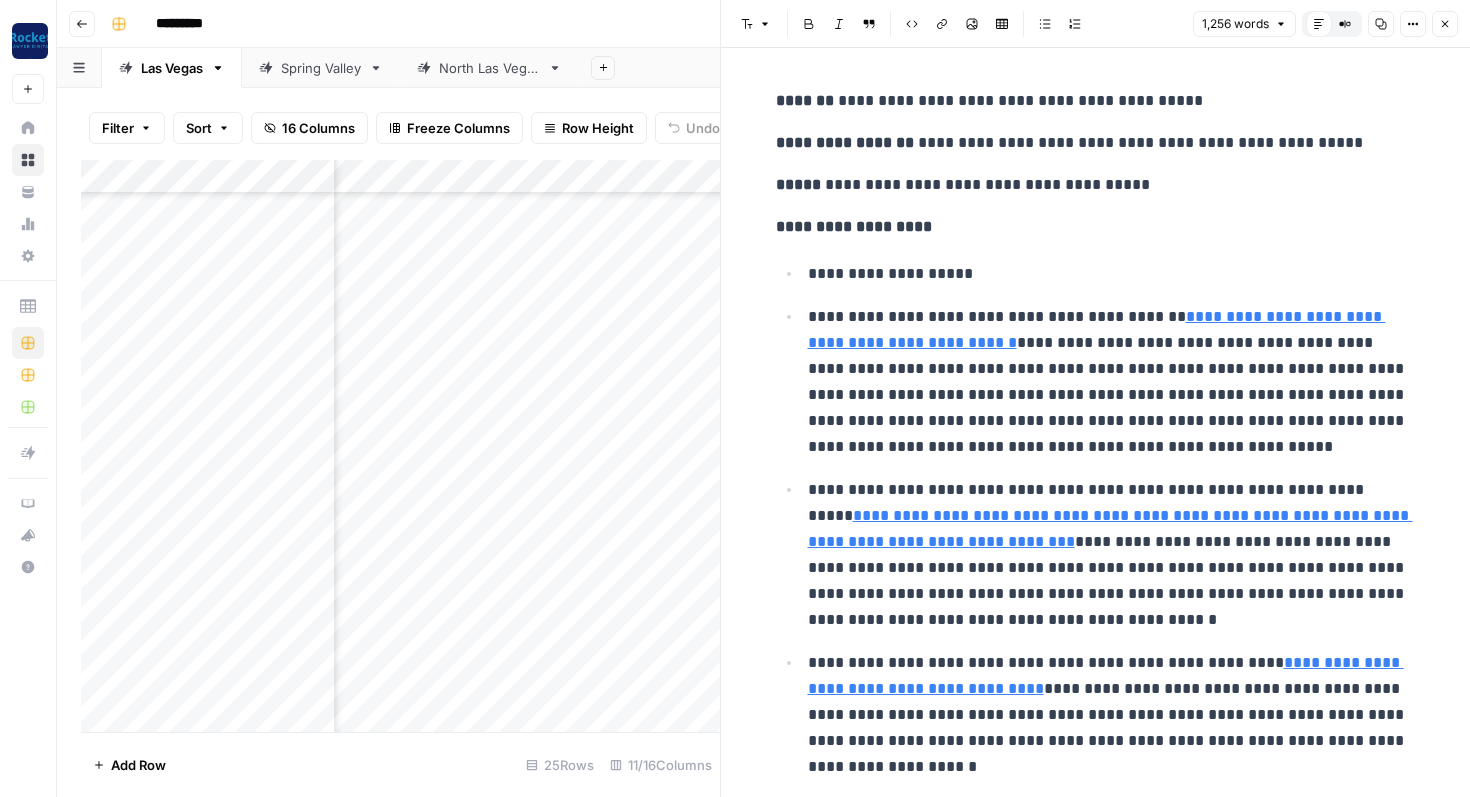 click 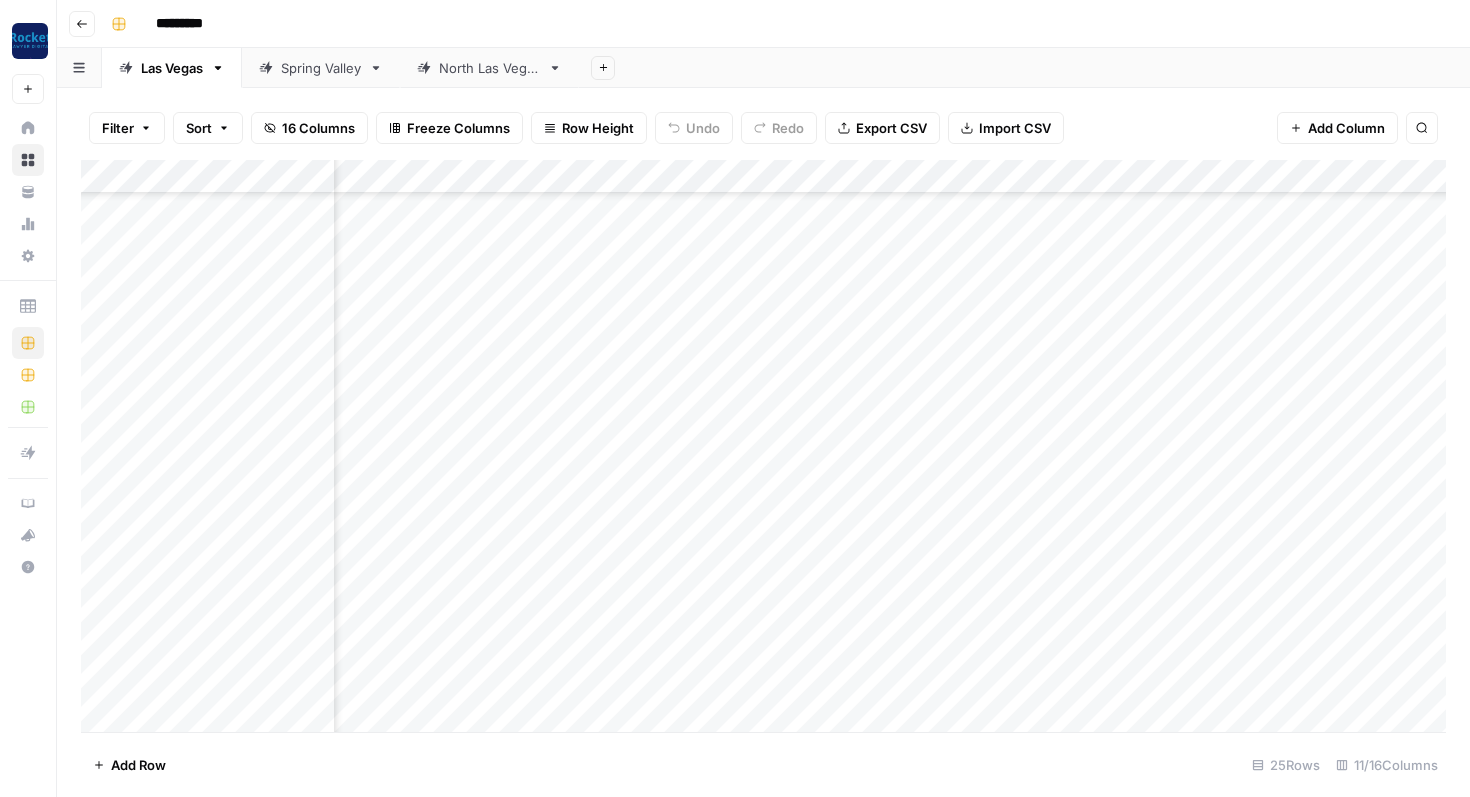 scroll, scrollTop: 300, scrollLeft: 355, axis: both 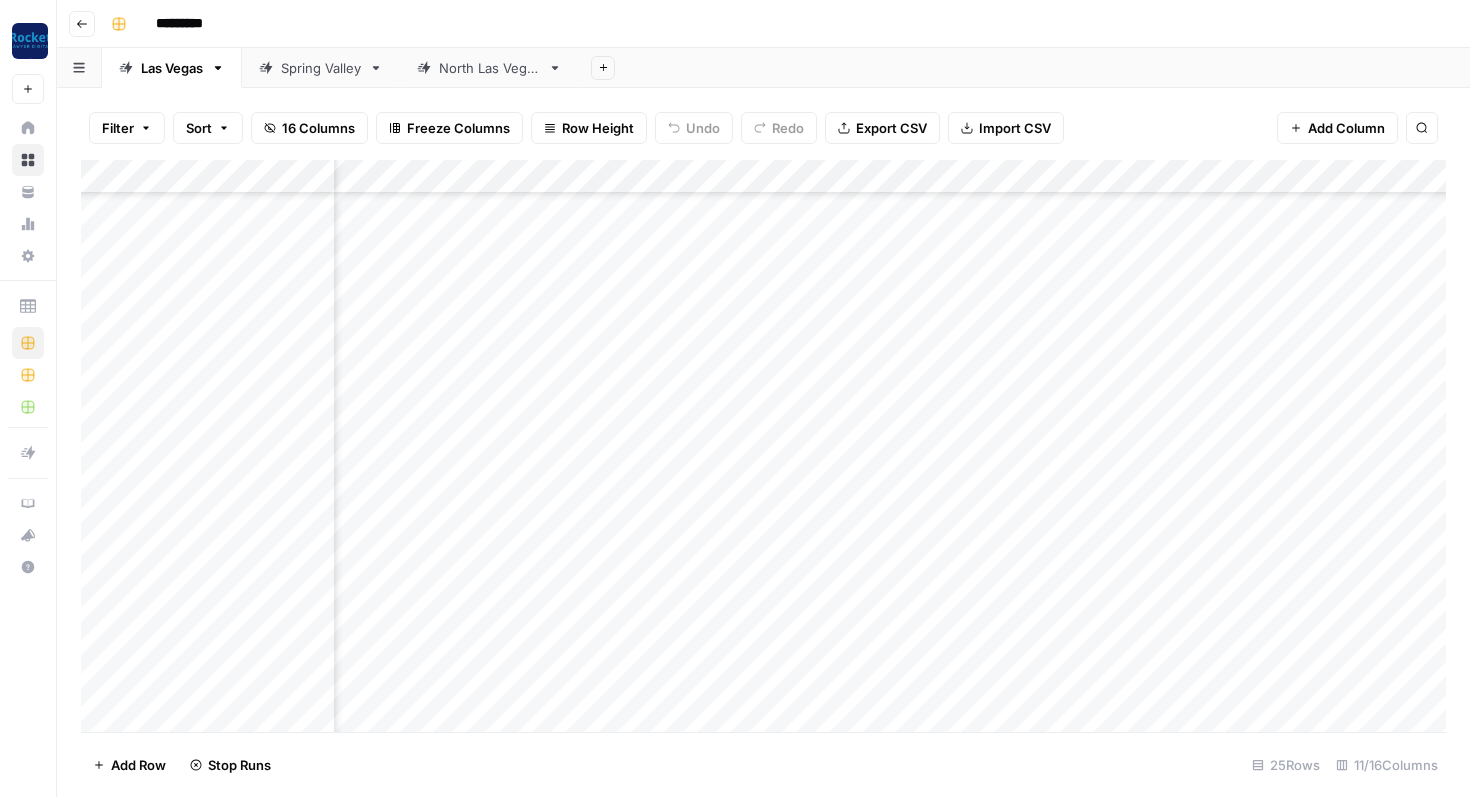 click on "Add Column" at bounding box center (763, 446) 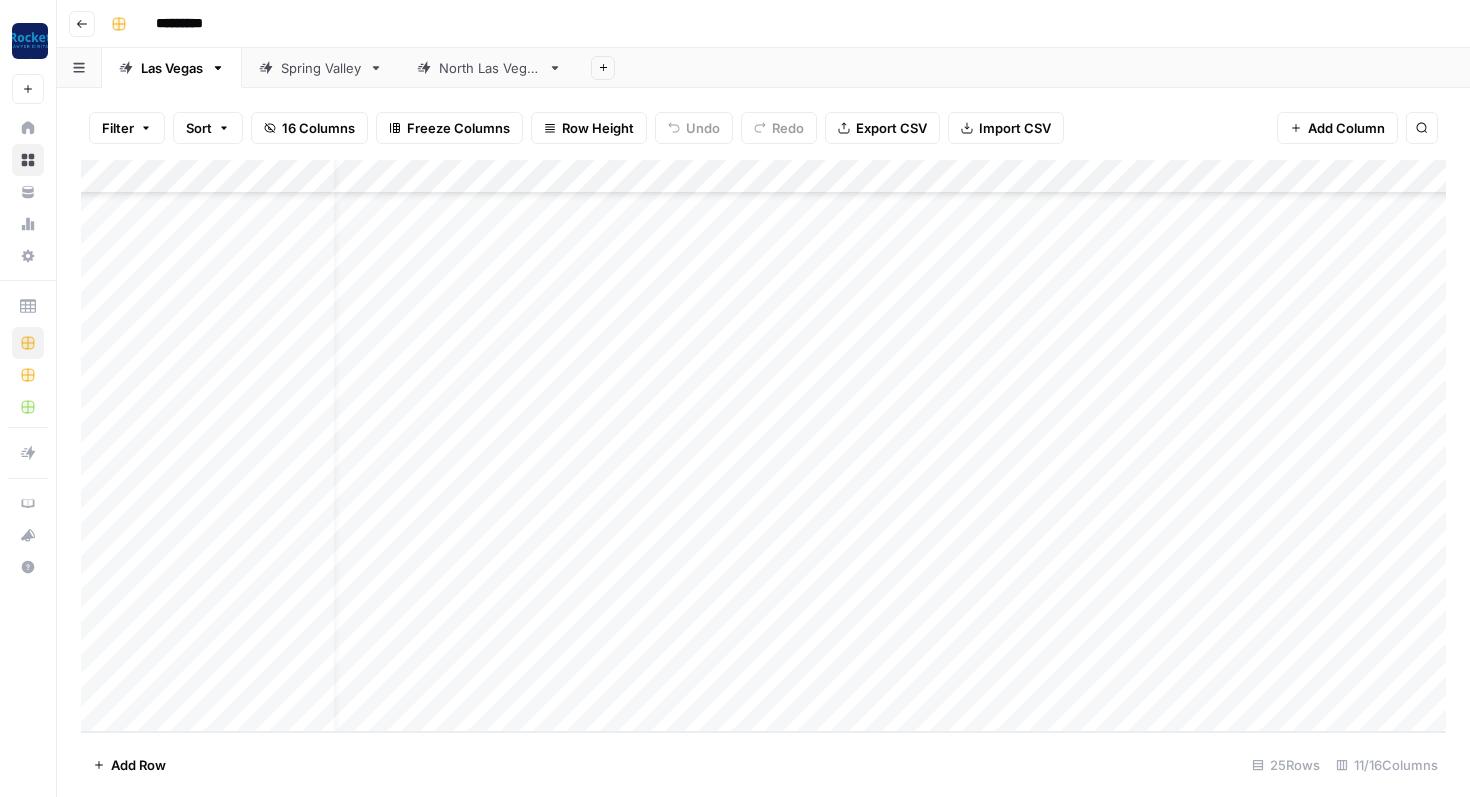scroll, scrollTop: 344, scrollLeft: 0, axis: vertical 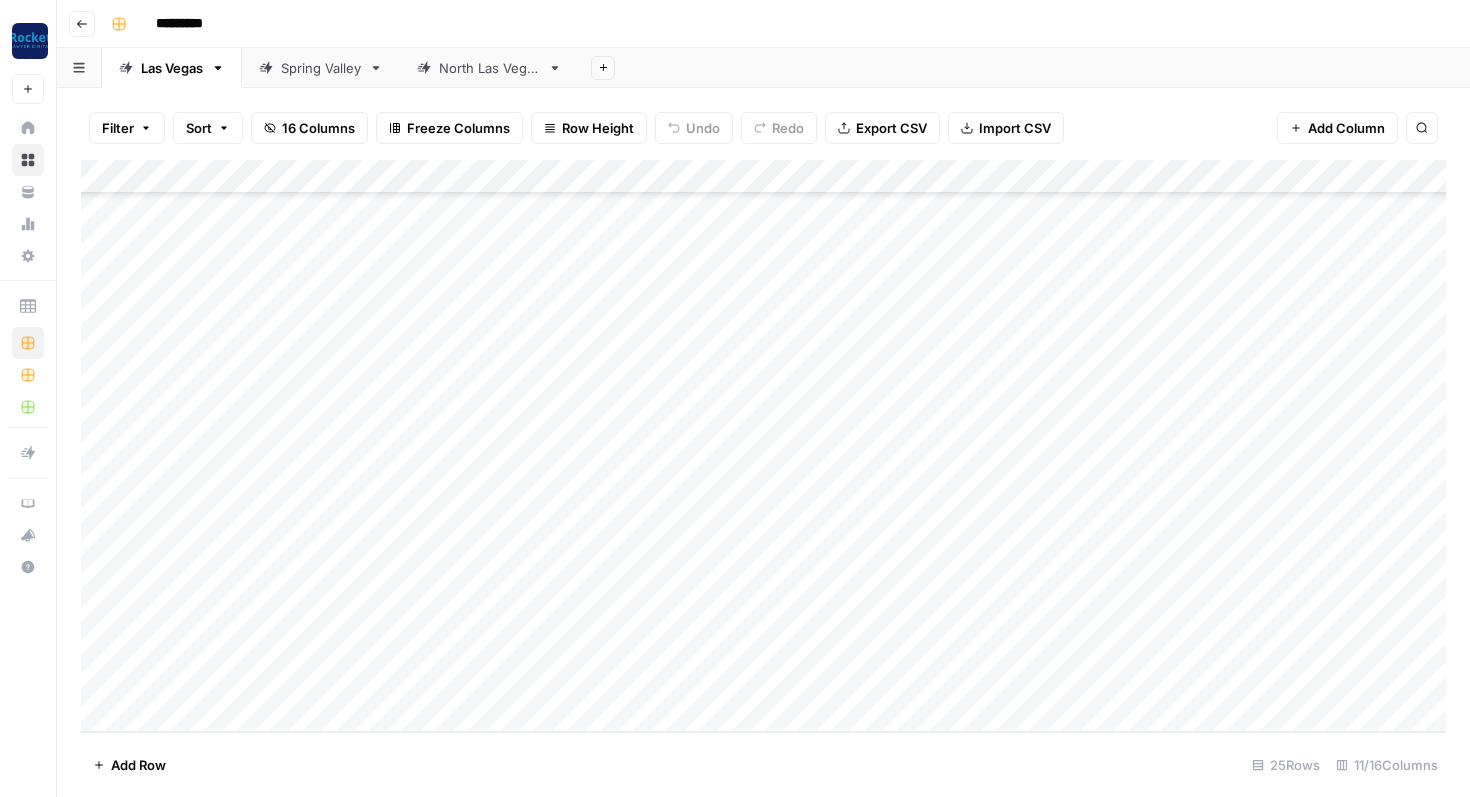 click on "Add Column" at bounding box center (763, 446) 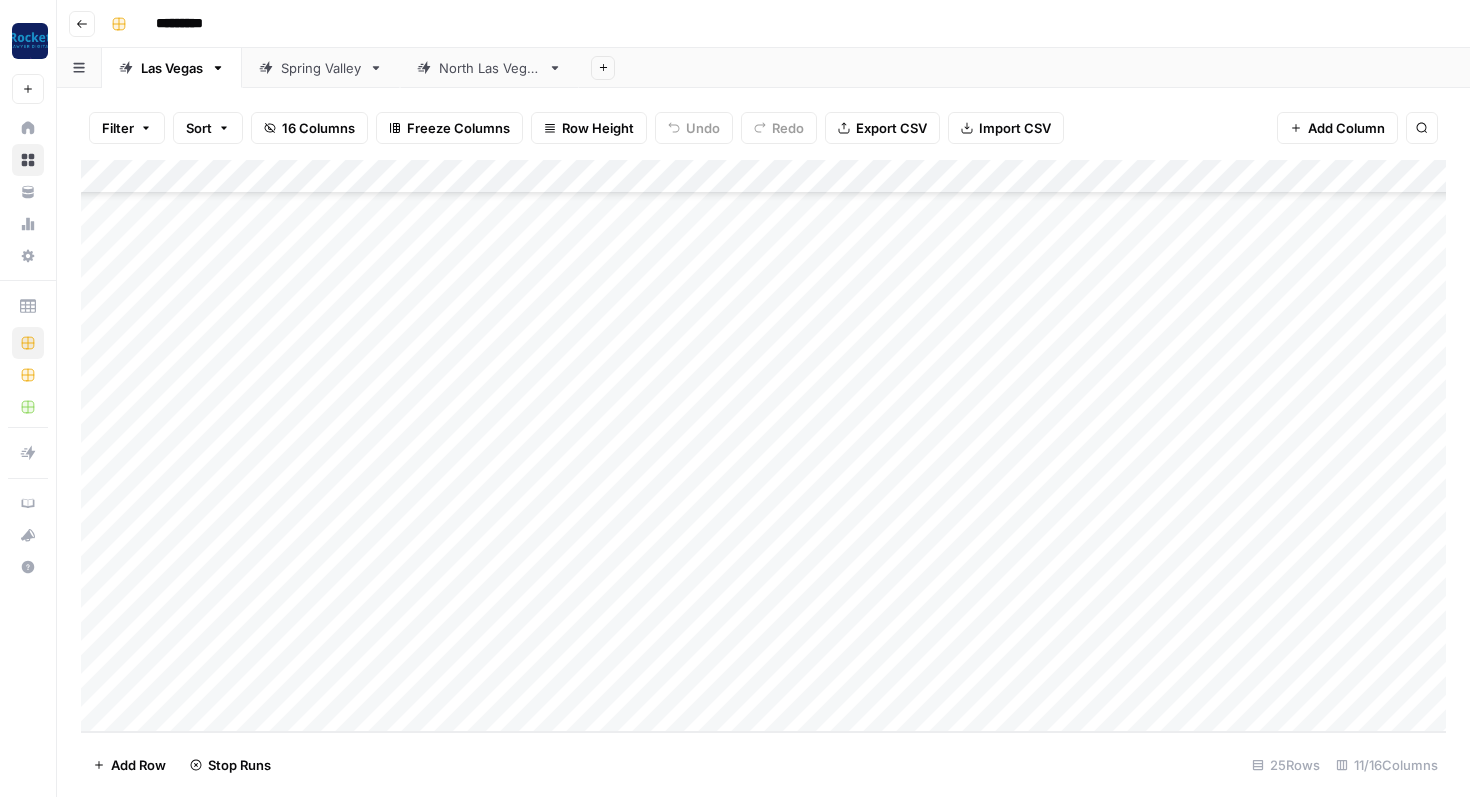 click on "Add Column" at bounding box center [763, 446] 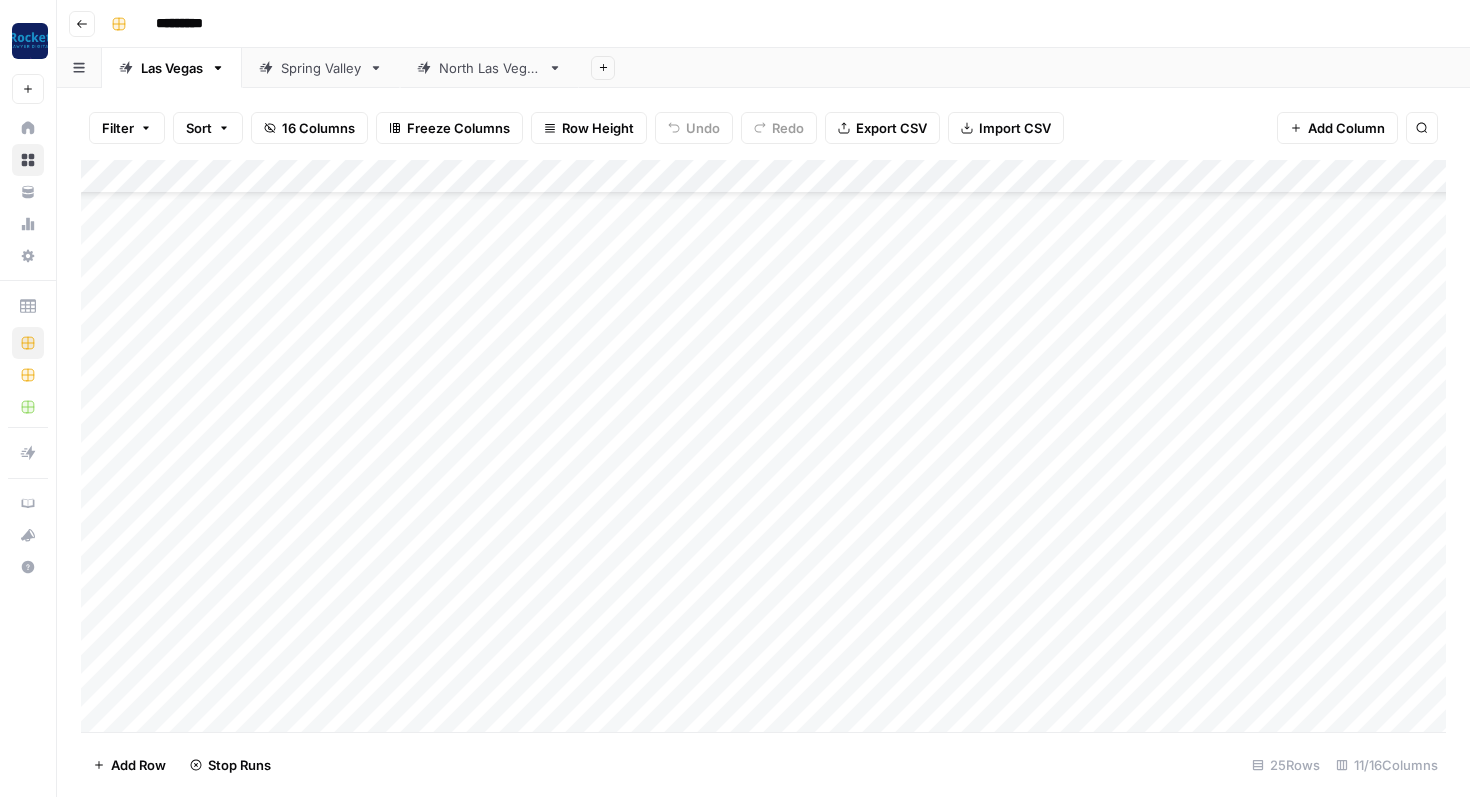 scroll, scrollTop: 0, scrollLeft: 0, axis: both 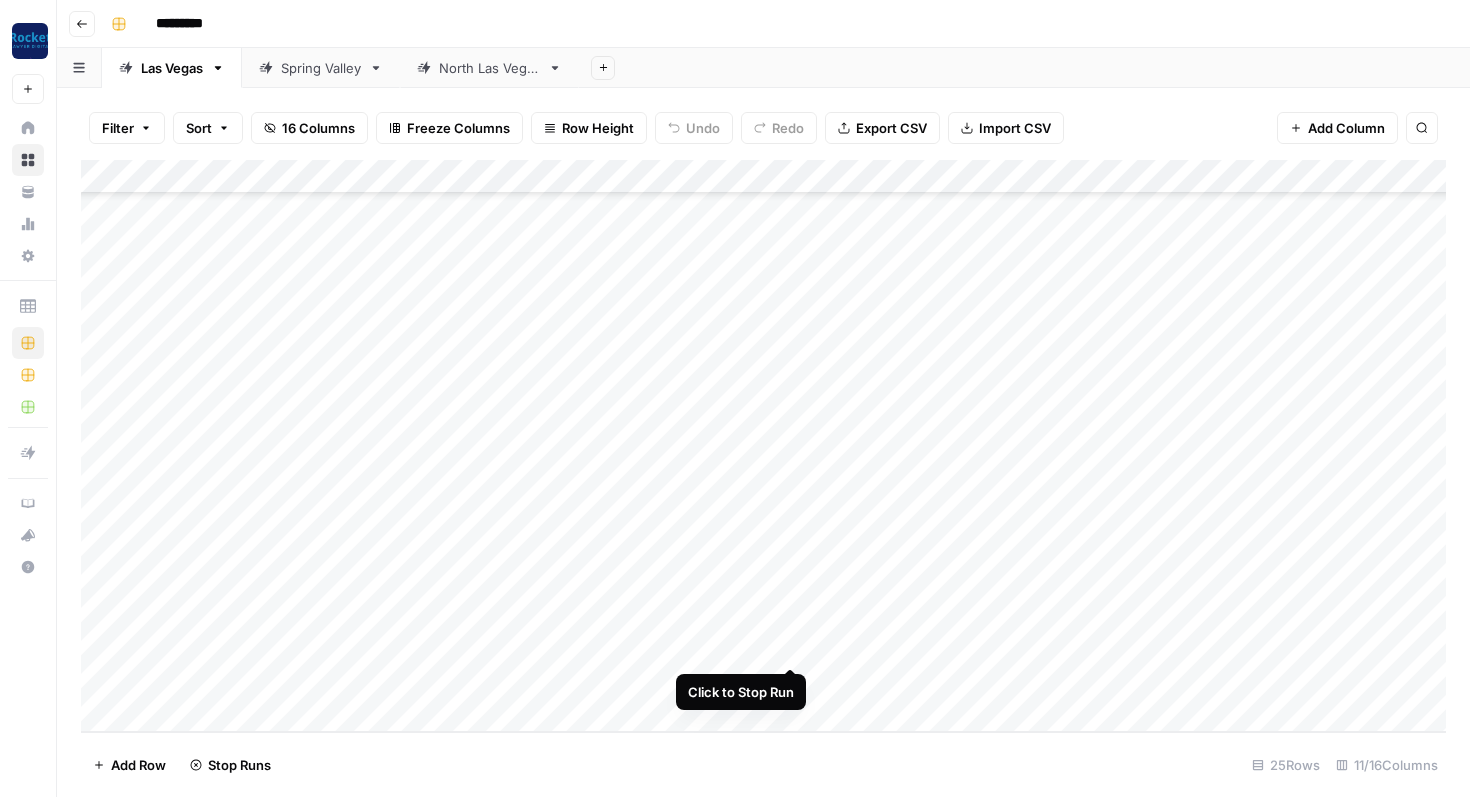 click on "Add Column" at bounding box center [763, 446] 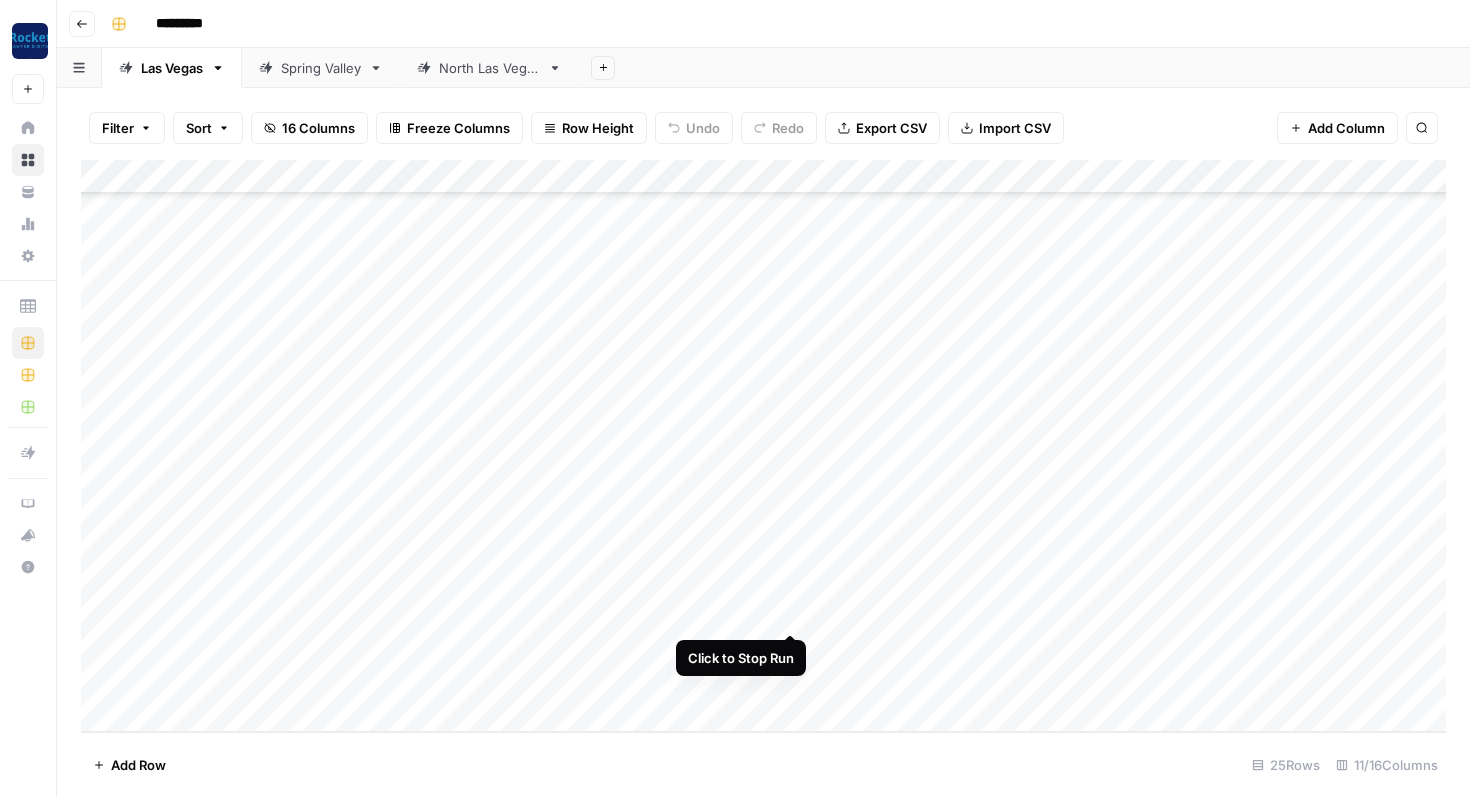 click on "Add Column" at bounding box center [763, 446] 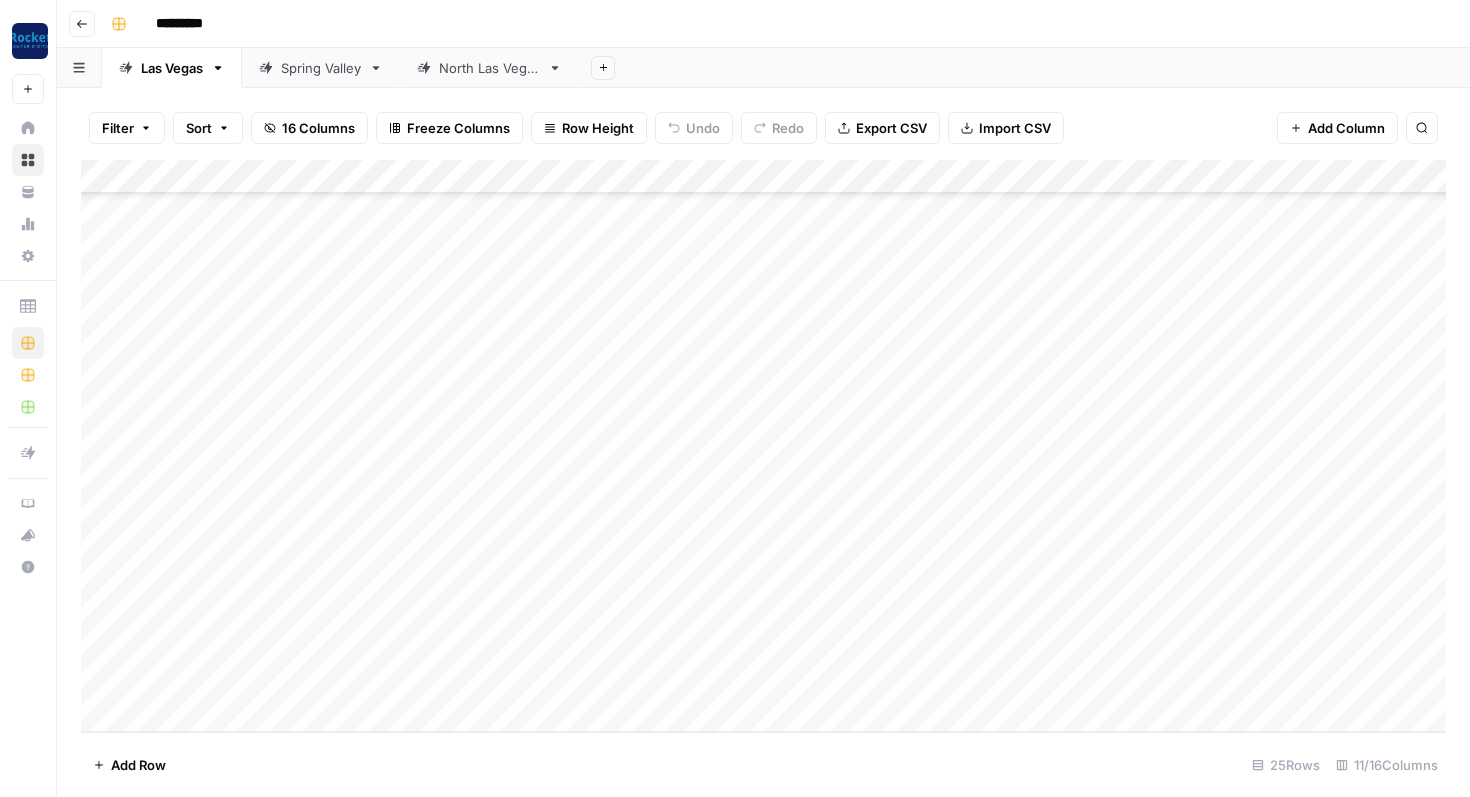 click on "Add Column" at bounding box center [763, 446] 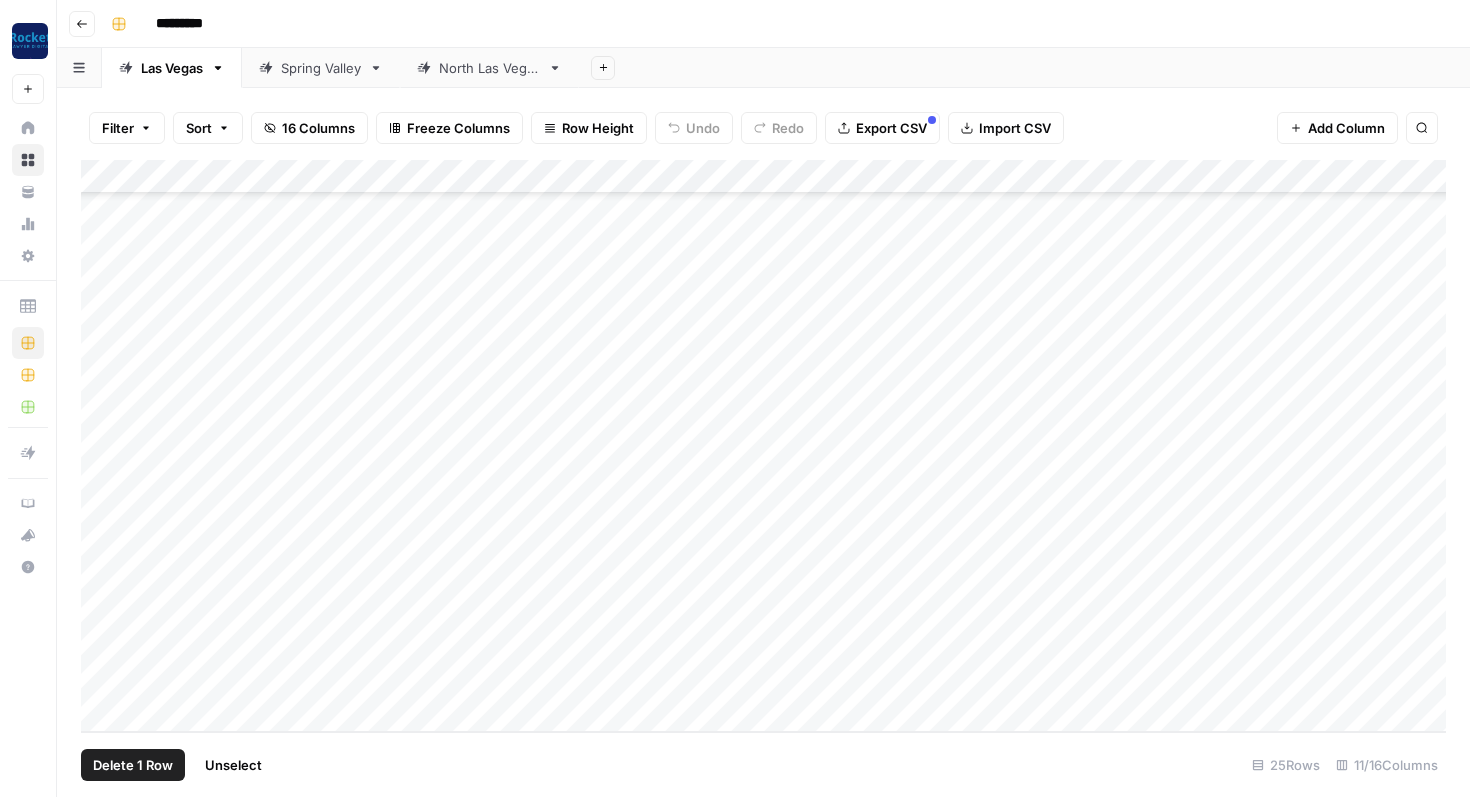 click on "Add Column" at bounding box center [763, 446] 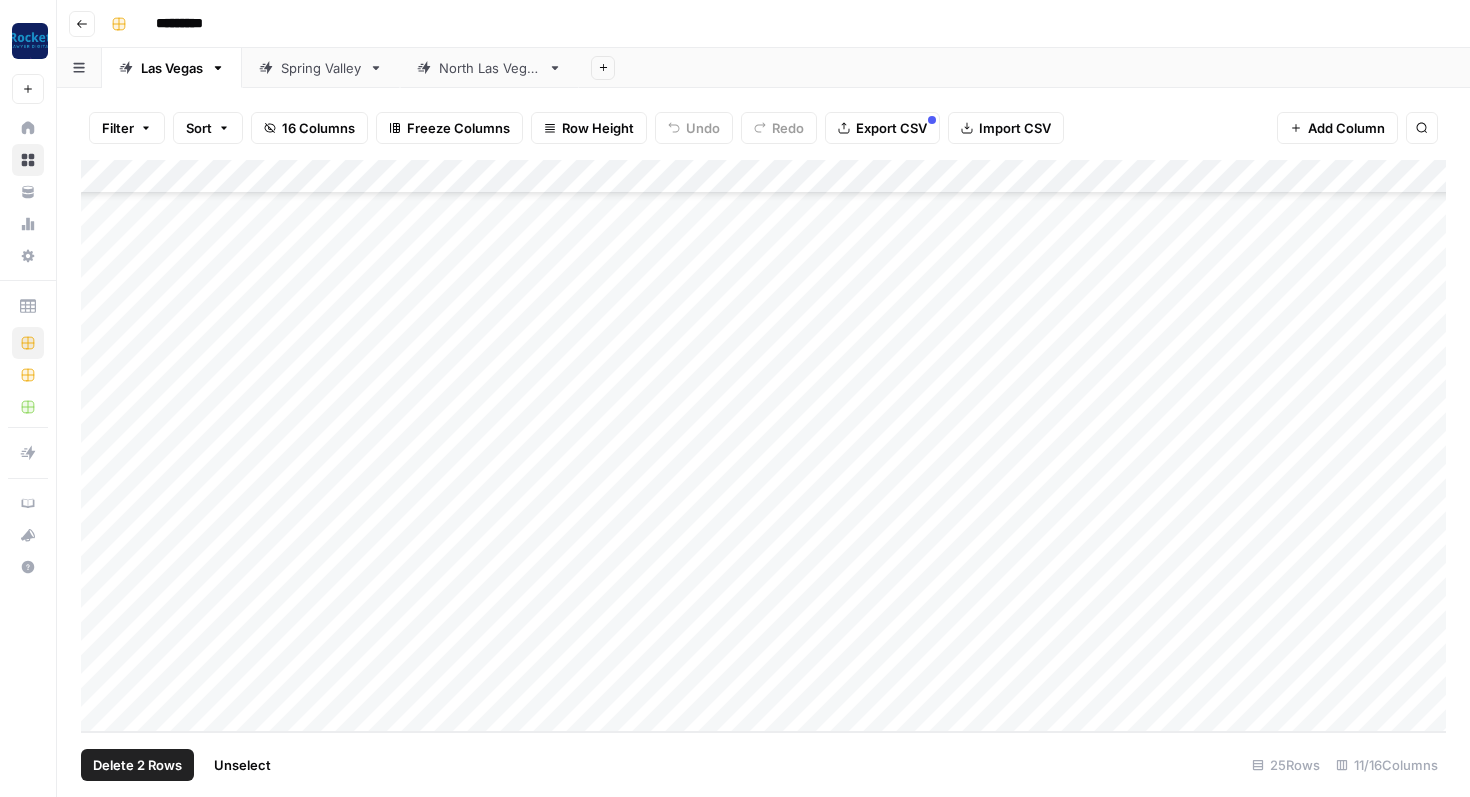 click on "Add Column" at bounding box center [763, 446] 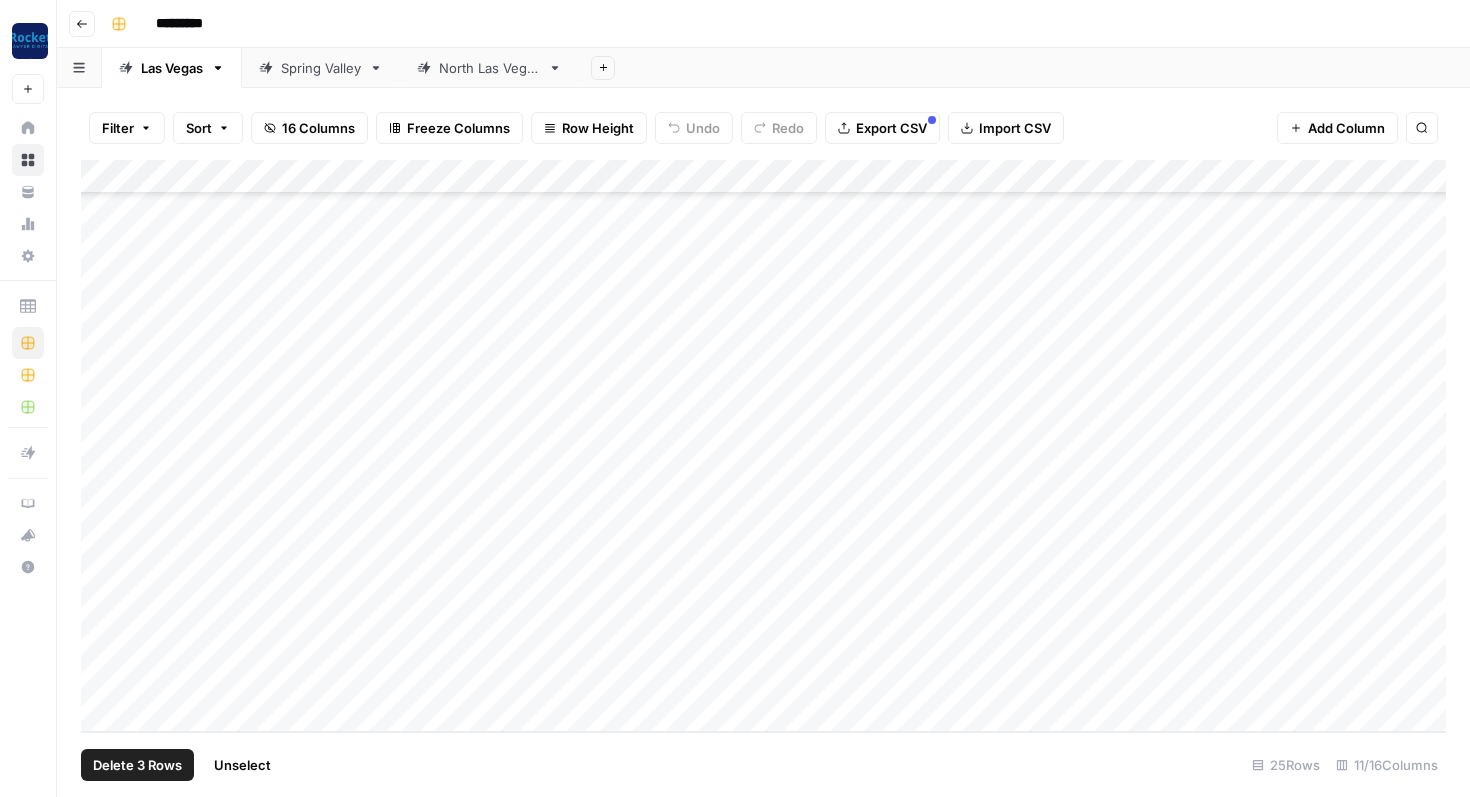 click on "Delete 3 Rows" at bounding box center (137, 765) 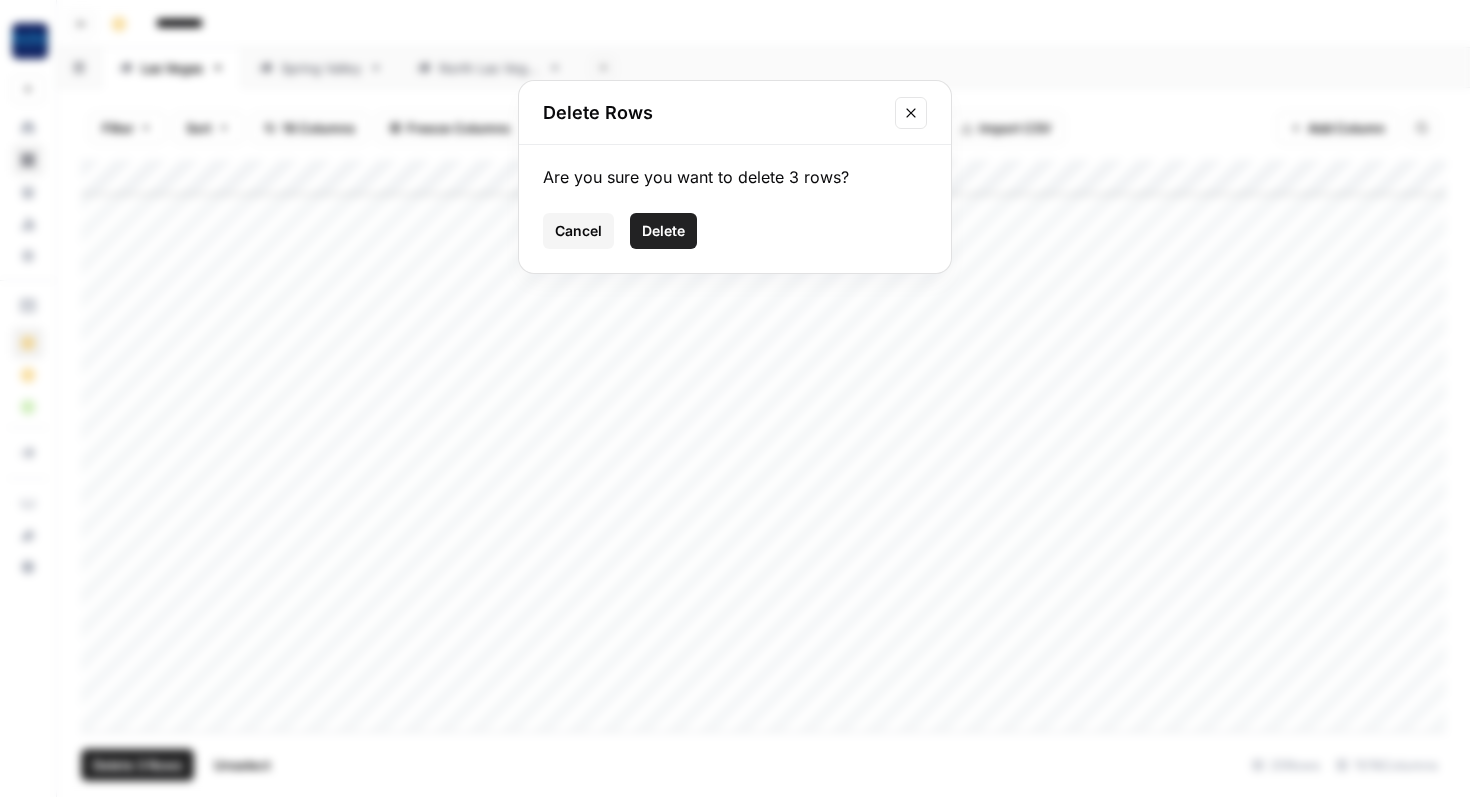 click on "Delete" at bounding box center [663, 231] 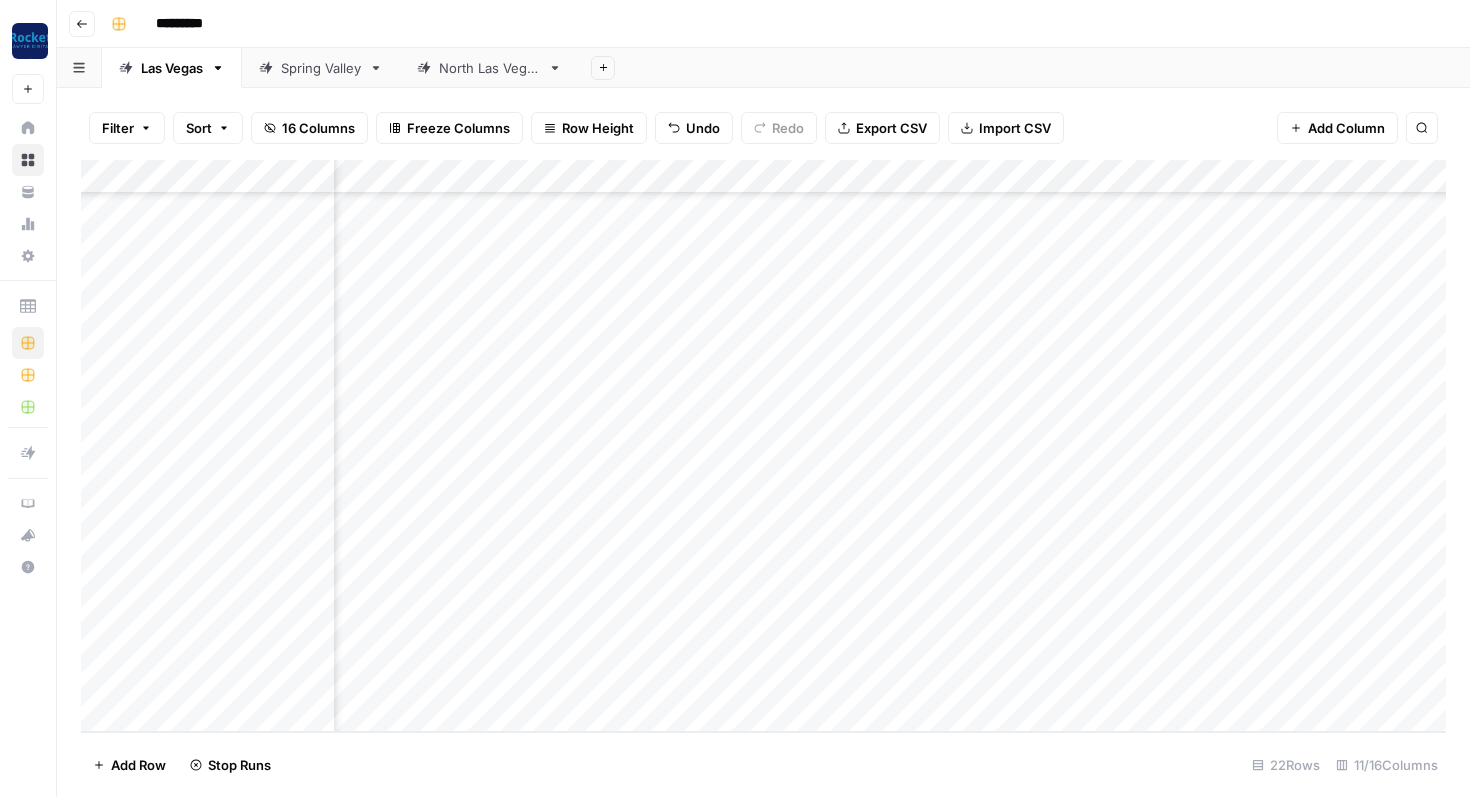 scroll, scrollTop: 242, scrollLeft: 300, axis: both 